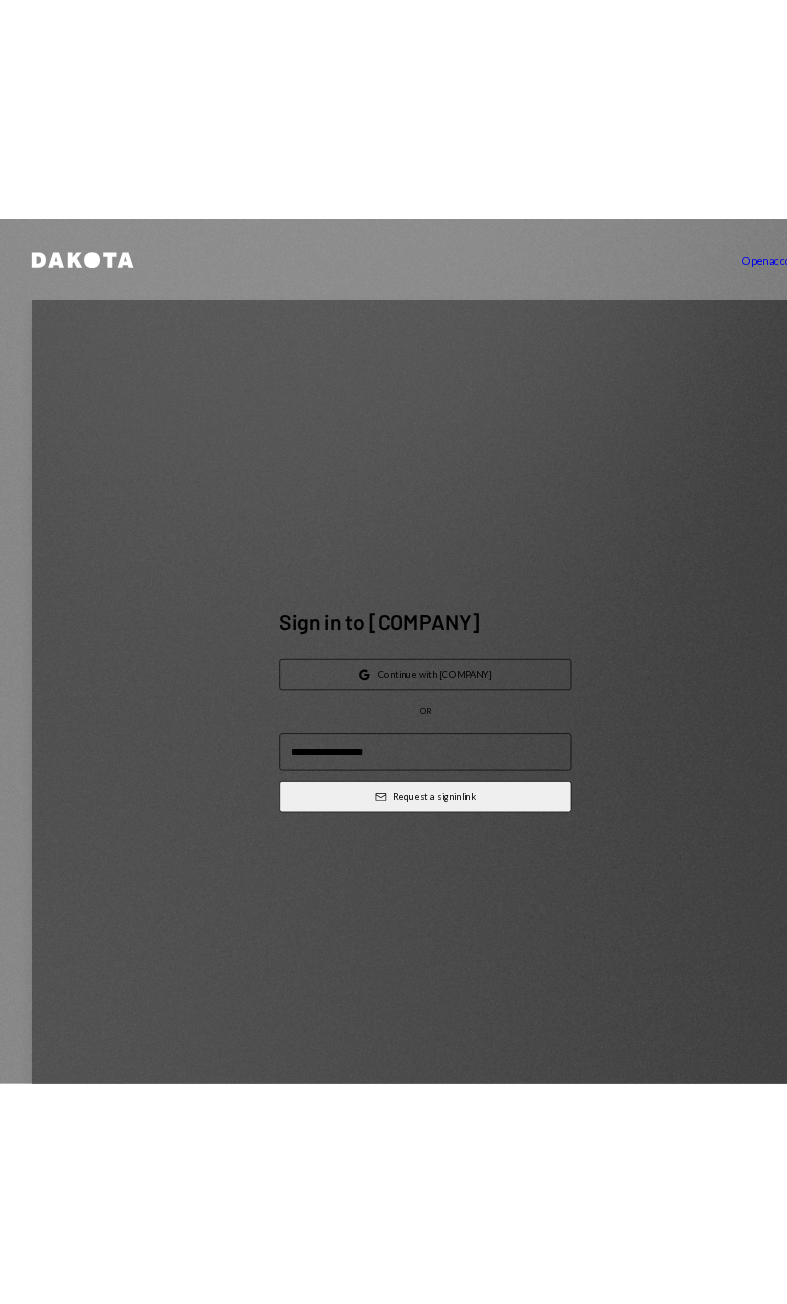 scroll, scrollTop: 0, scrollLeft: 0, axis: both 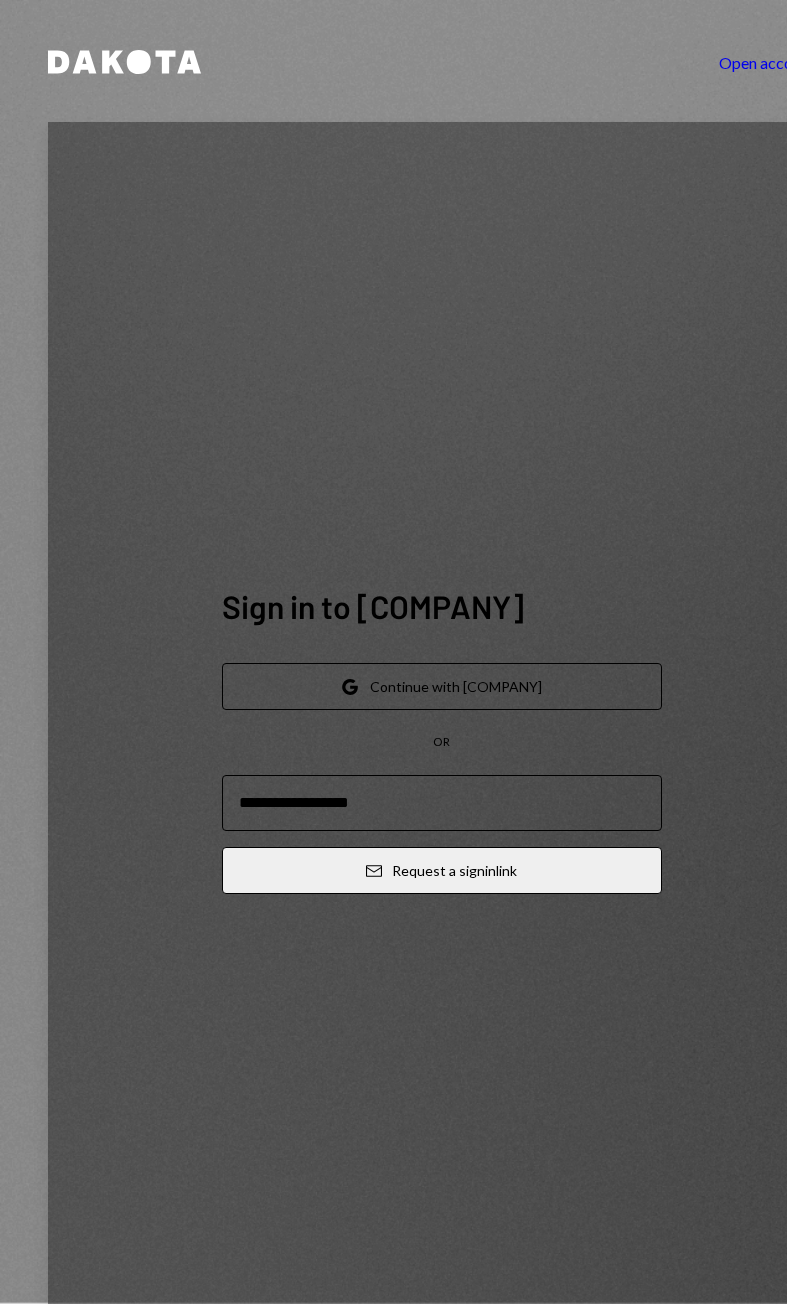 click on "Google  Continue with Google" at bounding box center [442, 686] 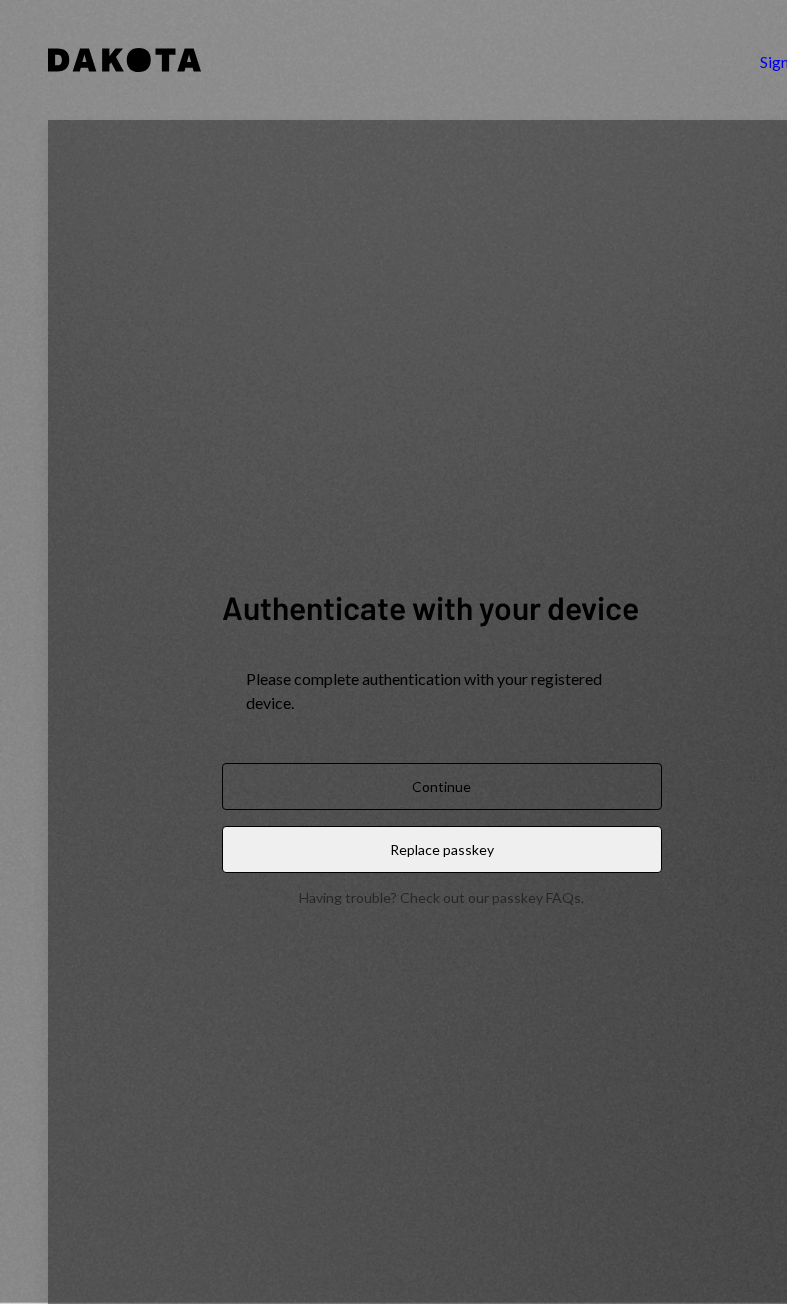 scroll, scrollTop: 0, scrollLeft: 0, axis: both 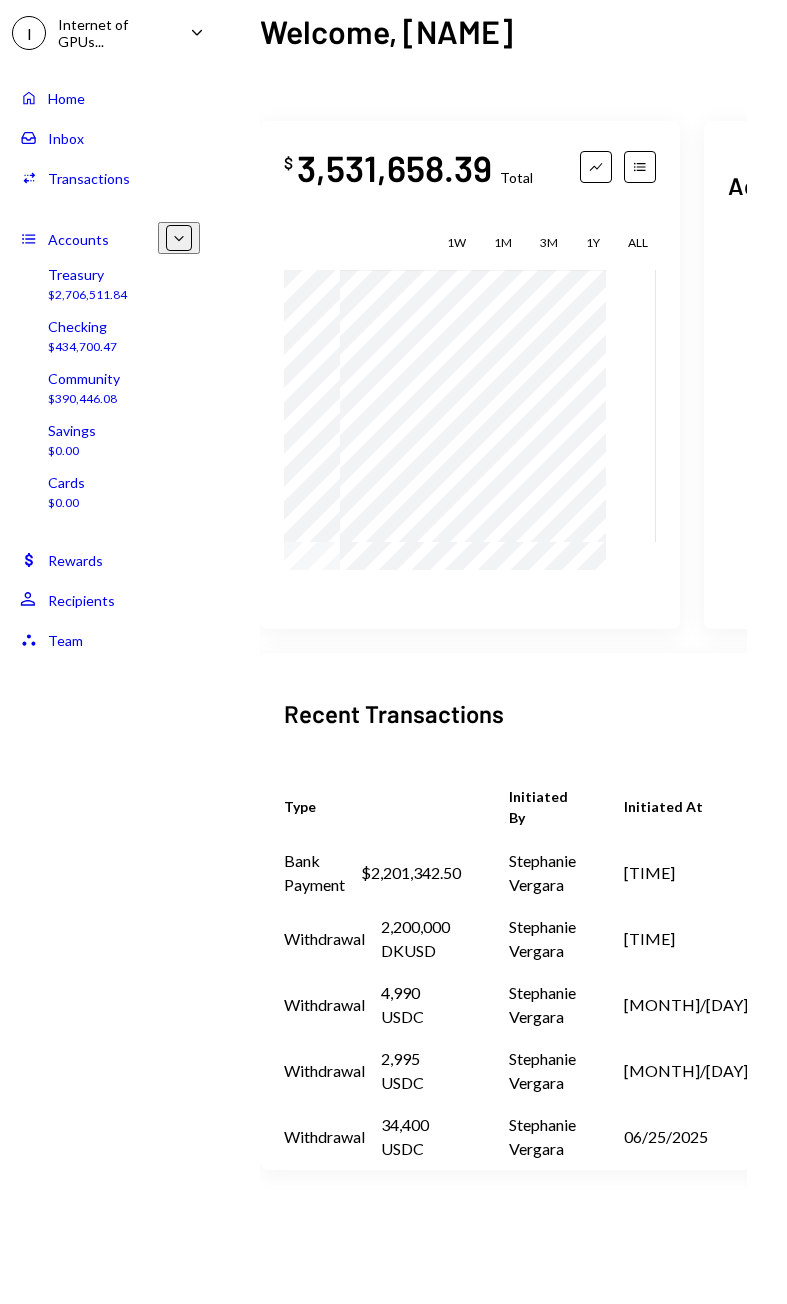 click on "1Y" at bounding box center [593, 242] 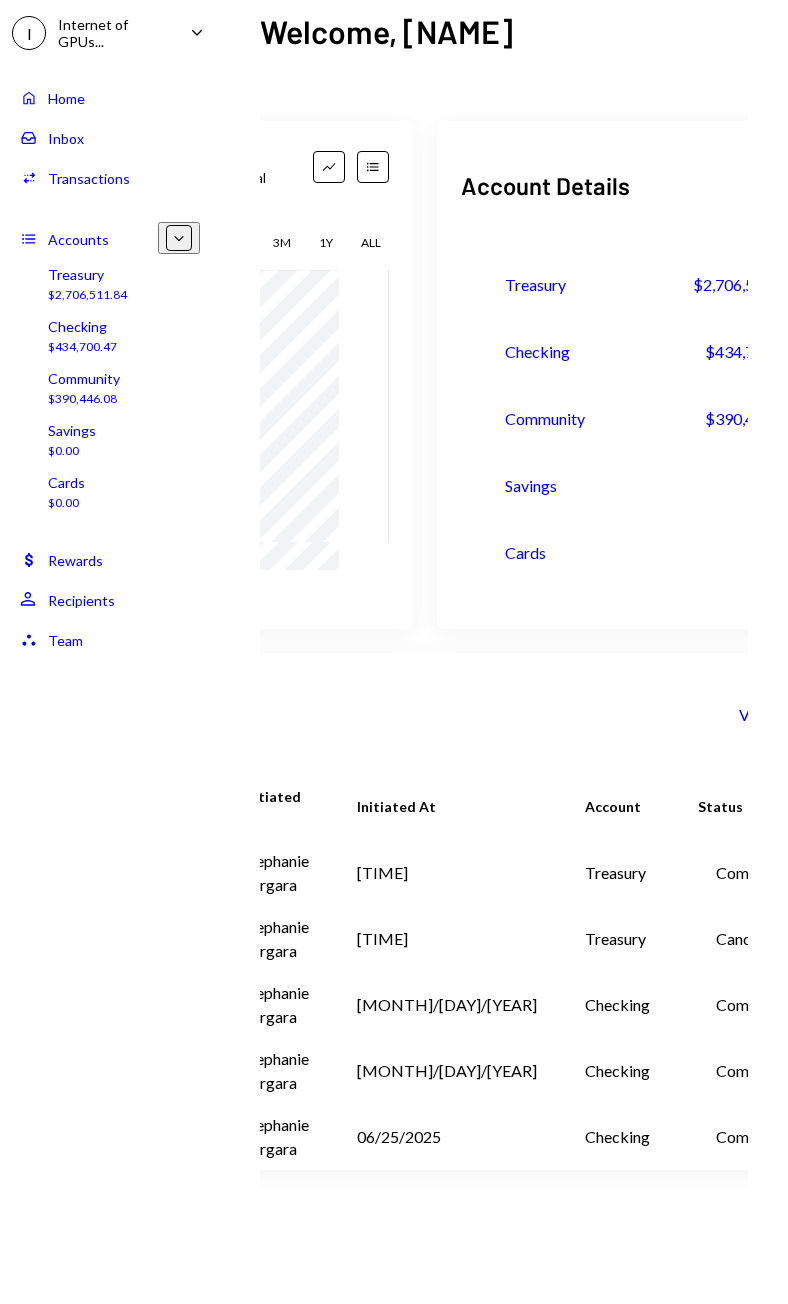 scroll, scrollTop: 0, scrollLeft: 286, axis: horizontal 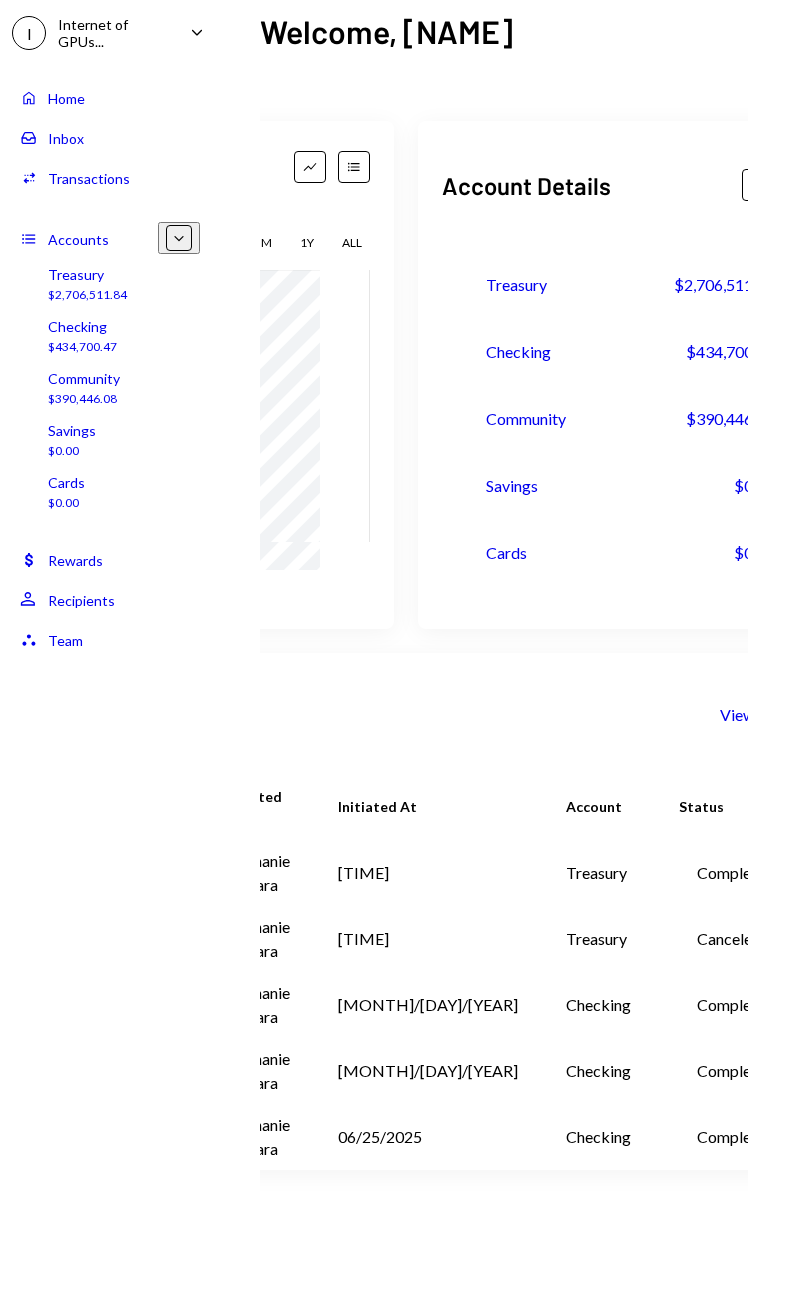 click on "Checking" at bounding box center (518, 351) 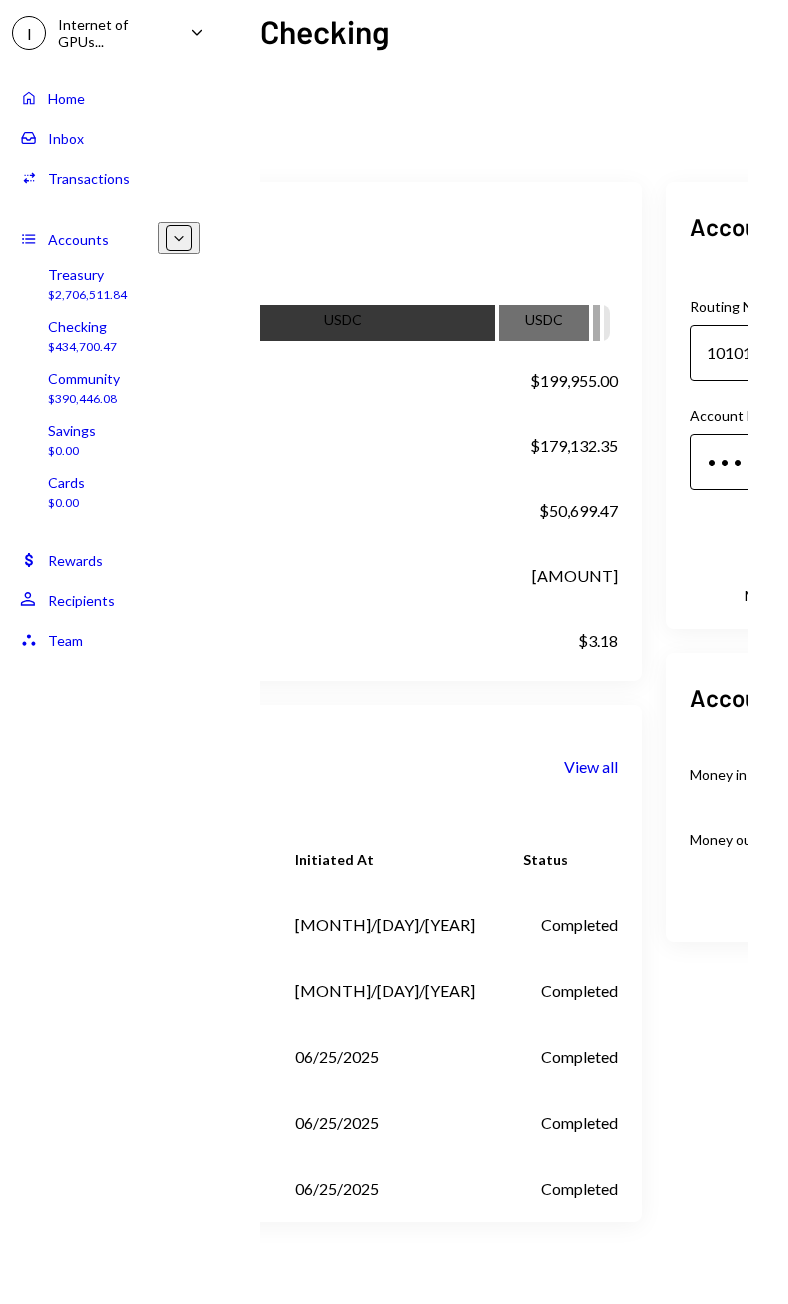 scroll, scrollTop: 0, scrollLeft: 594, axis: horizontal 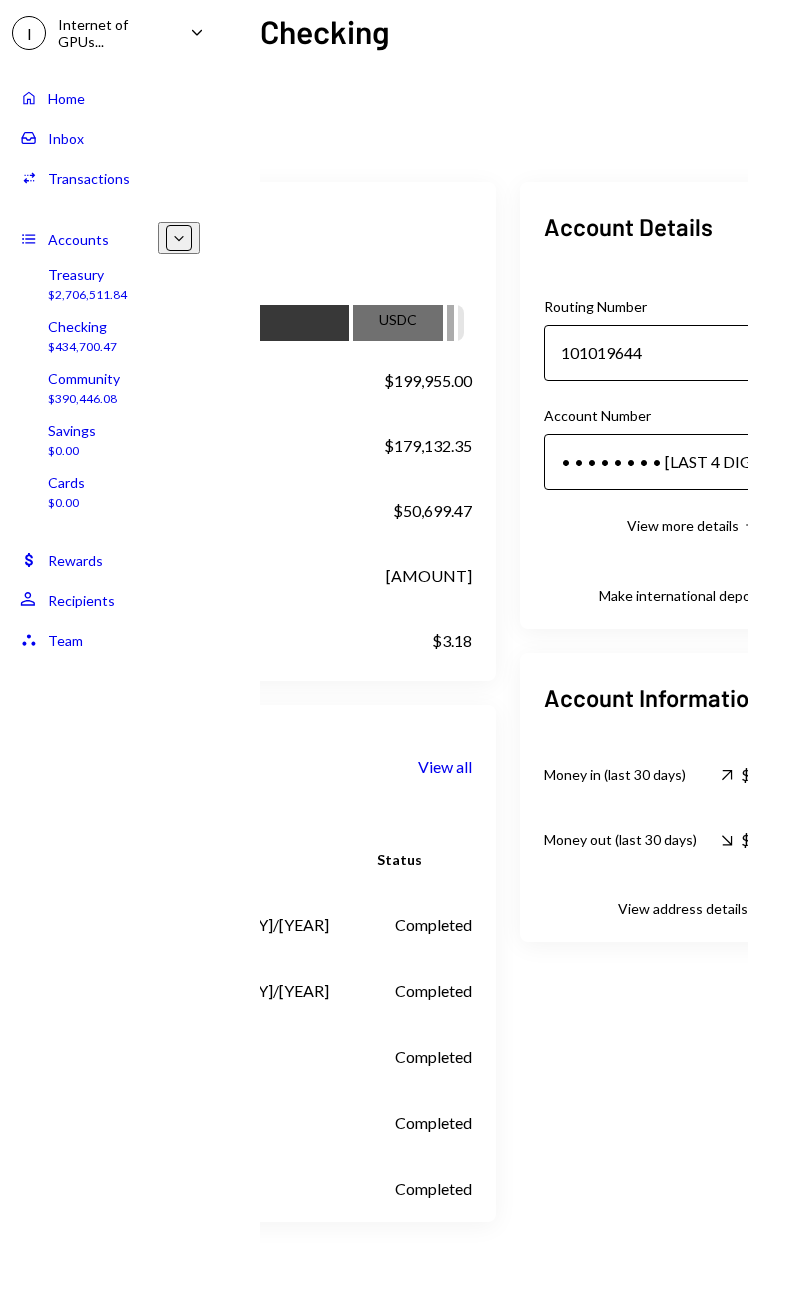 click on "View all" at bounding box center (445, 766) 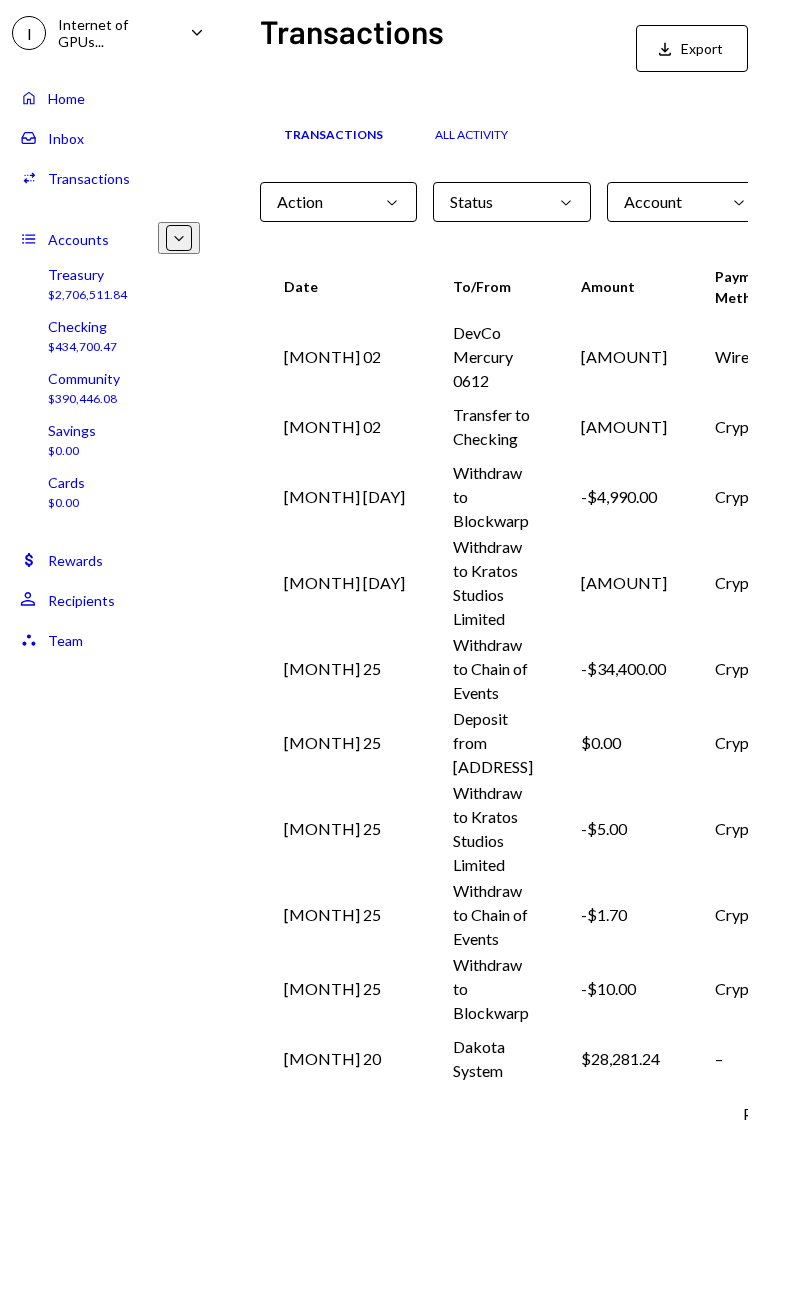 click on "Status Chevron Down" at bounding box center (511, 202) 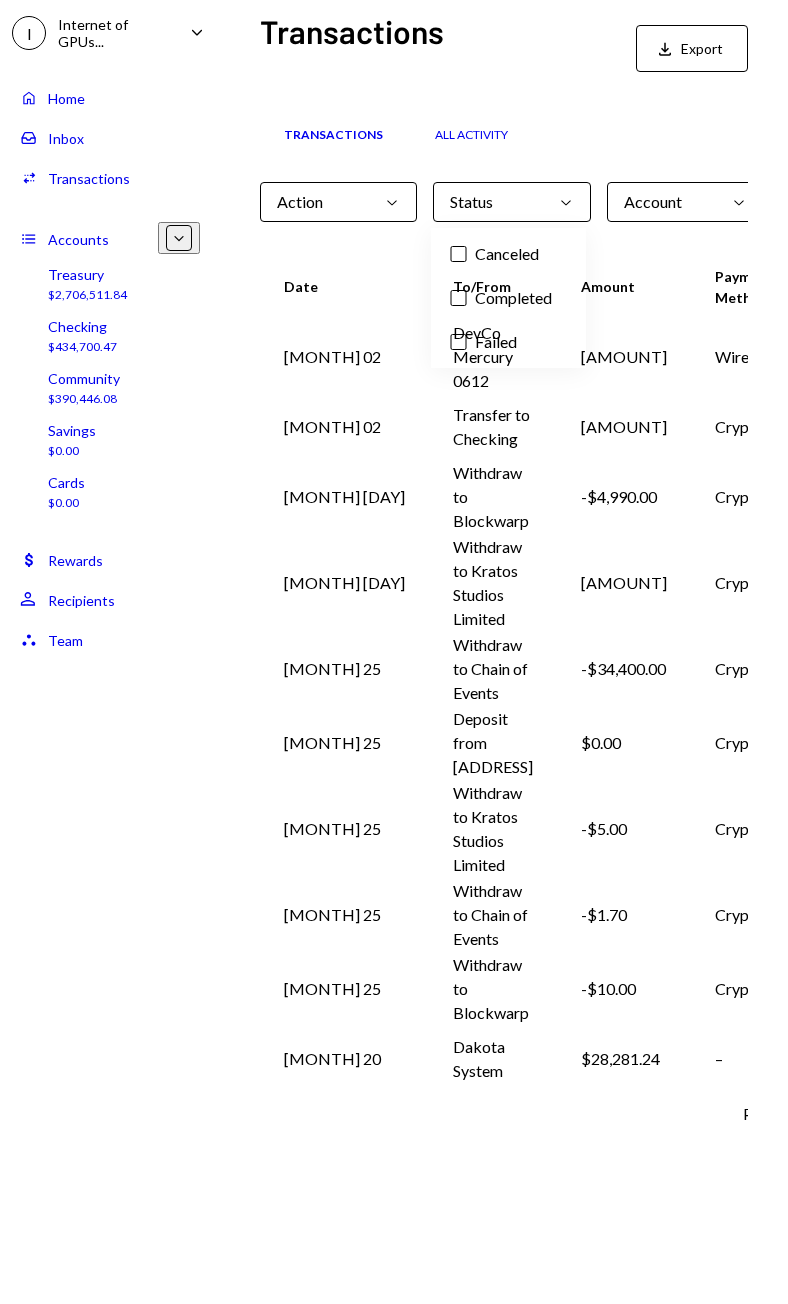 click on "Completed" at bounding box center [508, 298] 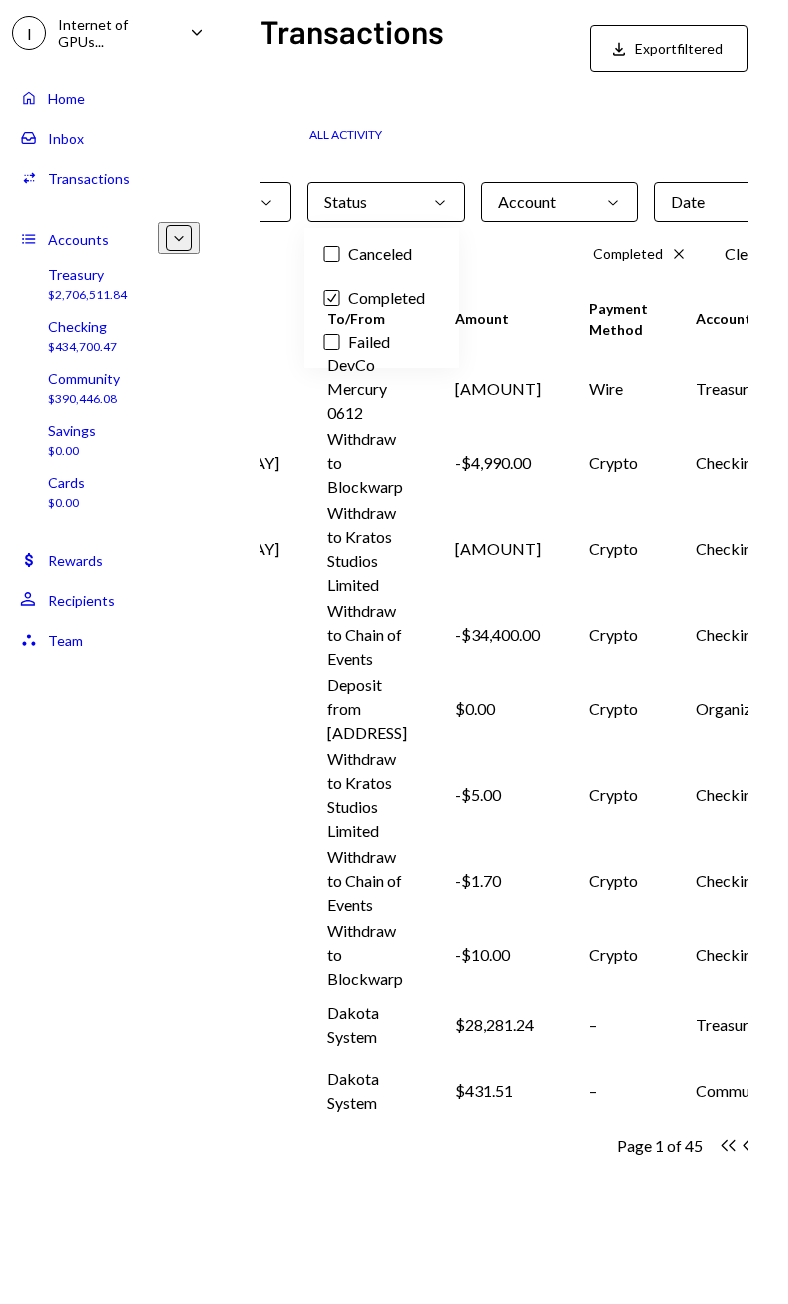 scroll, scrollTop: 0, scrollLeft: 127, axis: horizontal 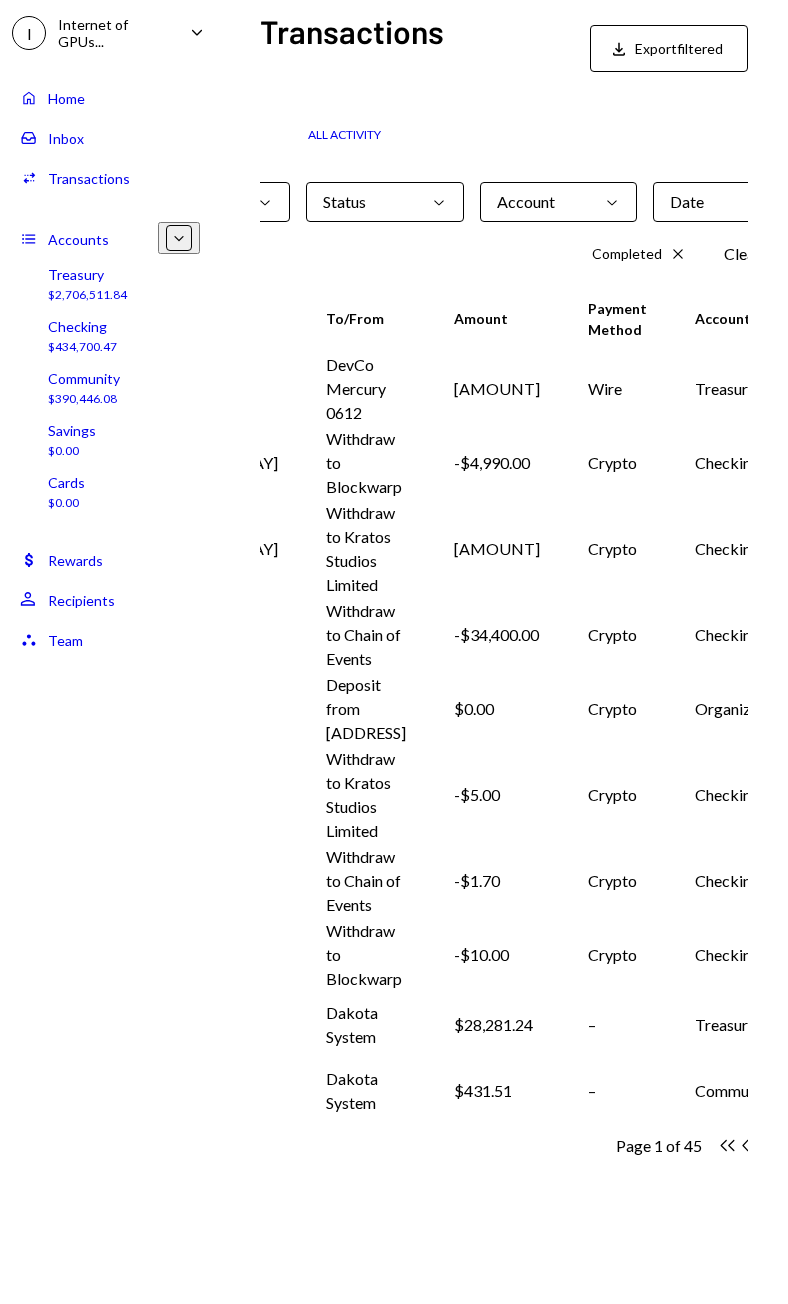 click on "Account Chevron Down" at bounding box center [558, 202] 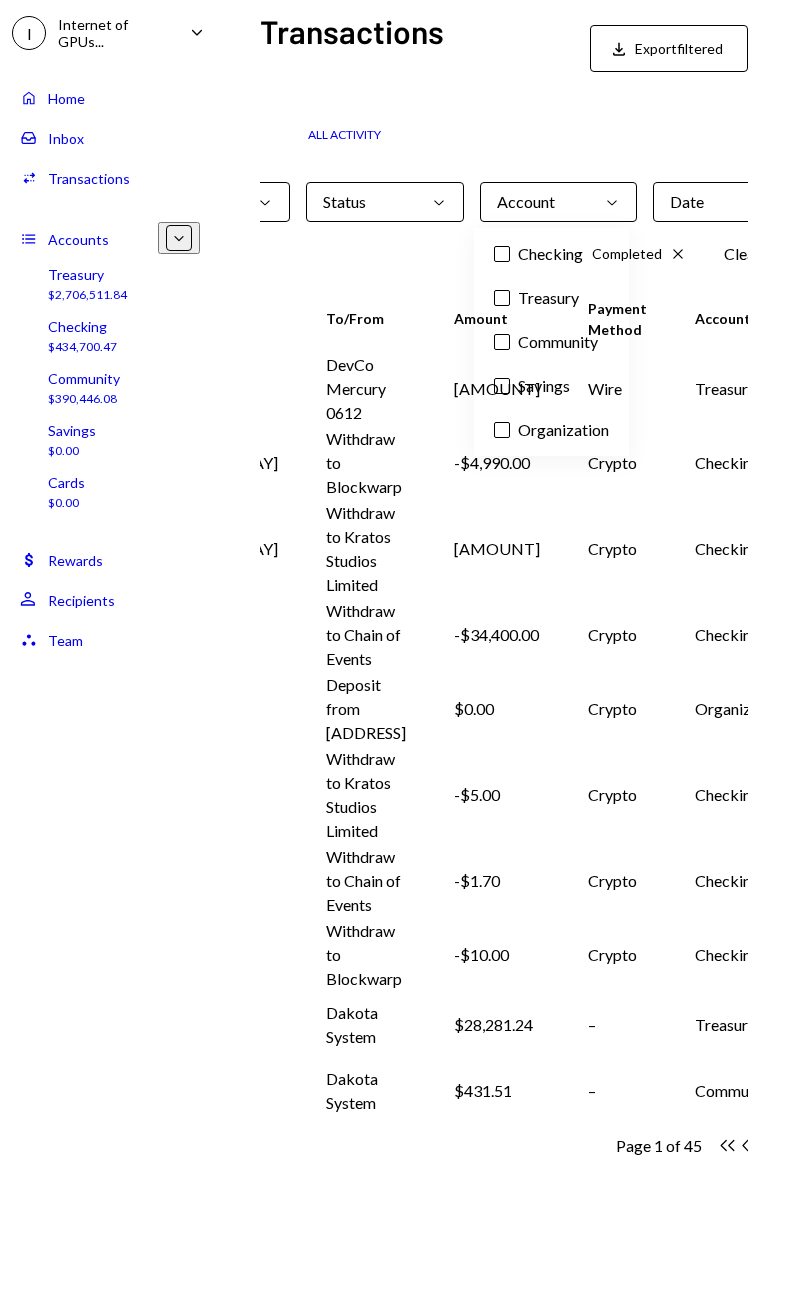 click on "Checking" at bounding box center [551, 254] 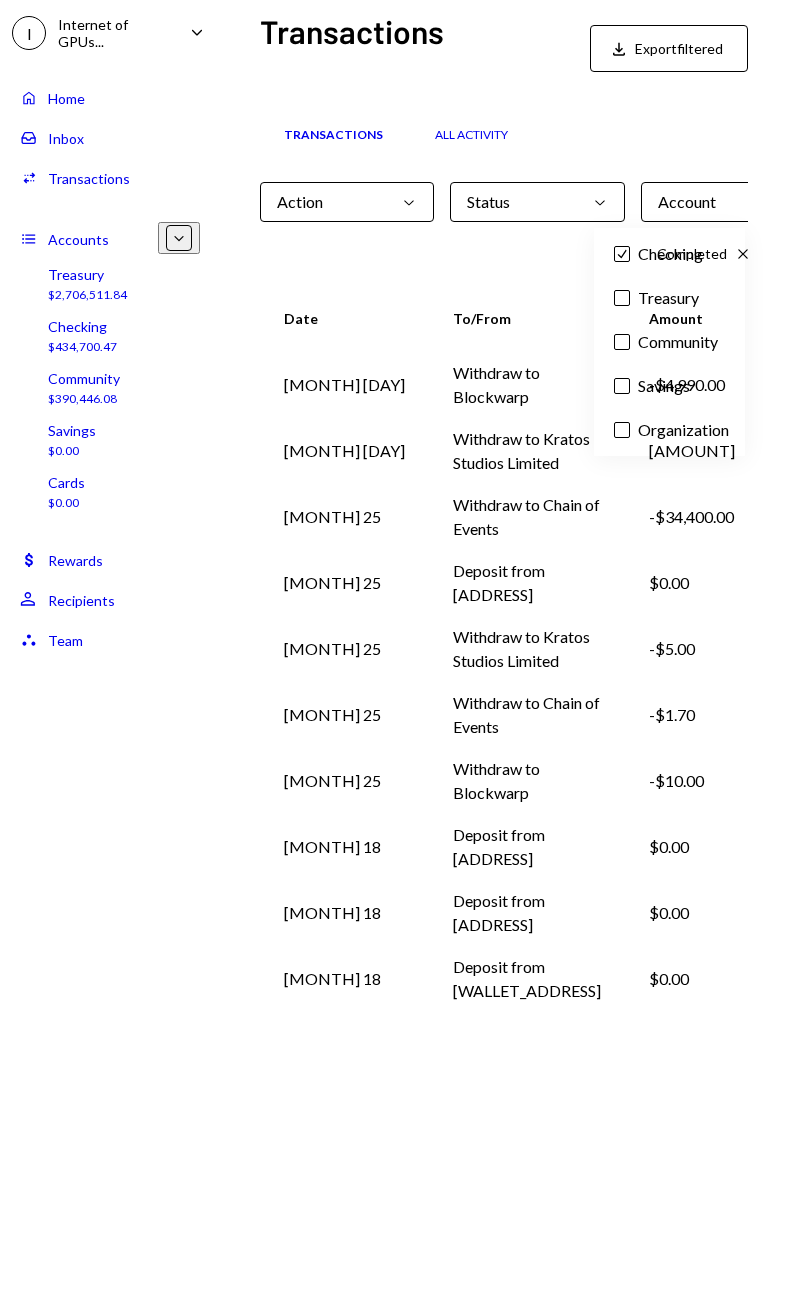scroll, scrollTop: 0, scrollLeft: 164, axis: horizontal 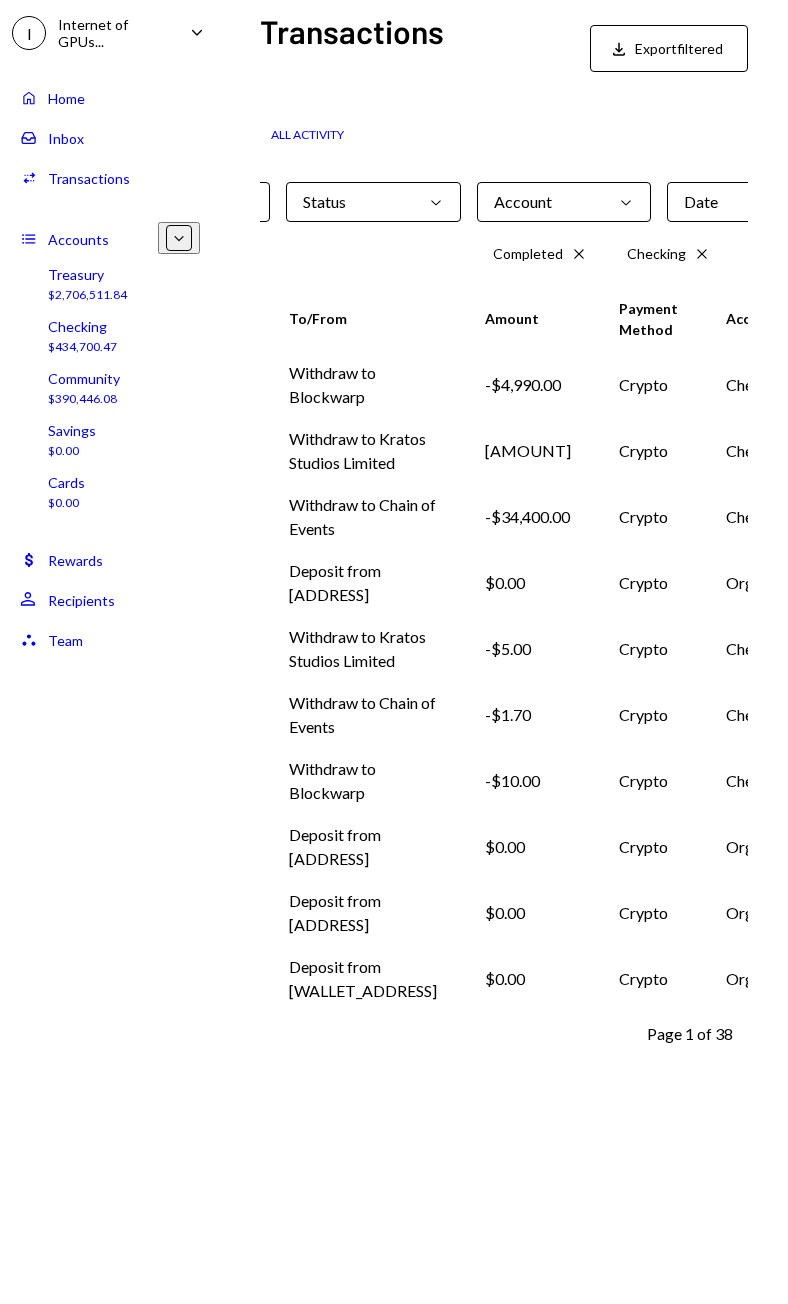 click on "Date Chevron Down" at bounding box center (754, 202) 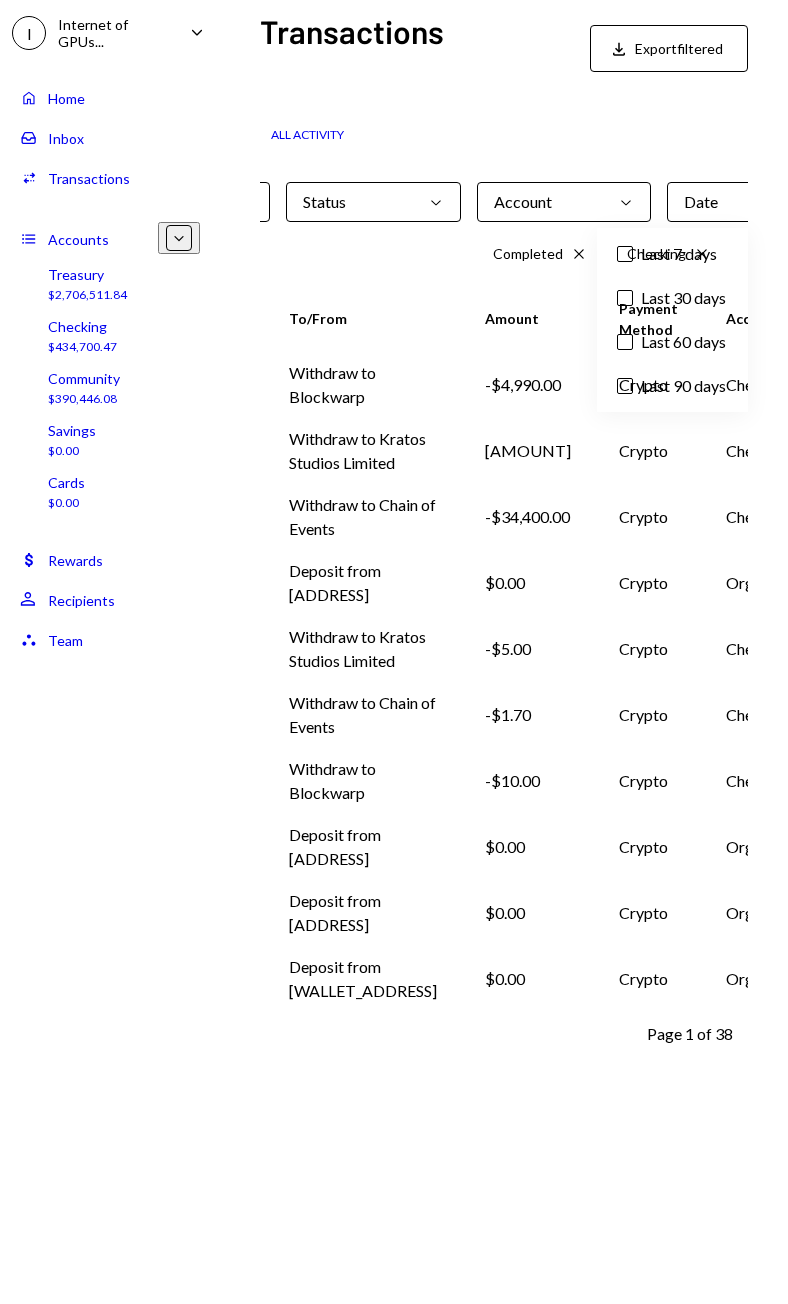 click on "Last 90 days" at bounding box center [672, 386] 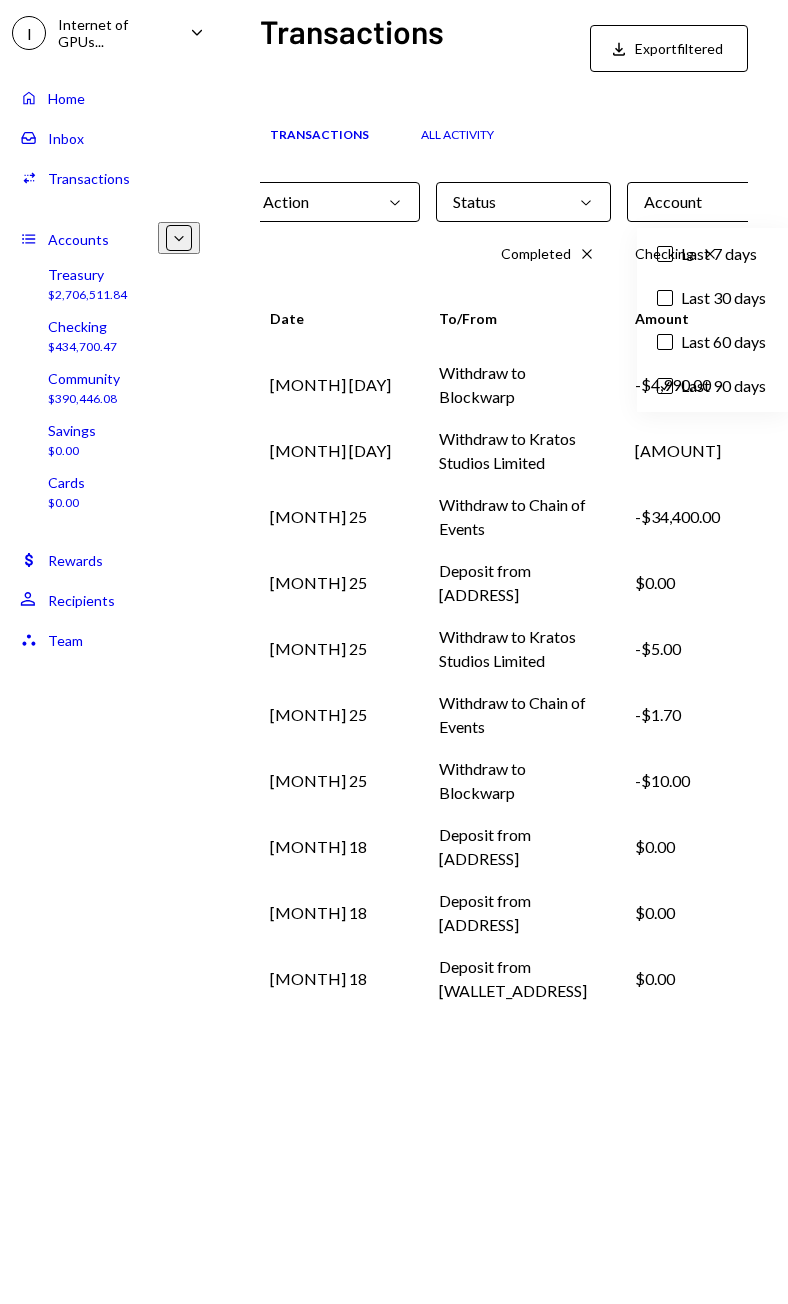 scroll, scrollTop: 0, scrollLeft: 164, axis: horizontal 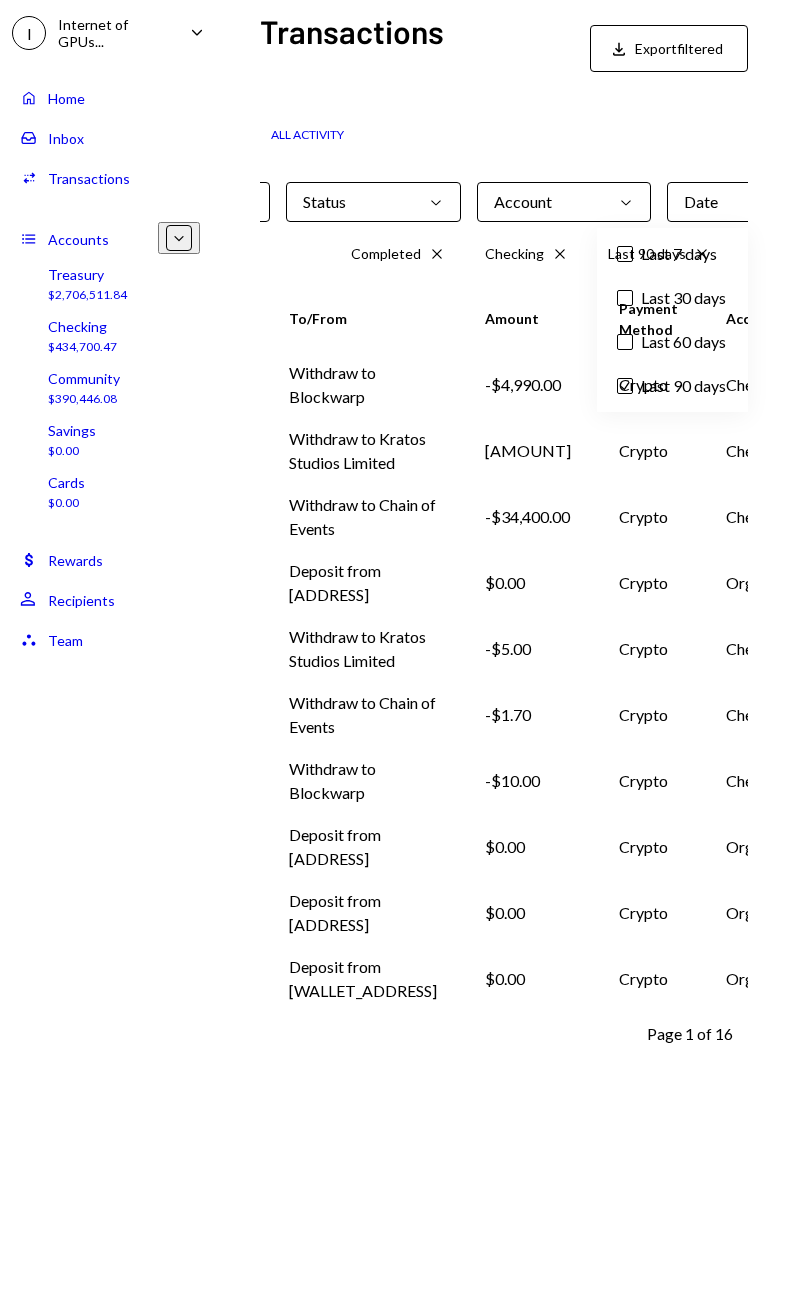click on "Chevron Right" at bounding box center [758, 1033] 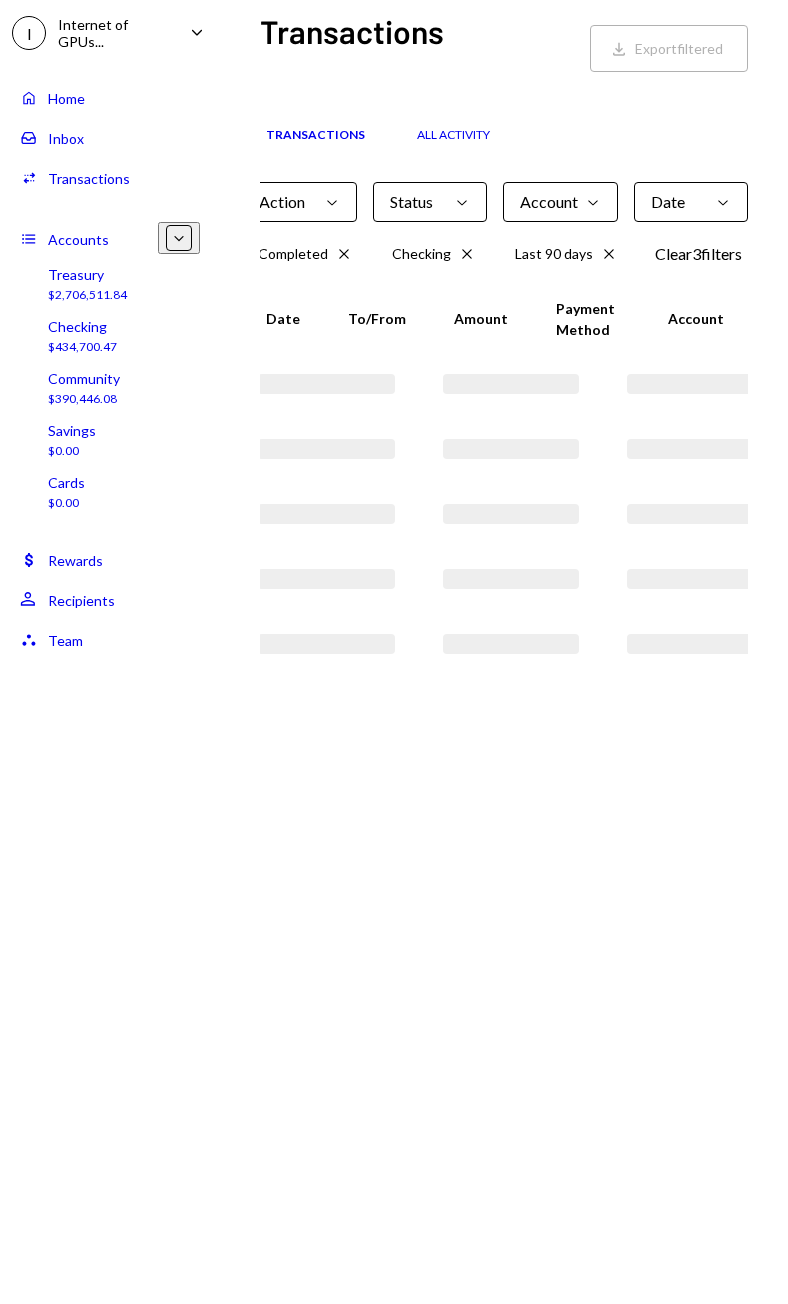 scroll, scrollTop: 0, scrollLeft: 0, axis: both 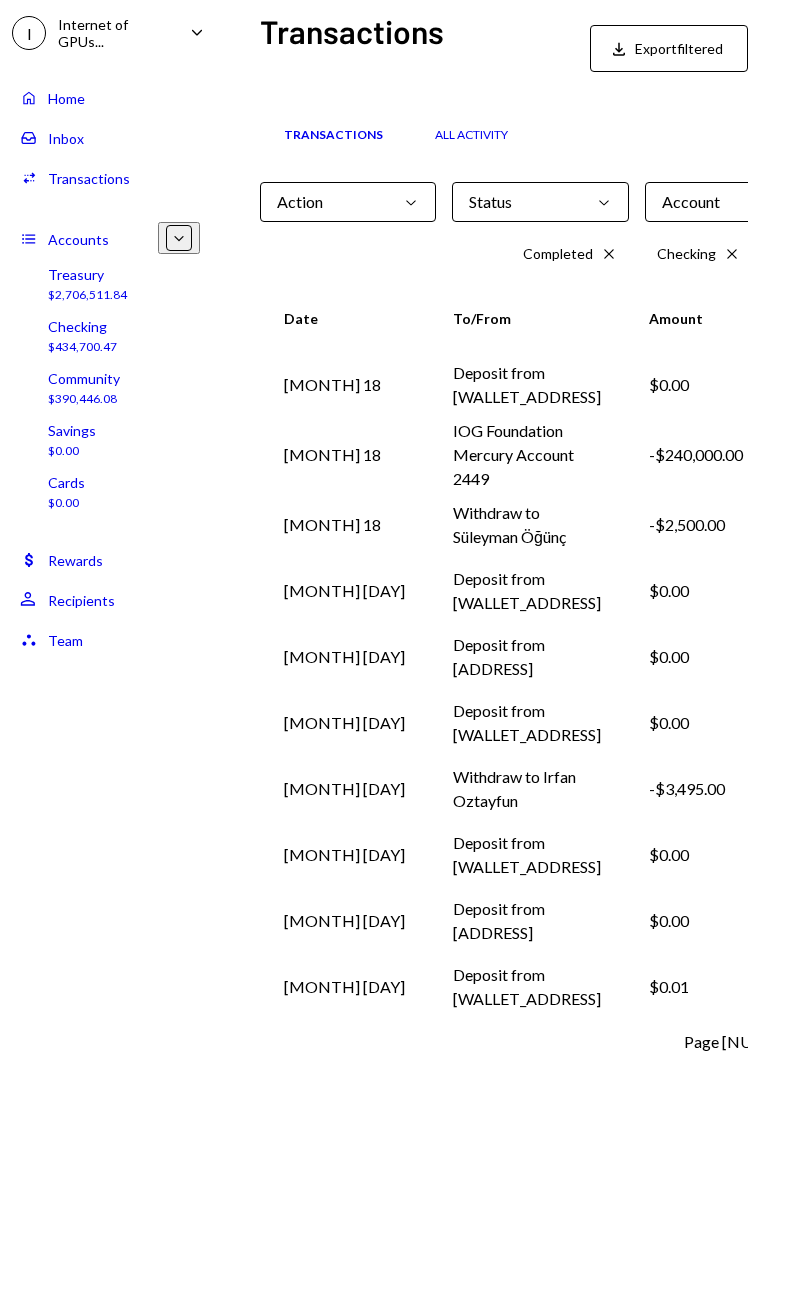 click on "Account Chevron Down" at bounding box center [733, 202] 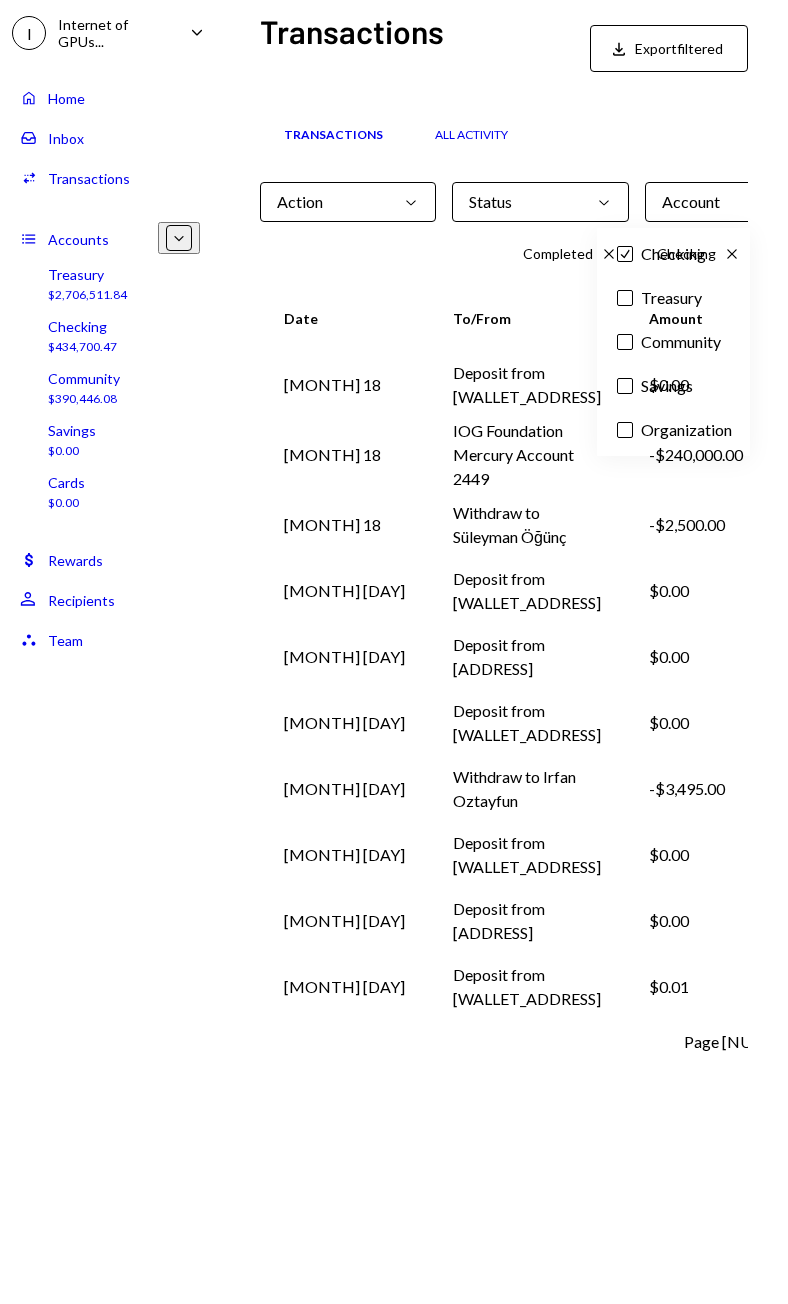 scroll, scrollTop: 0, scrollLeft: 170, axis: horizontal 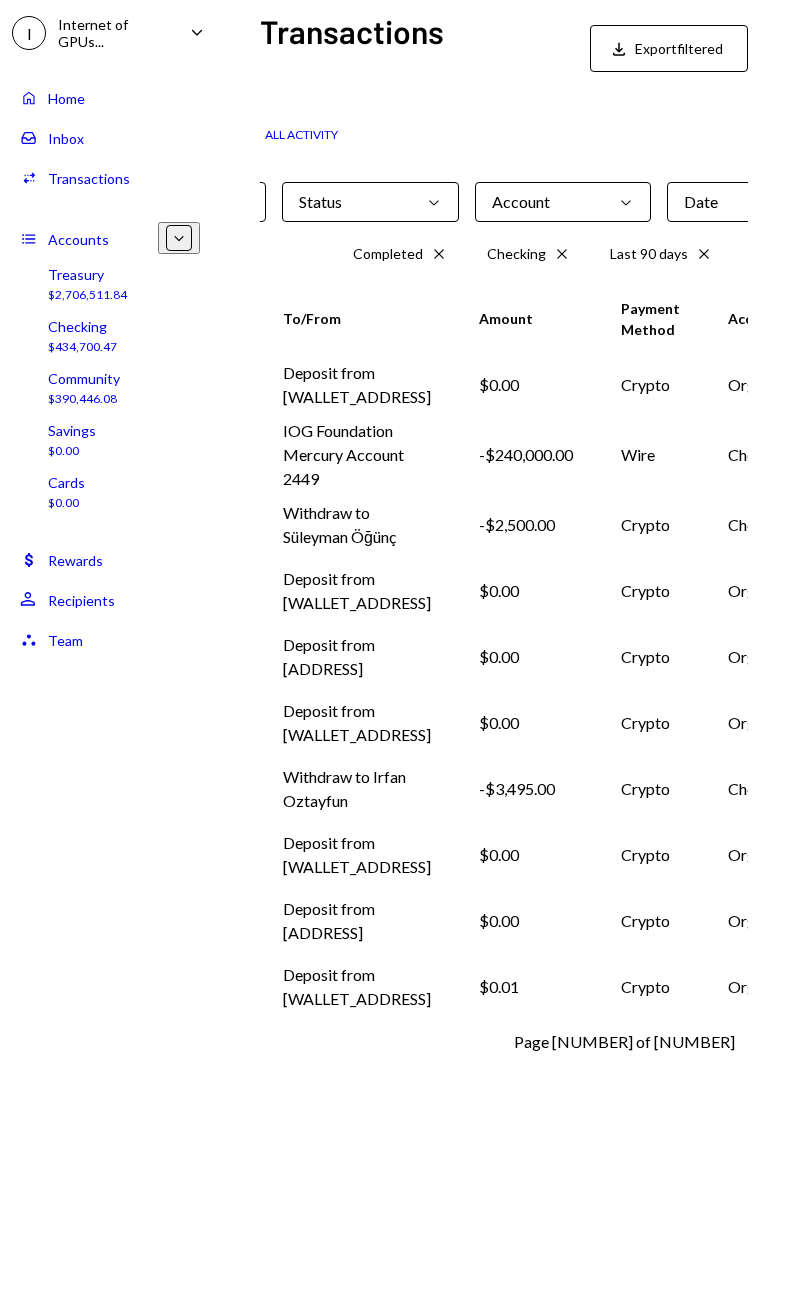 click on "Date Chevron Down" at bounding box center (755, 202) 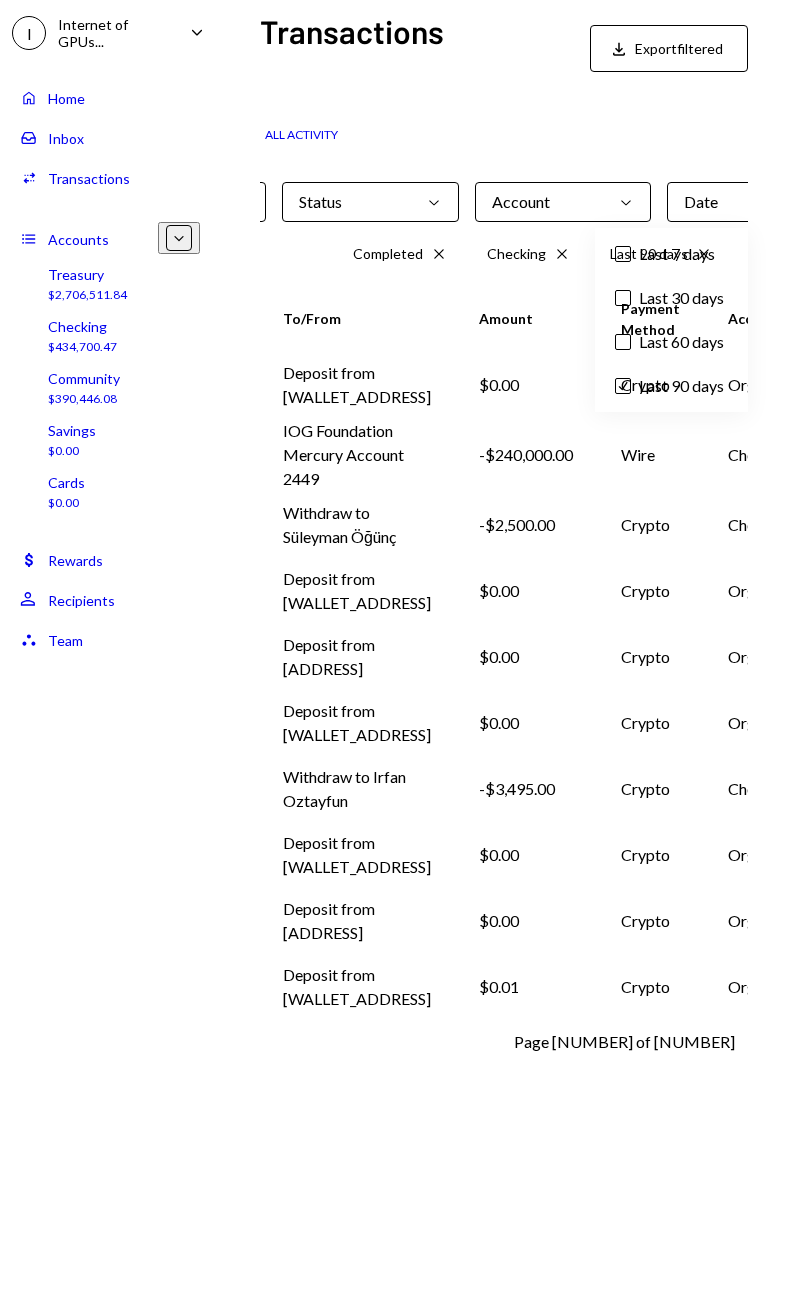 click on "Check Last [NUMBER] days" at bounding box center [671, 386] 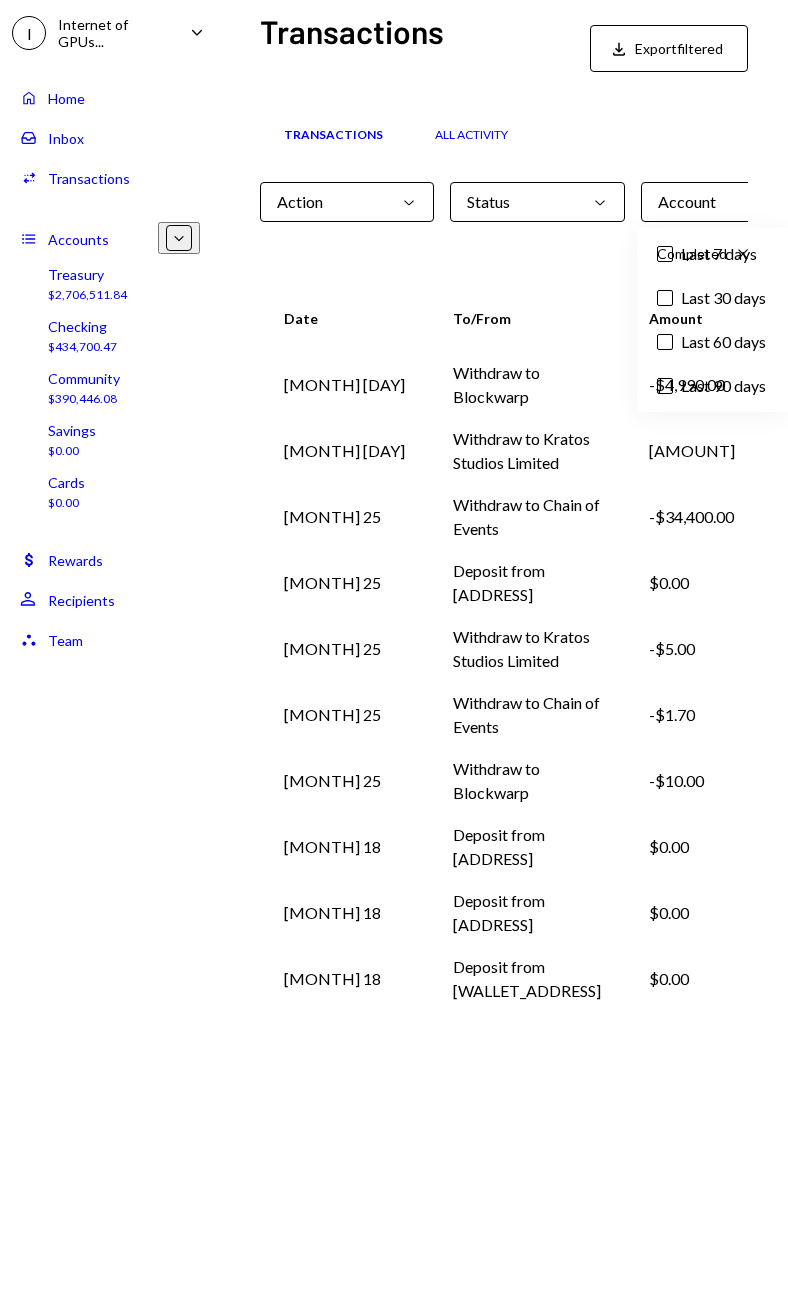 scroll, scrollTop: 0, scrollLeft: 164, axis: horizontal 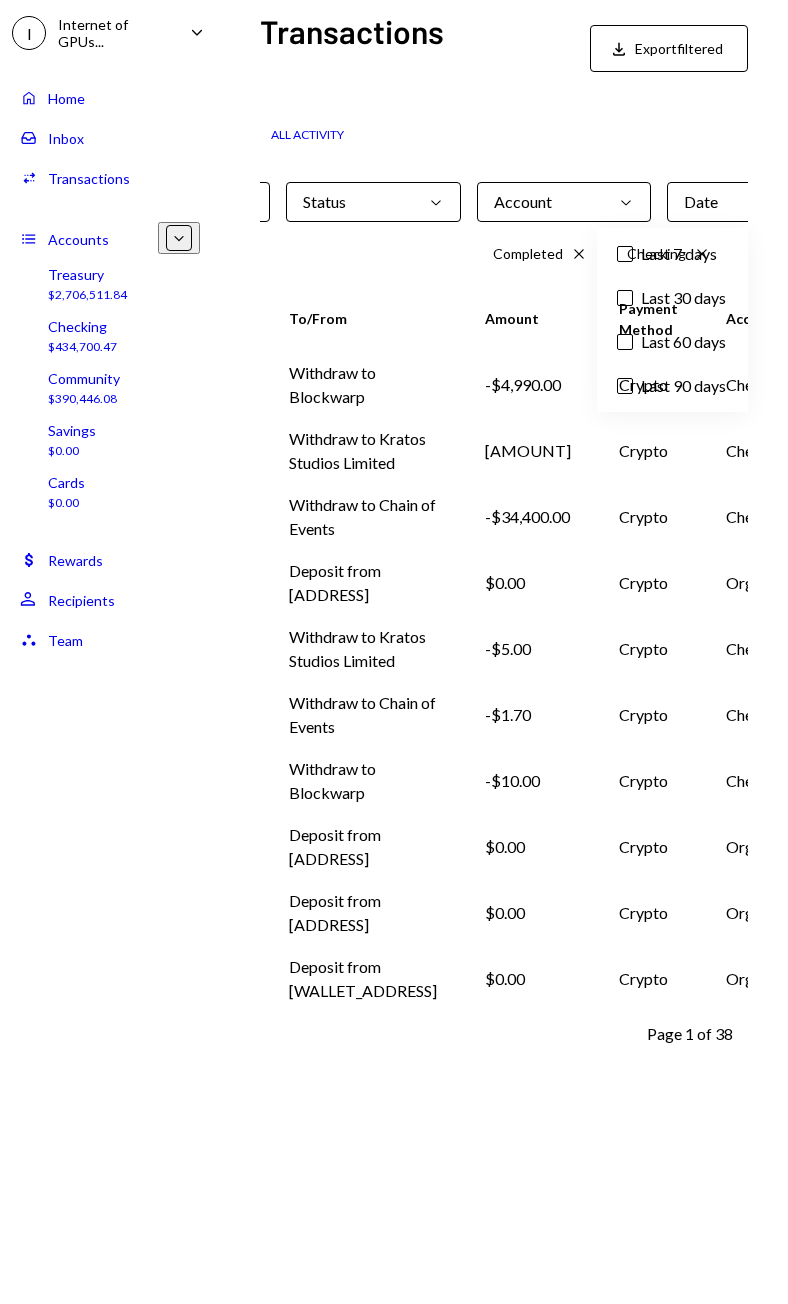 click on "Transactions All Activity Action Chevron Down Status Chevron Down Account Chevron Down Date Chevron Down Completed Cross Checking Cross Clear 2 filter s Date To/From Amount Payment Method Account Jun 27 Withdraw to Blockwarp -$4,990.00 Crypto Checking Jun 27 Withdraw to Kratos Studios Limited -$2,995.00 Crypto Checking Jun 25 Withdraw to Chain of Events -$34,400.00 Crypto Checking Jun 25 Deposit from [WALLET_ADDRESS] $0.00 Crypto Organization Jun 25 Withdraw to Kratos Studios Limited -$5.00 Crypto Checking Jun 25 Withdraw to Chain of Events -$1.70 Crypto Checking Jun 25 Withdraw to Blockwarp -$10.00 Crypto Checking Jun 18 Deposit from [WALLET_ADDRESS] $0.00 Crypto Organization Jun 18 Deposit from [WALLET_ADDRESS] $0.00 Crypto Organization Jun 18 Deposit from [WALLET_ADDRESS] $0.00 Crypto Organization Page 1 of 38 Double Arrow Left Chevron Left Chevron Right Double Arrow Right" at bounding box center (468, 608) 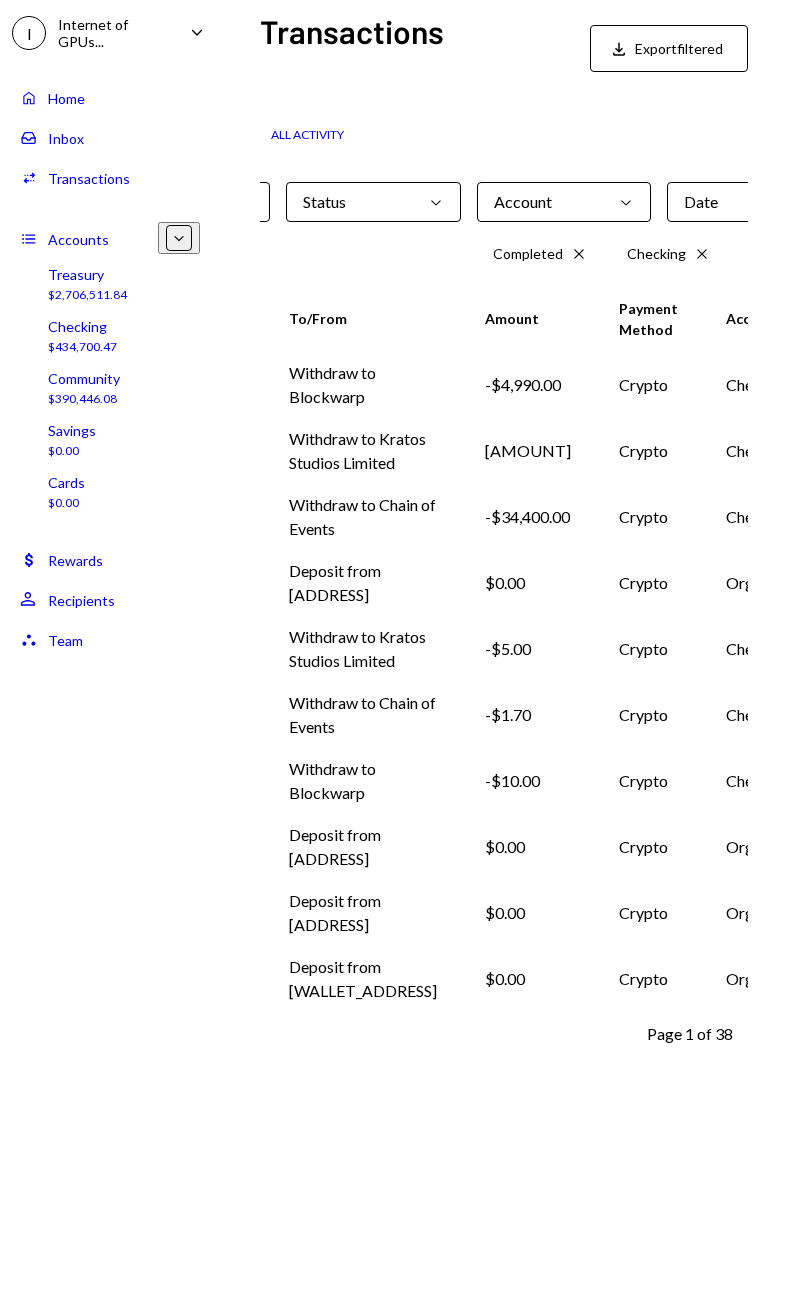 click on "Double Arrow Right" at bounding box center (758, 1033) 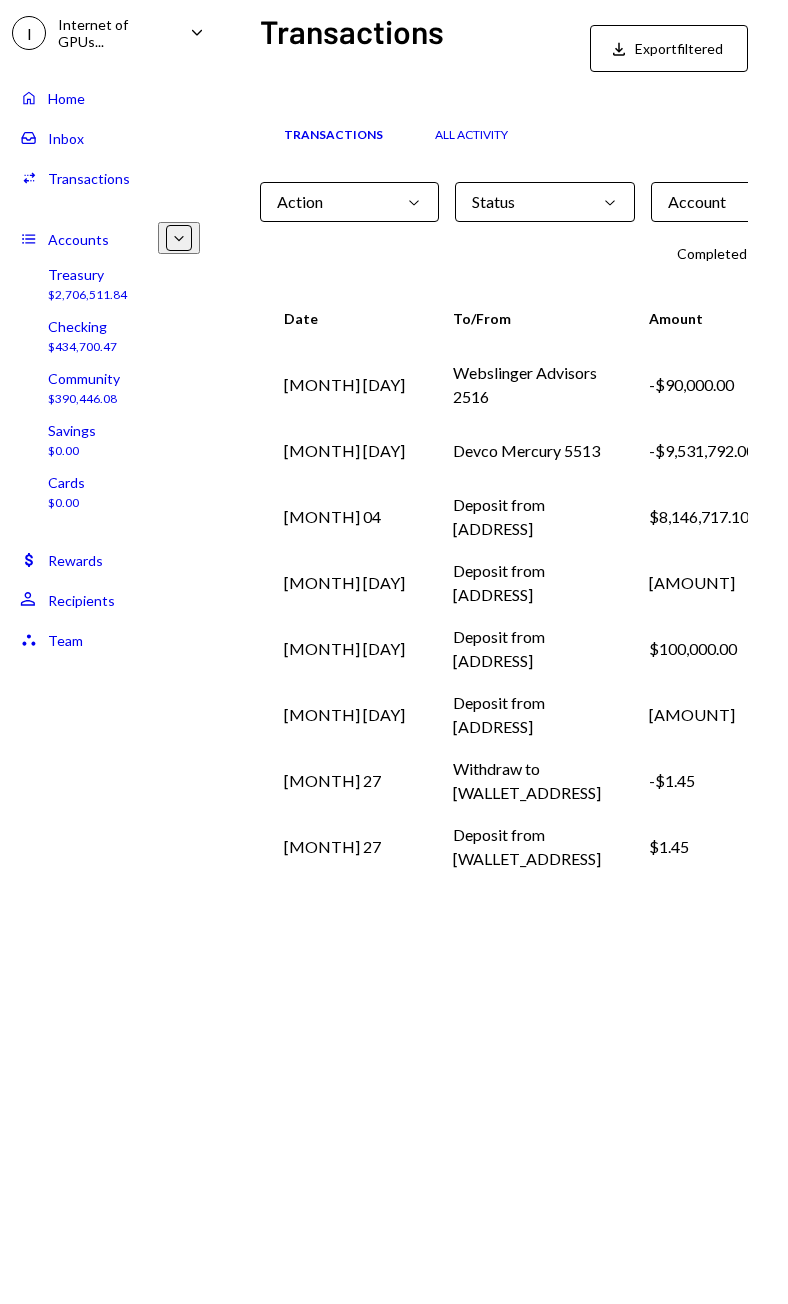 scroll, scrollTop: 0, scrollLeft: 181, axis: horizontal 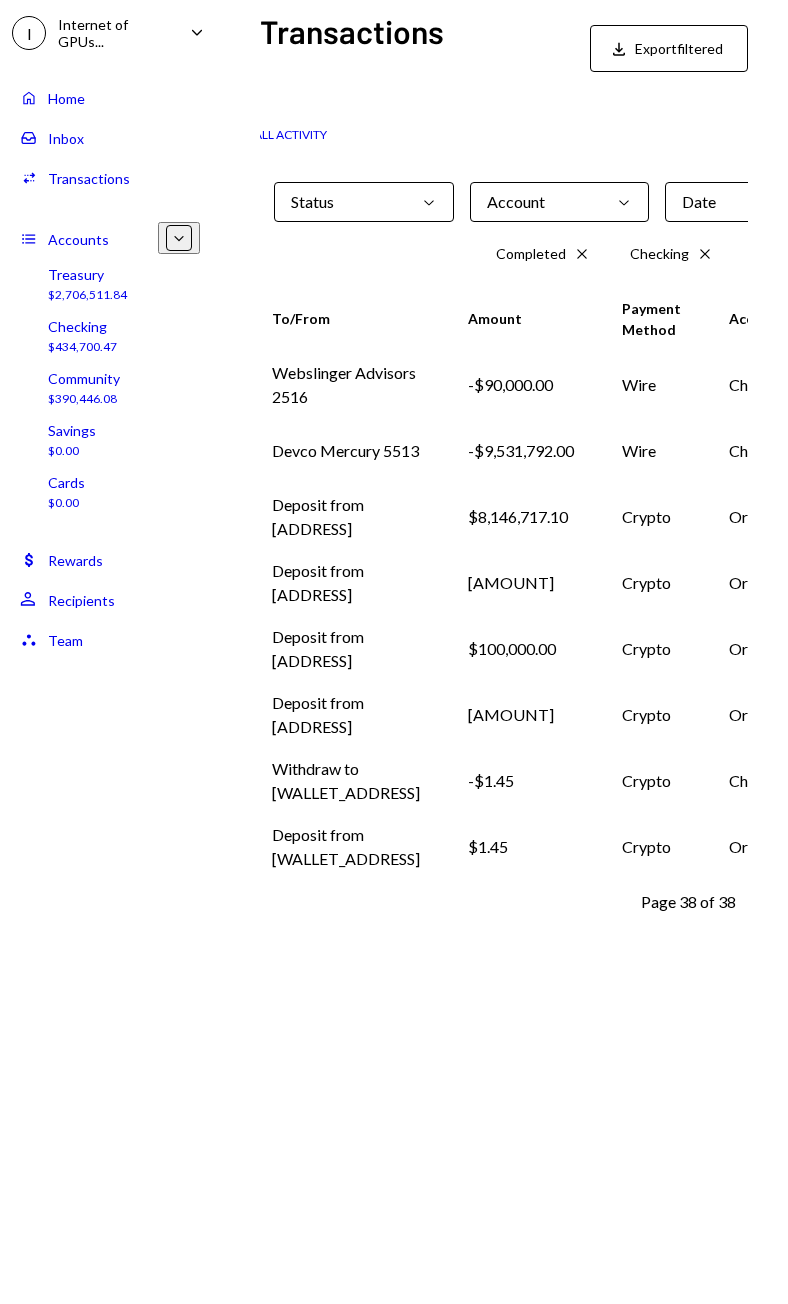 click on "Date Chevron Down" at bounding box center [754, 202] 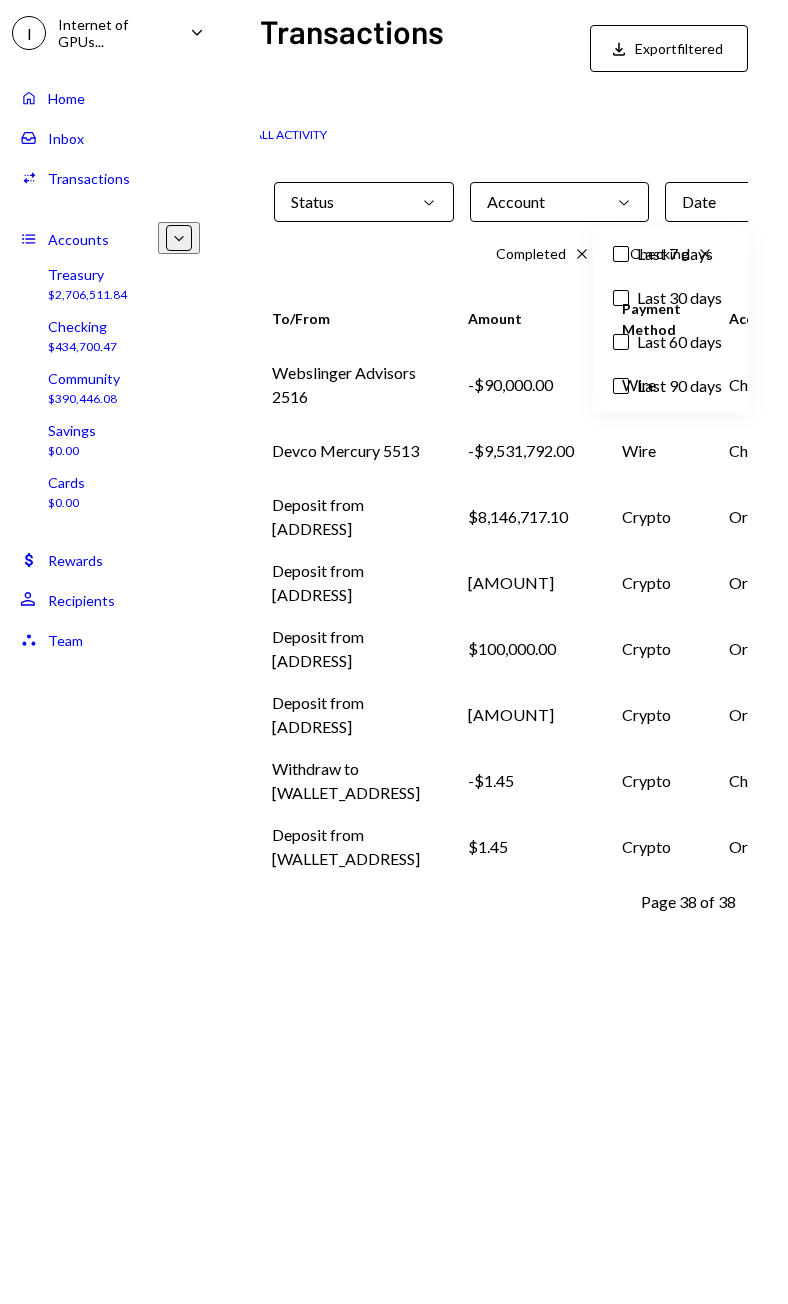 drag, startPoint x: 687, startPoint y: 334, endPoint x: 668, endPoint y: 387, distance: 56.302753 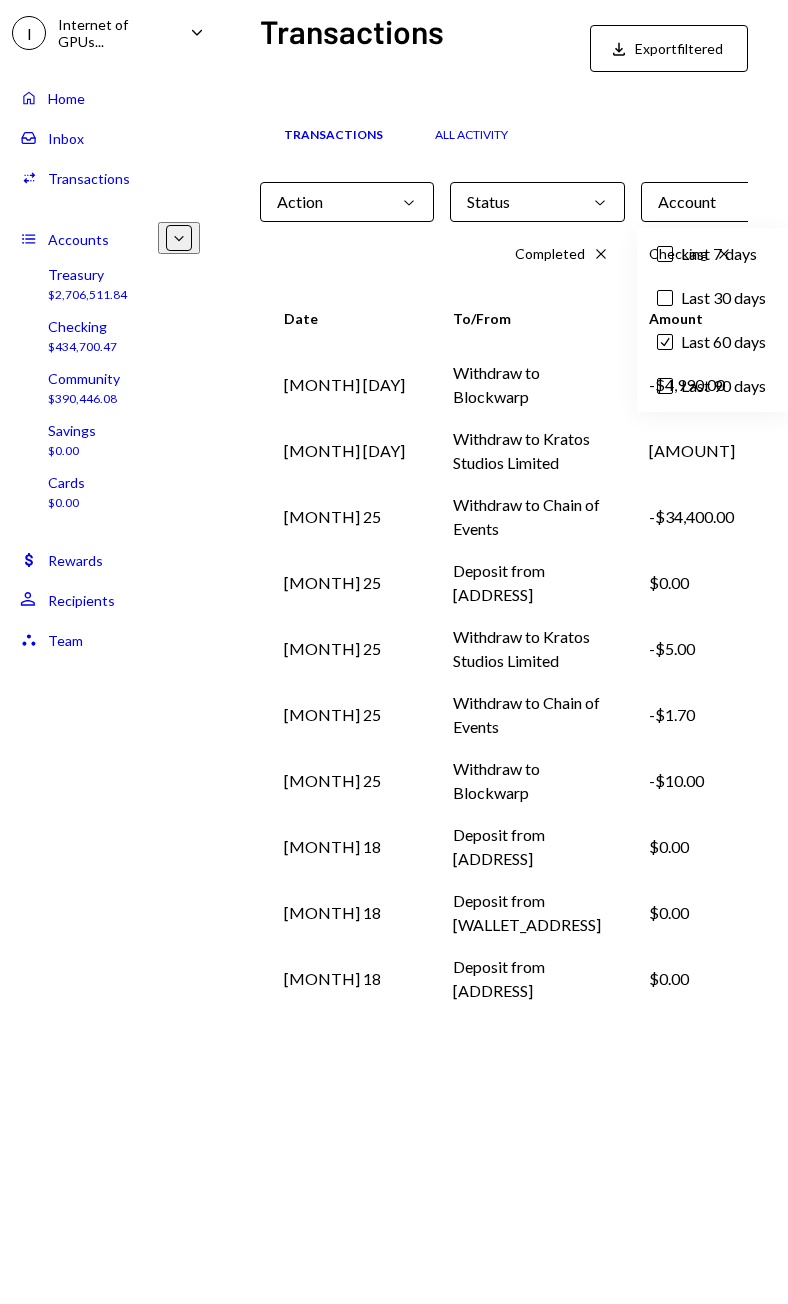 click on "Check Last [NUMBER] days" at bounding box center [712, 342] 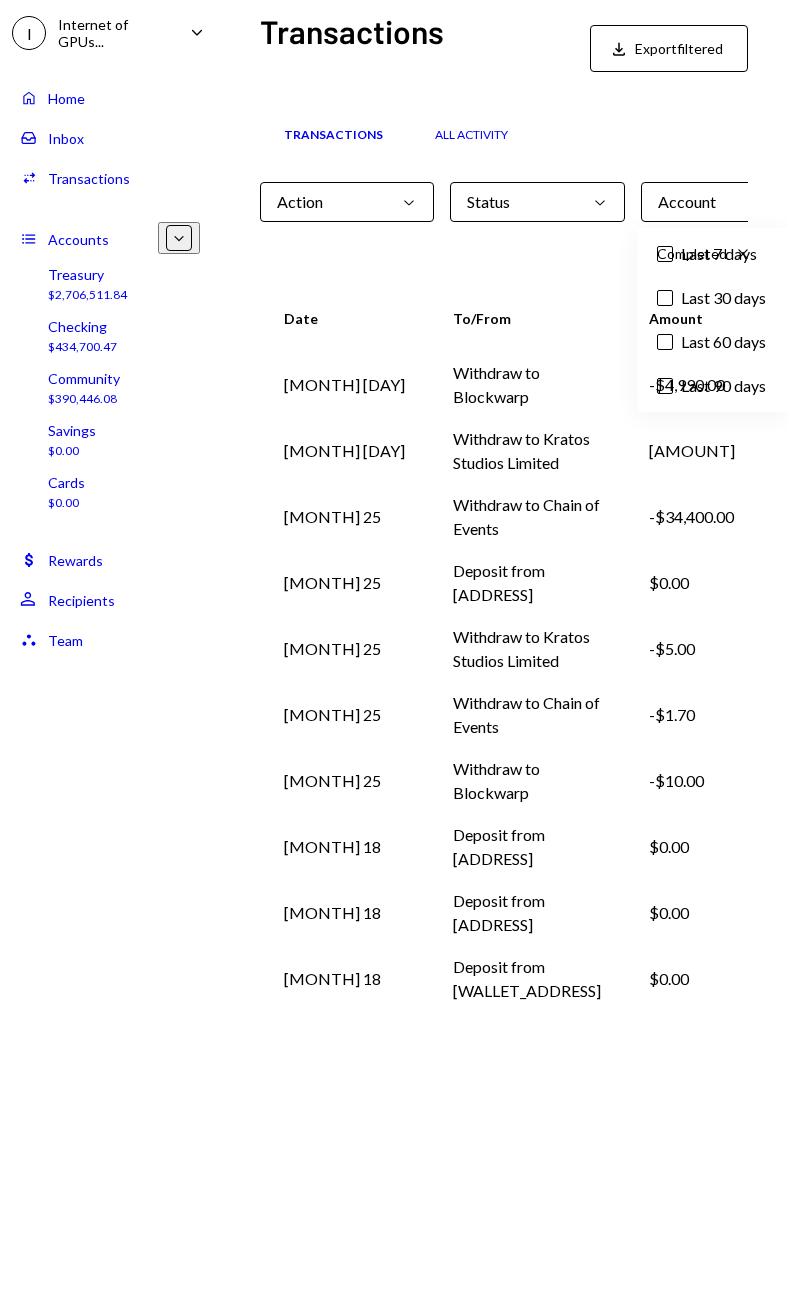 click on "Last 30 days" at bounding box center (712, 298) 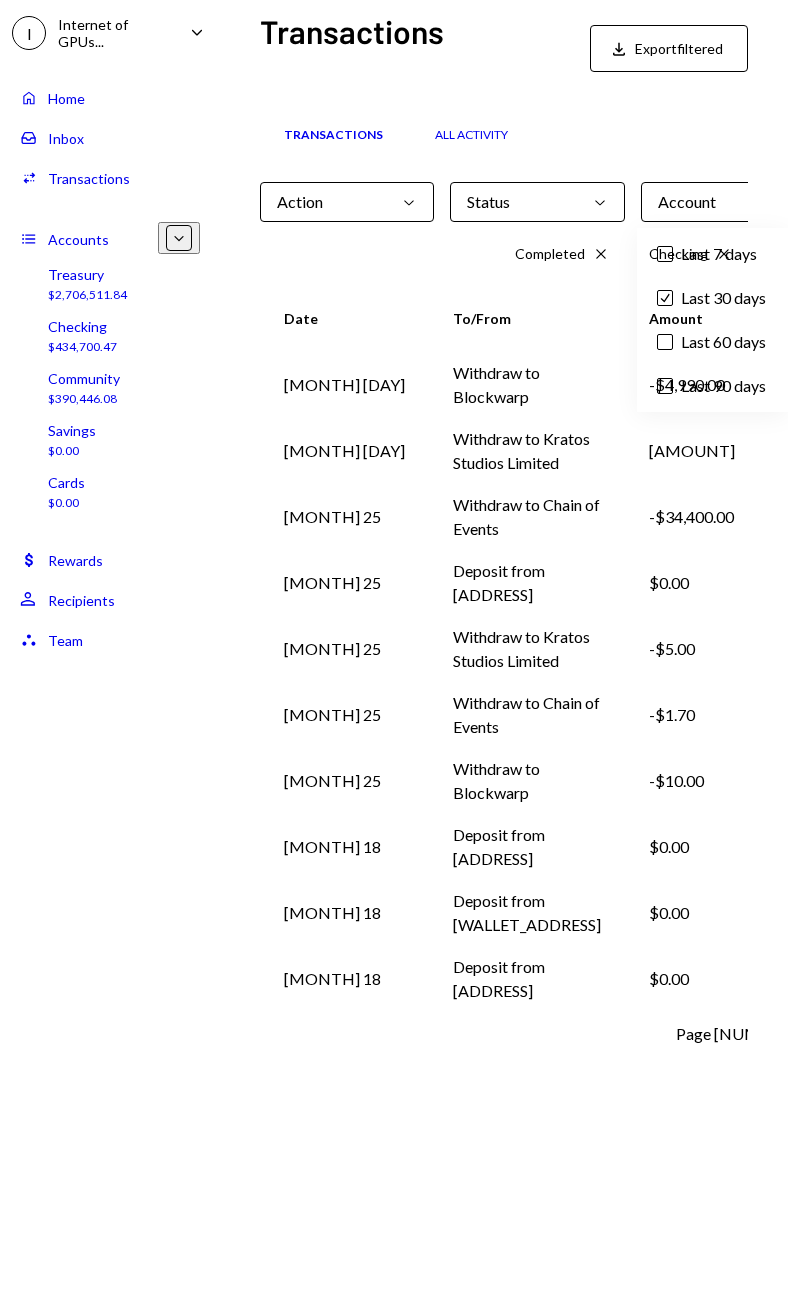 scroll, scrollTop: 0, scrollLeft: 164, axis: horizontal 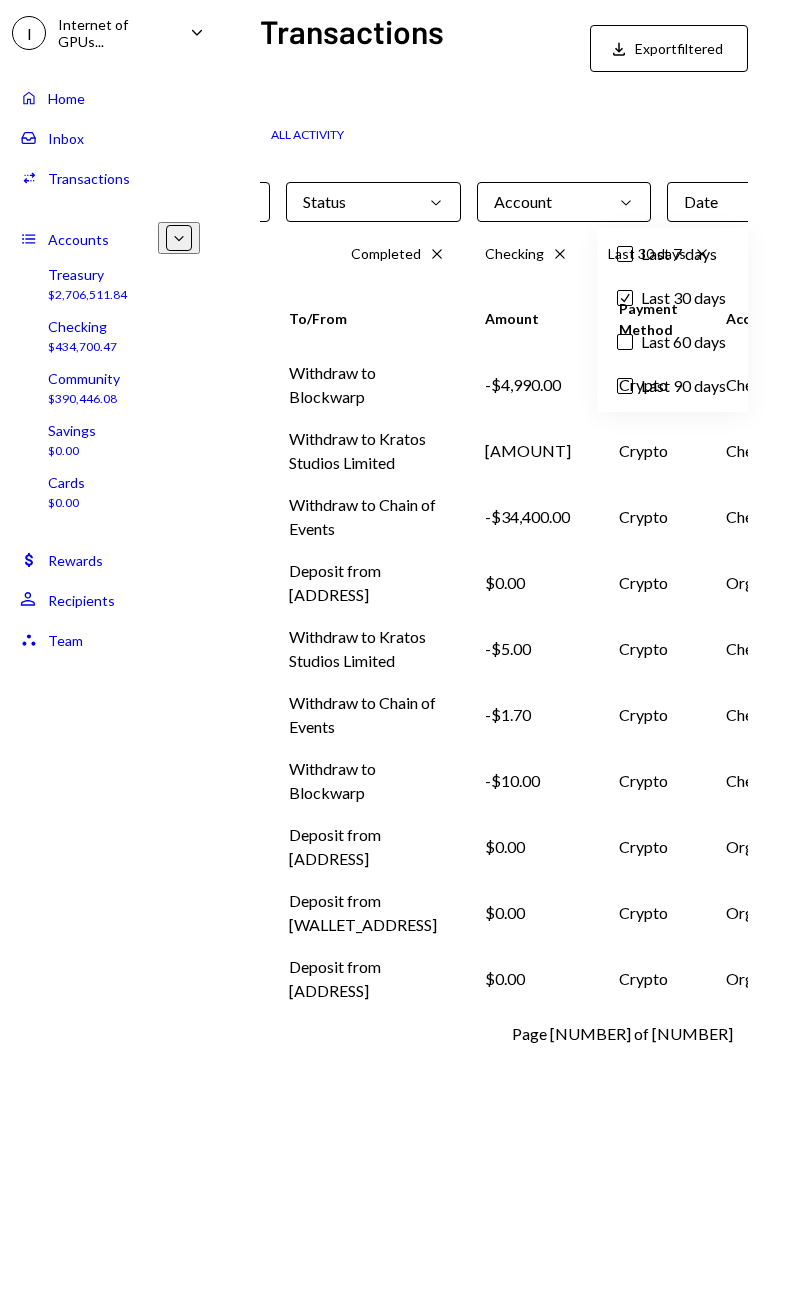 click on "Double Arrow Right" at bounding box center (758, 1033) 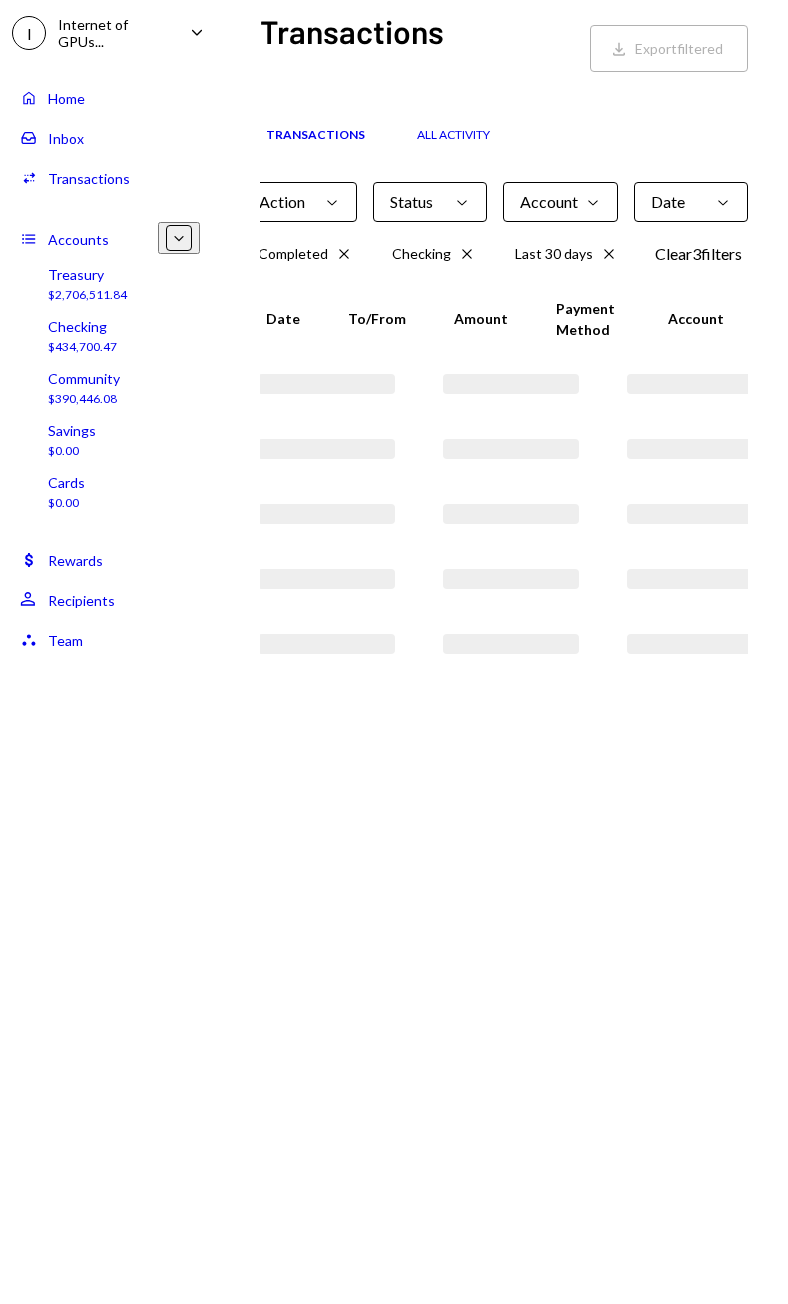 scroll, scrollTop: 0, scrollLeft: 0, axis: both 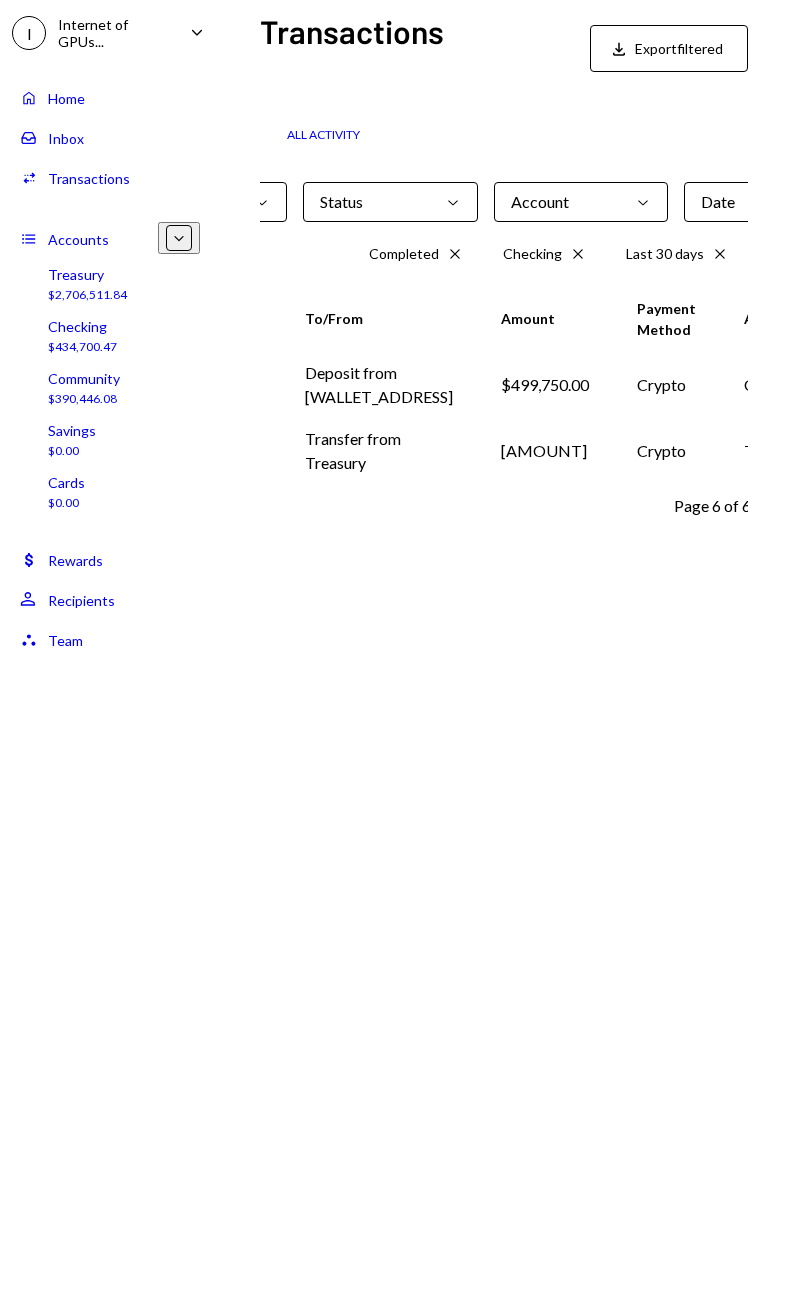 click on "Chevron Left" at bounding box center (776, 505) 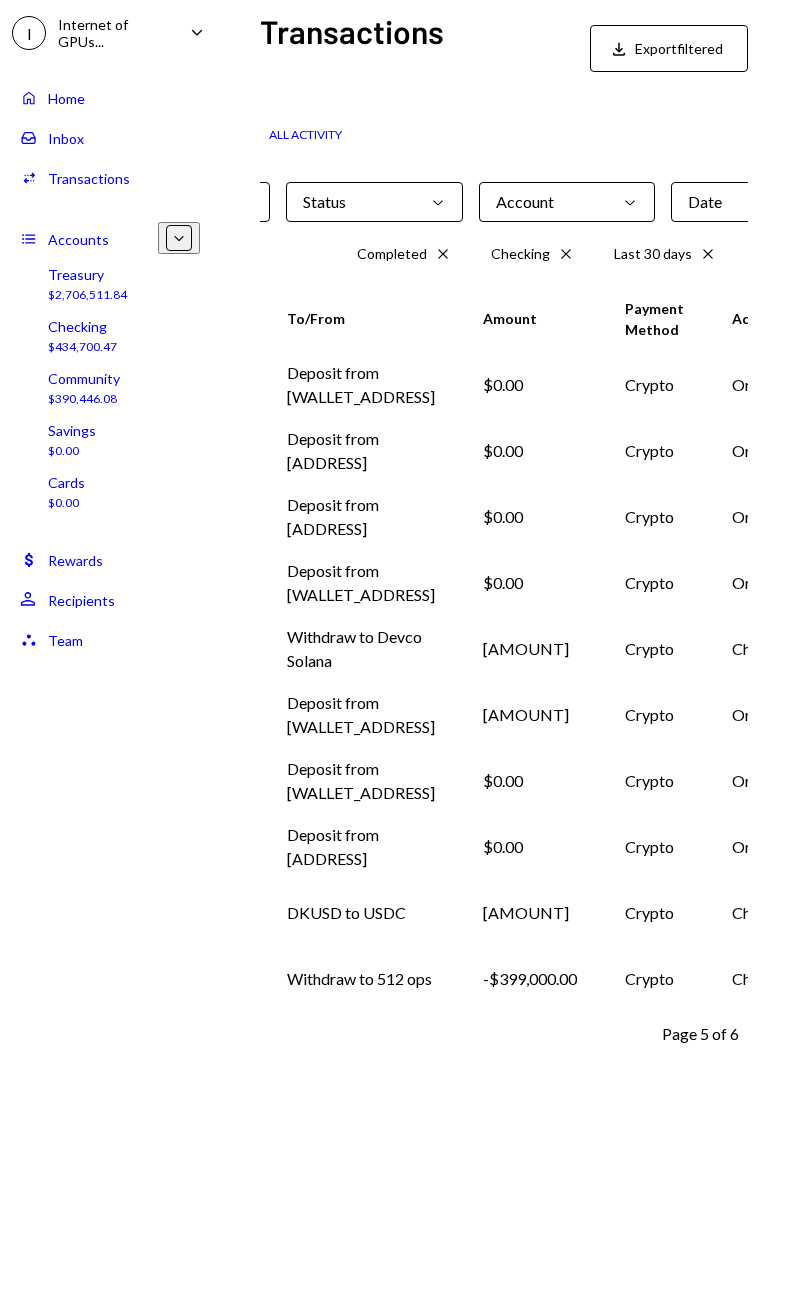 scroll, scrollTop: 0, scrollLeft: 181, axis: horizontal 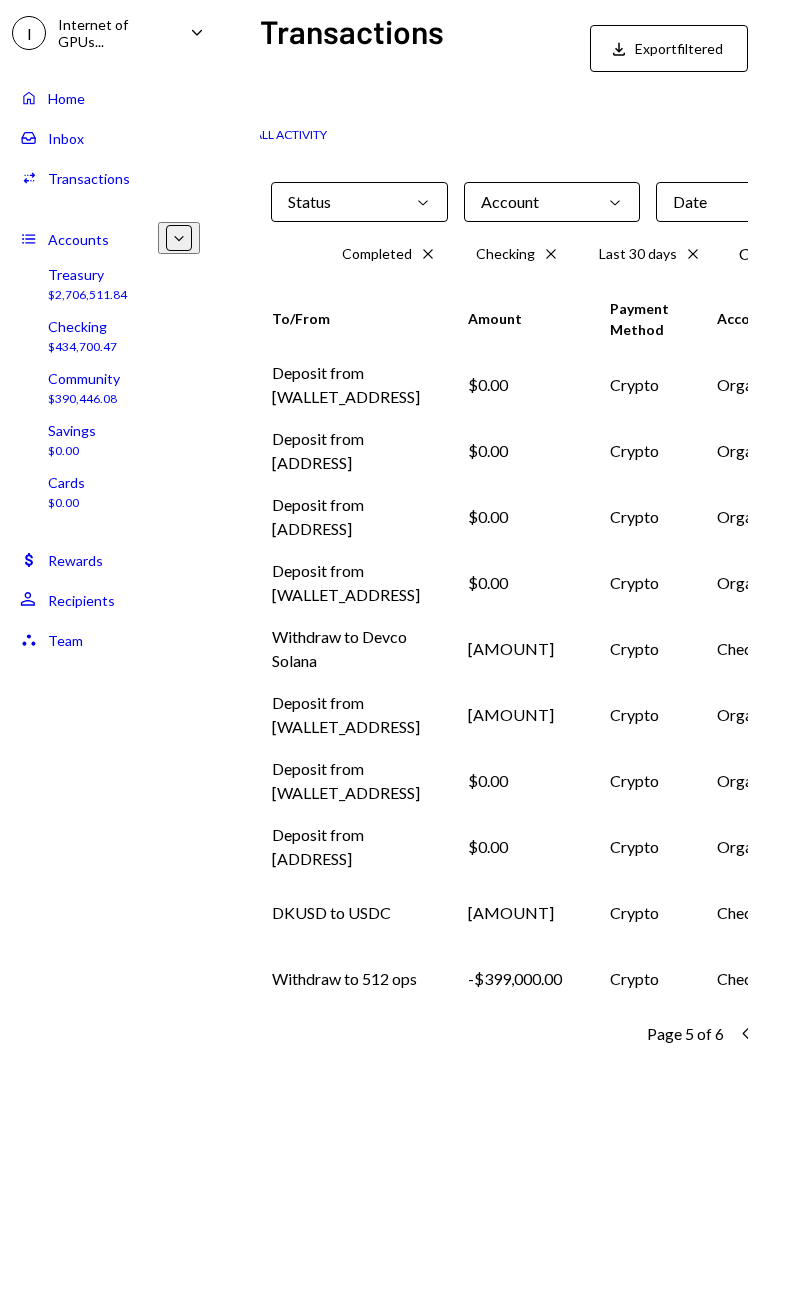 drag, startPoint x: 688, startPoint y: 1016, endPoint x: 687, endPoint y: 1003, distance: 13.038404 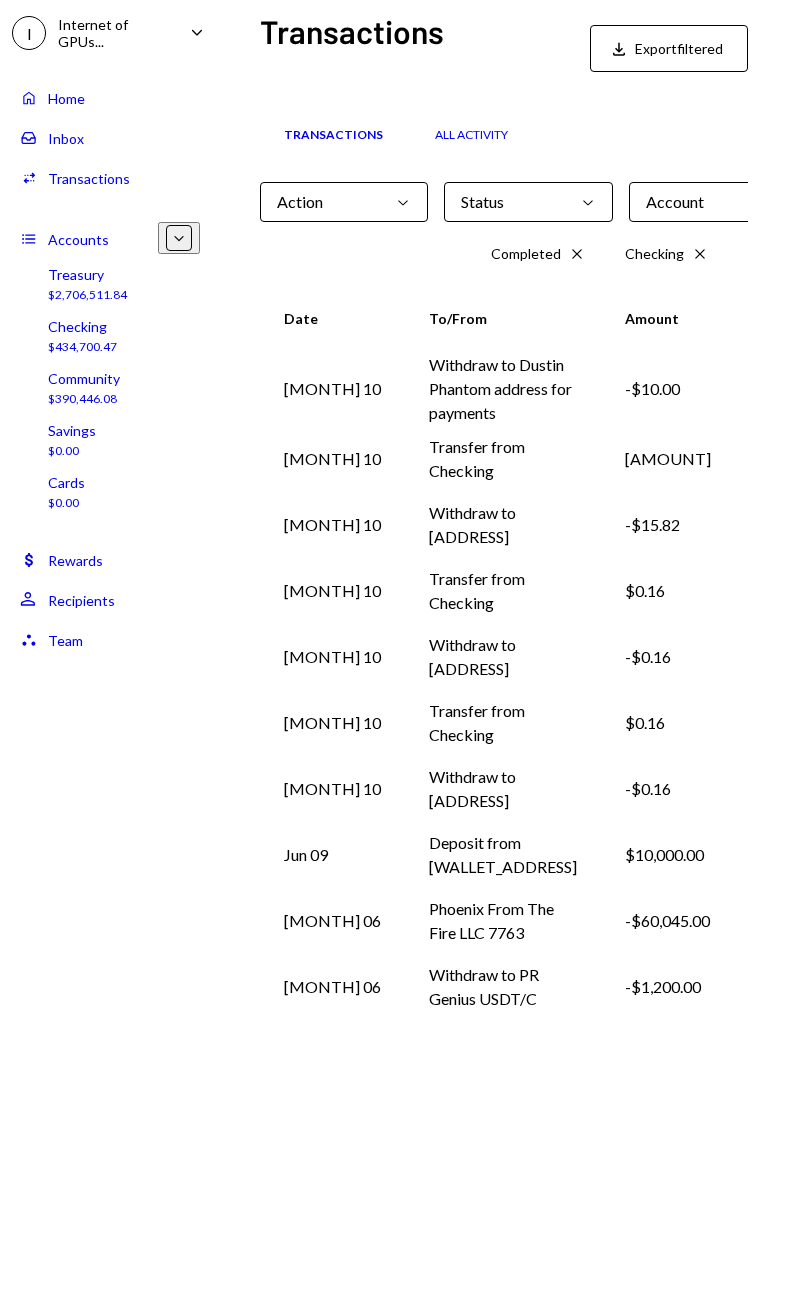 click on "Account Chevron Down" at bounding box center [713, 202] 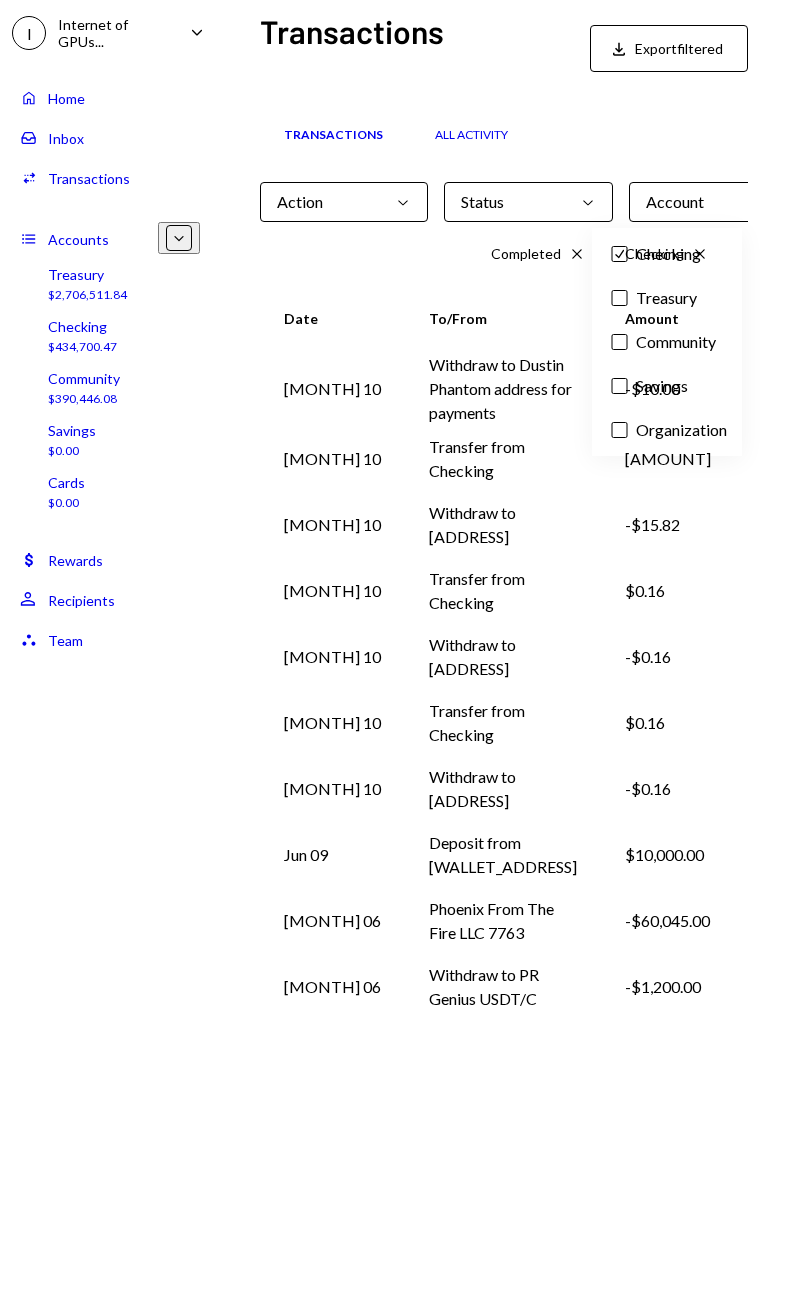 scroll, scrollTop: 0, scrollLeft: 159, axis: horizontal 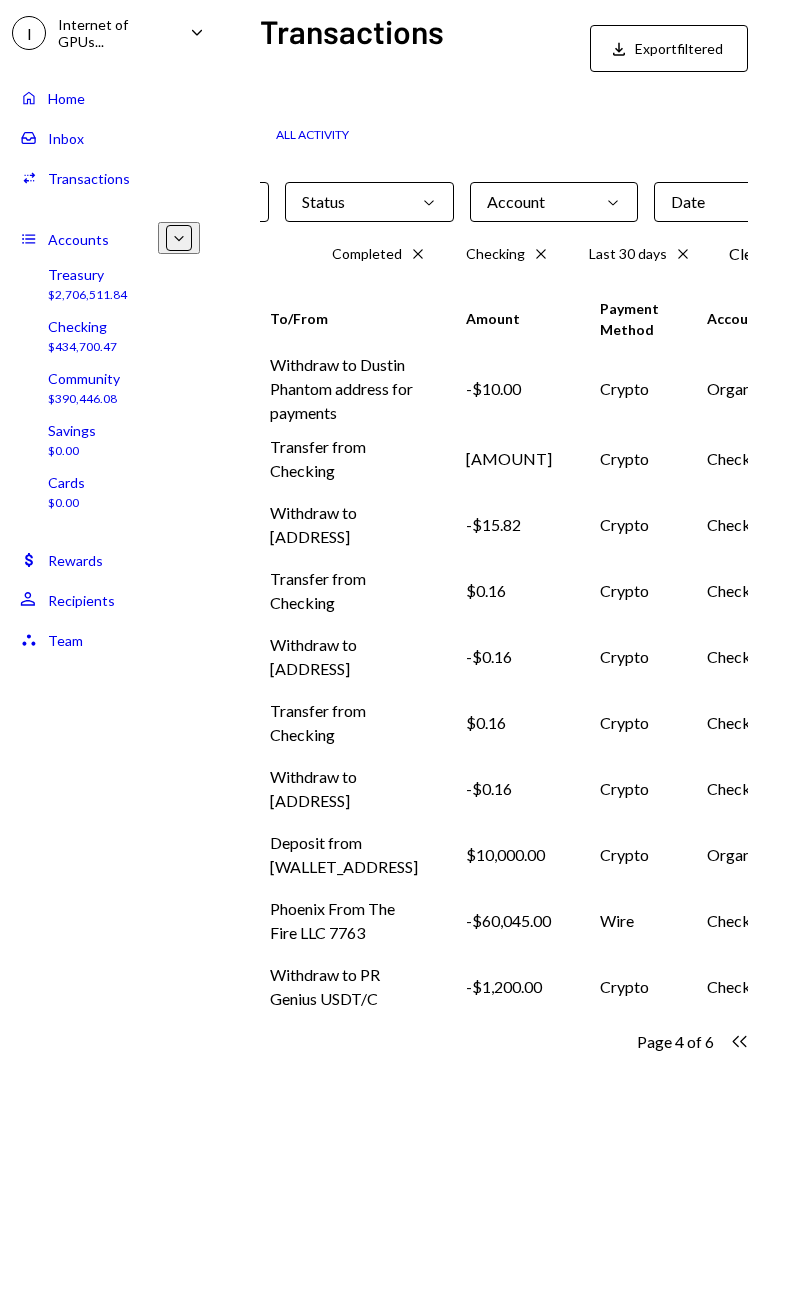 click on "Date Chevron Down" at bounding box center [738, 202] 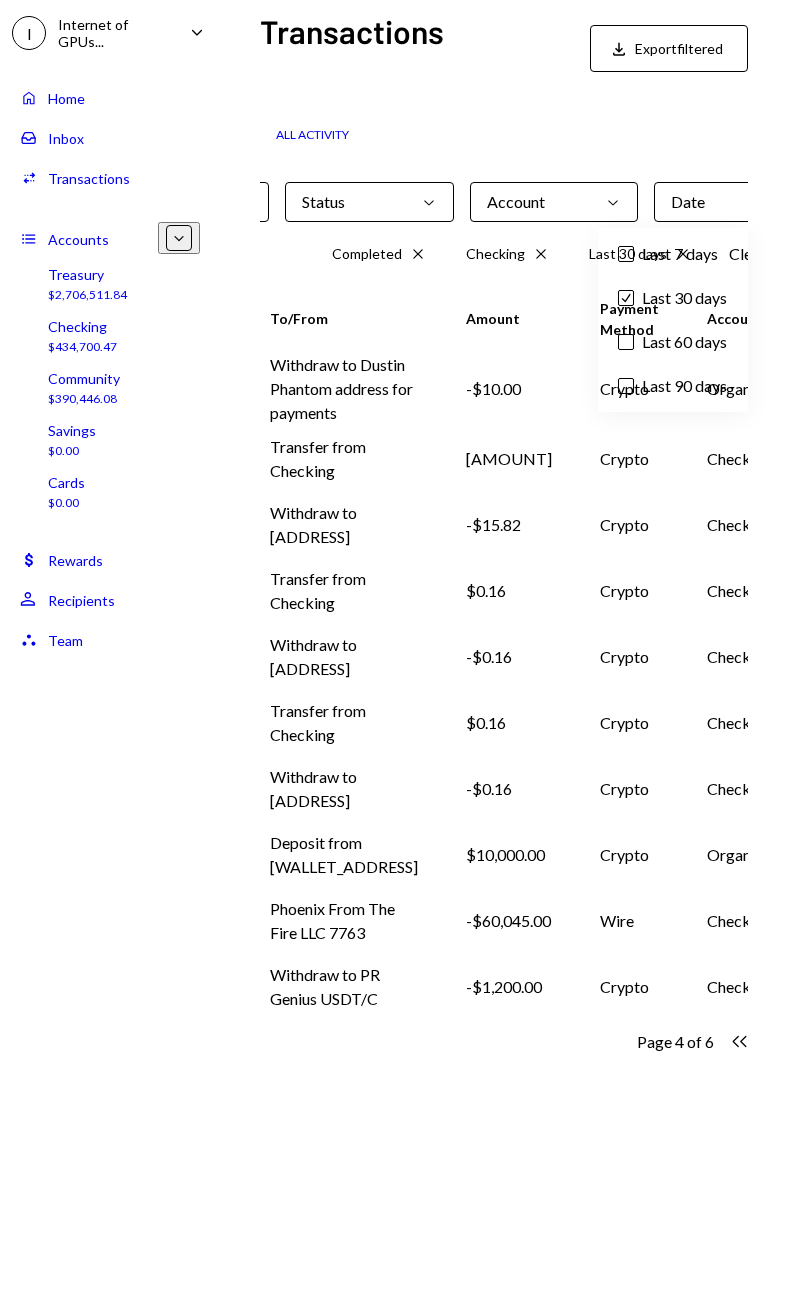 click on "Check" at bounding box center (626, 298) 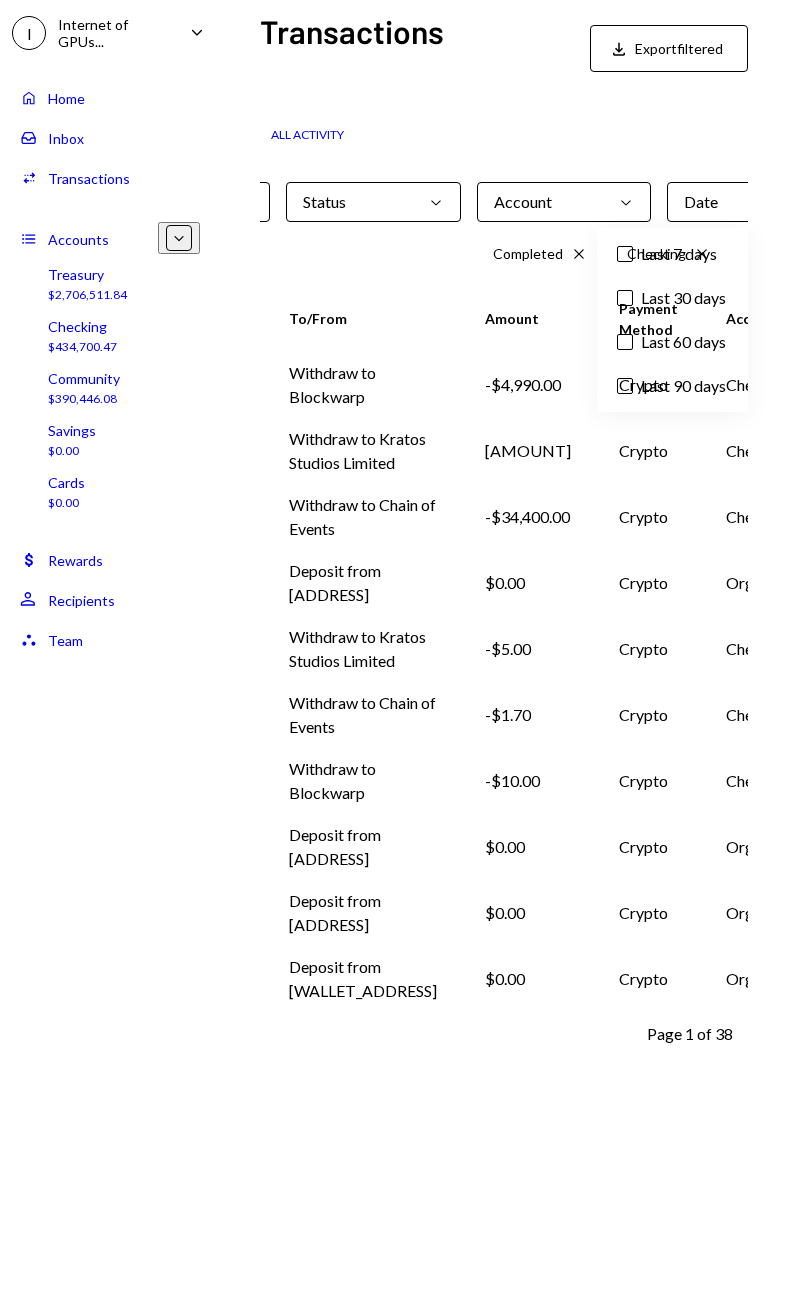 scroll, scrollTop: 0, scrollLeft: 0, axis: both 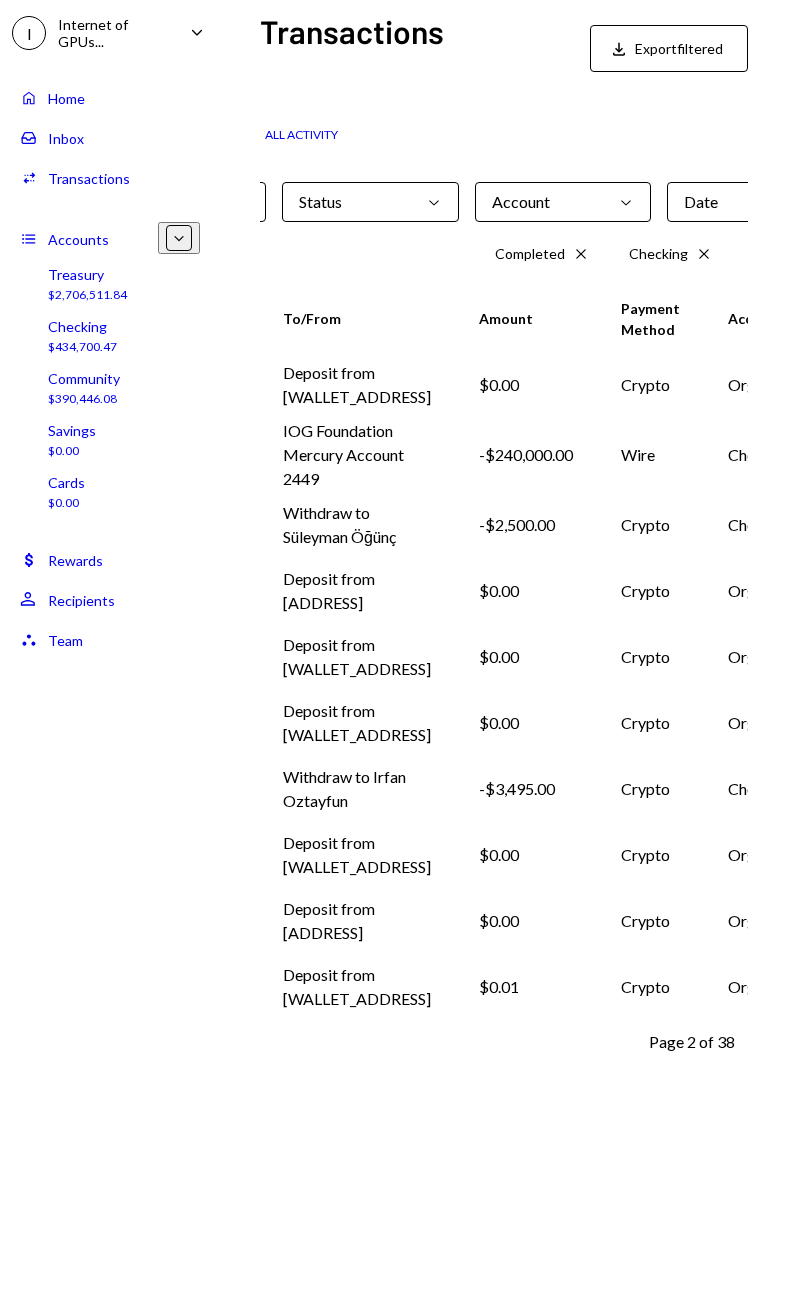 click on "Chevron Right" at bounding box center (760, 1041) 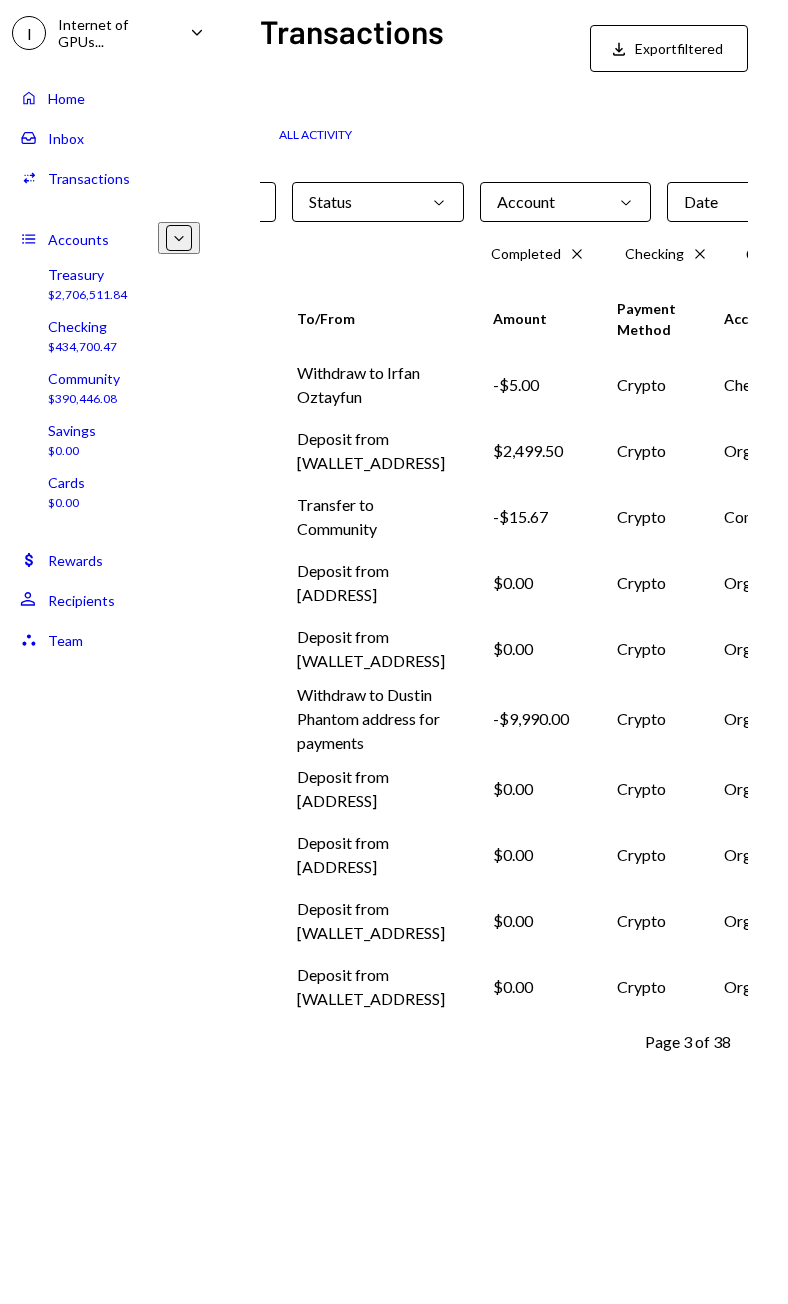 click on "Double Arrow Right" at bounding box center [756, 1041] 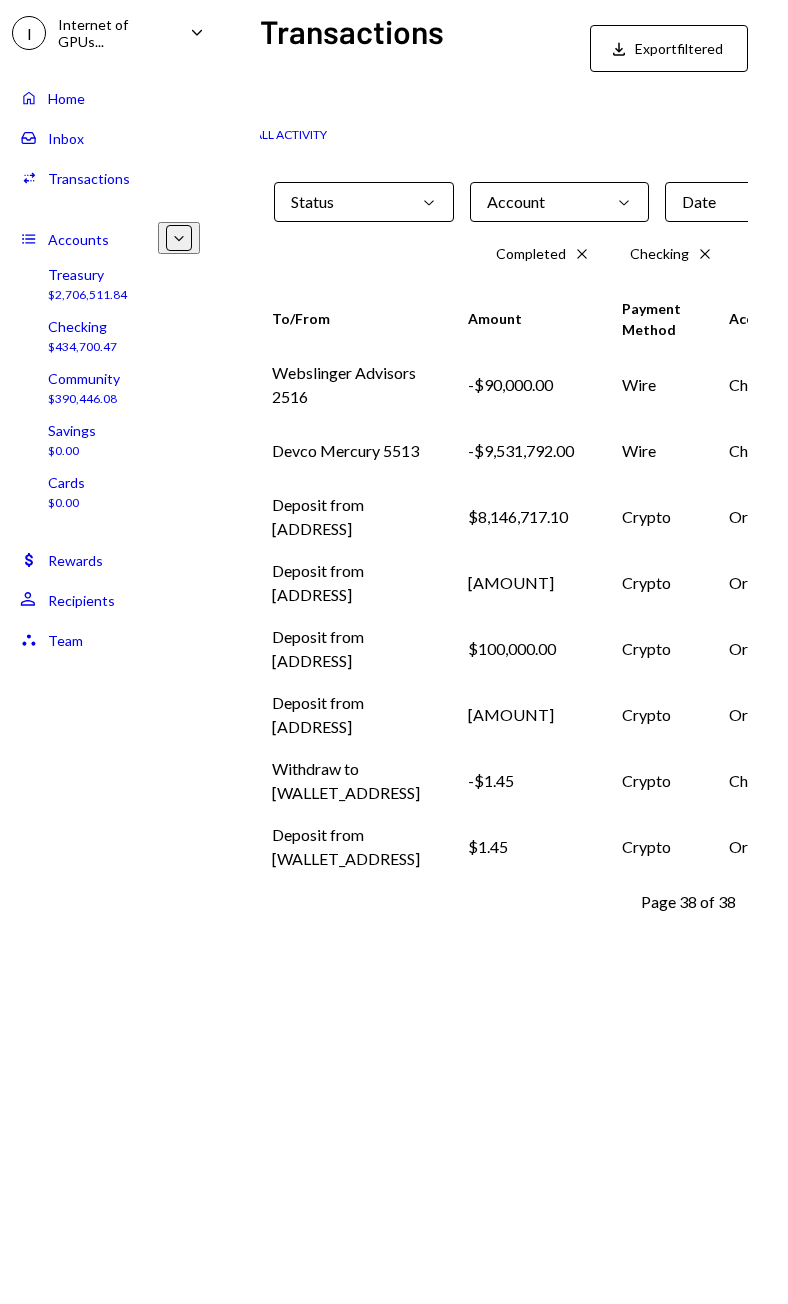 click on "Chevron Left" at bounding box center [761, 901] 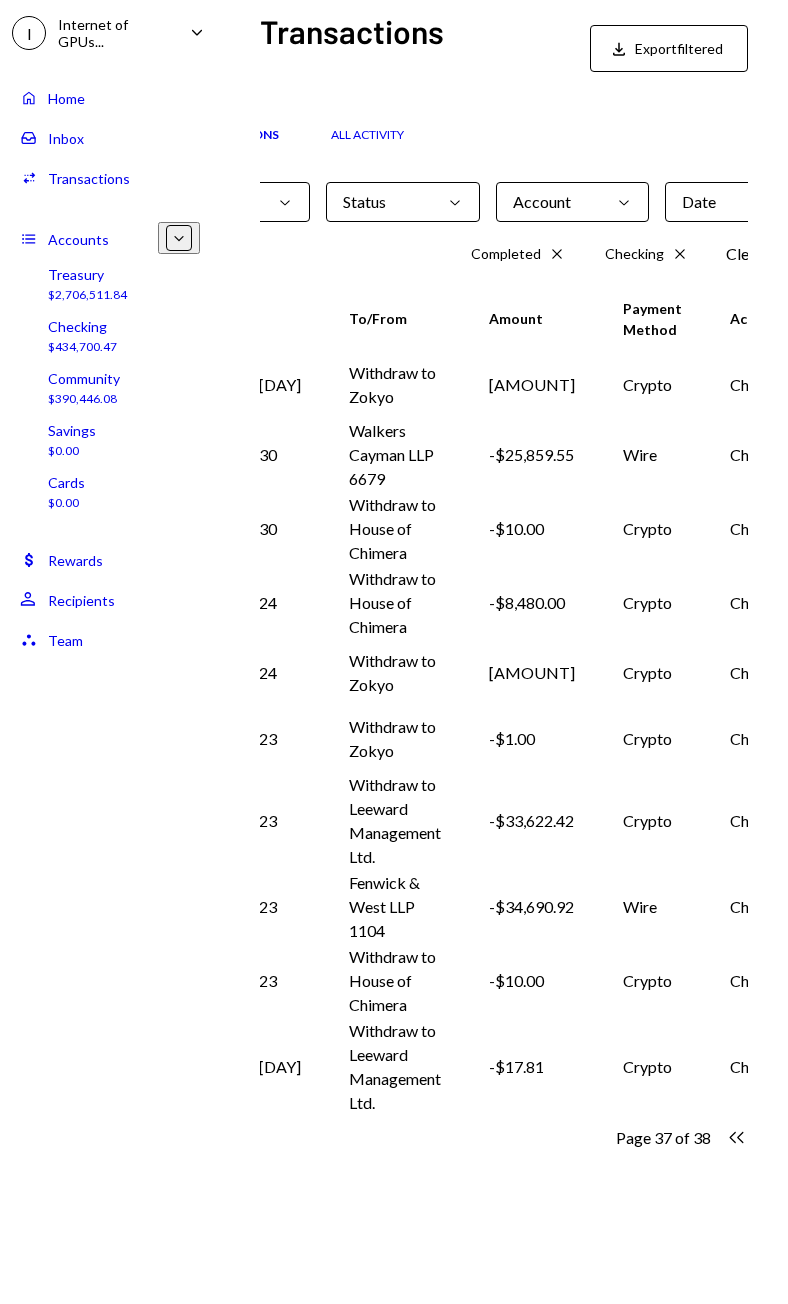 click on "Chevron Left" at bounding box center (736, 1137) 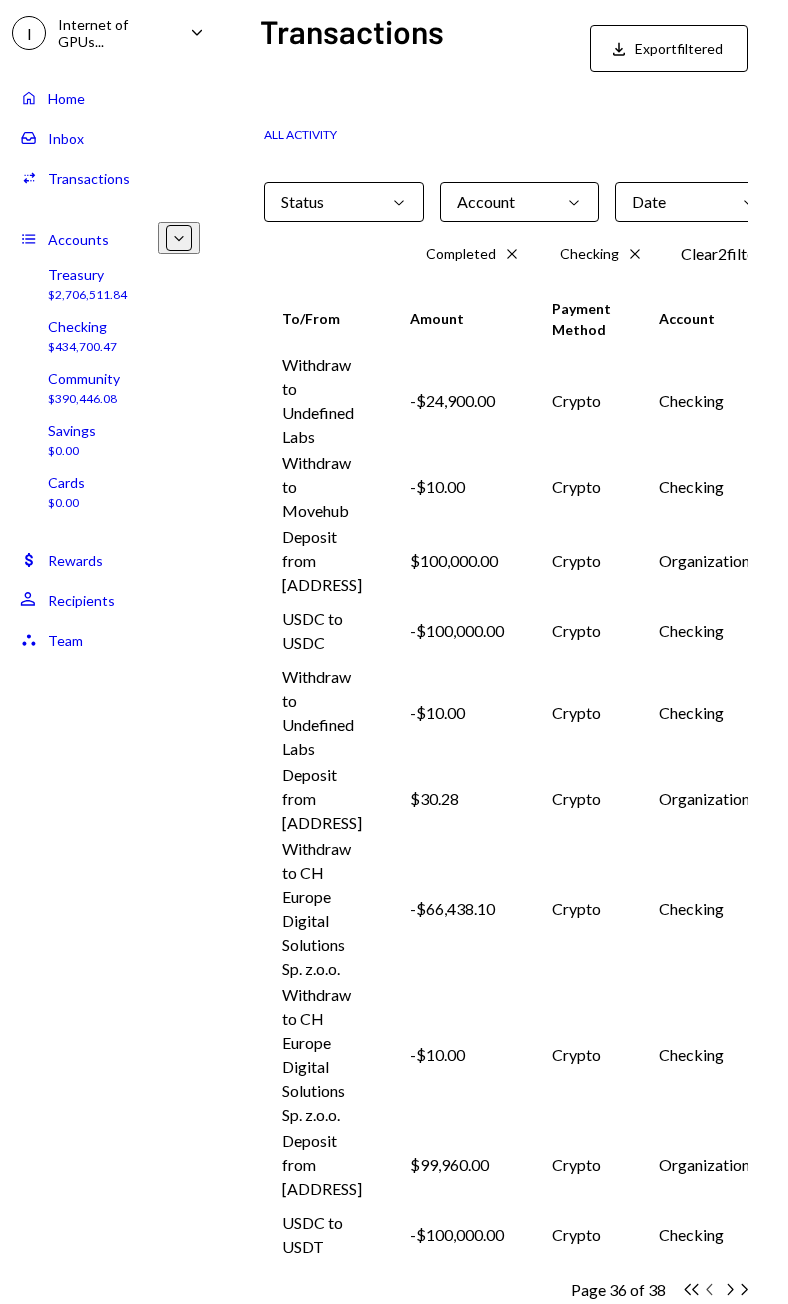 click on "Chevron Left" at bounding box center [691, 1289] 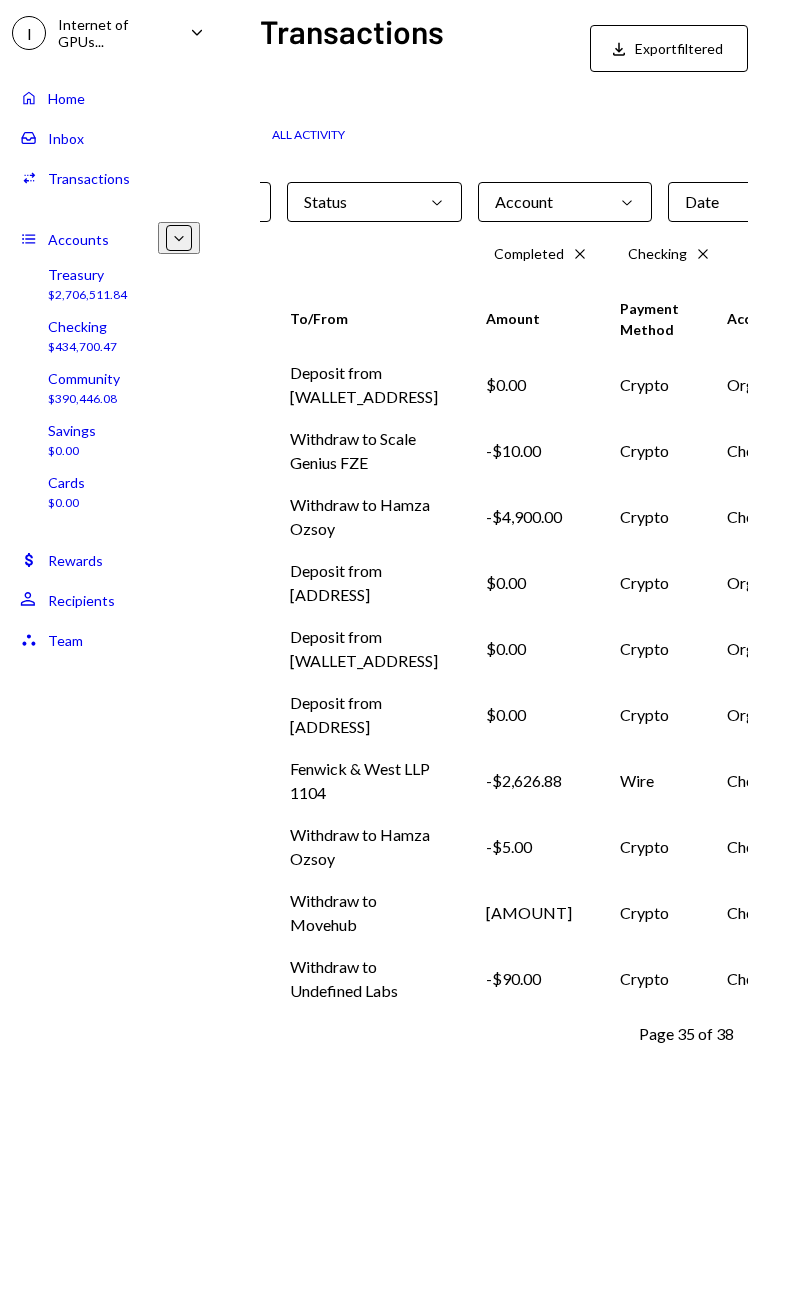 click on "Chevron Left" at bounding box center [759, 1033] 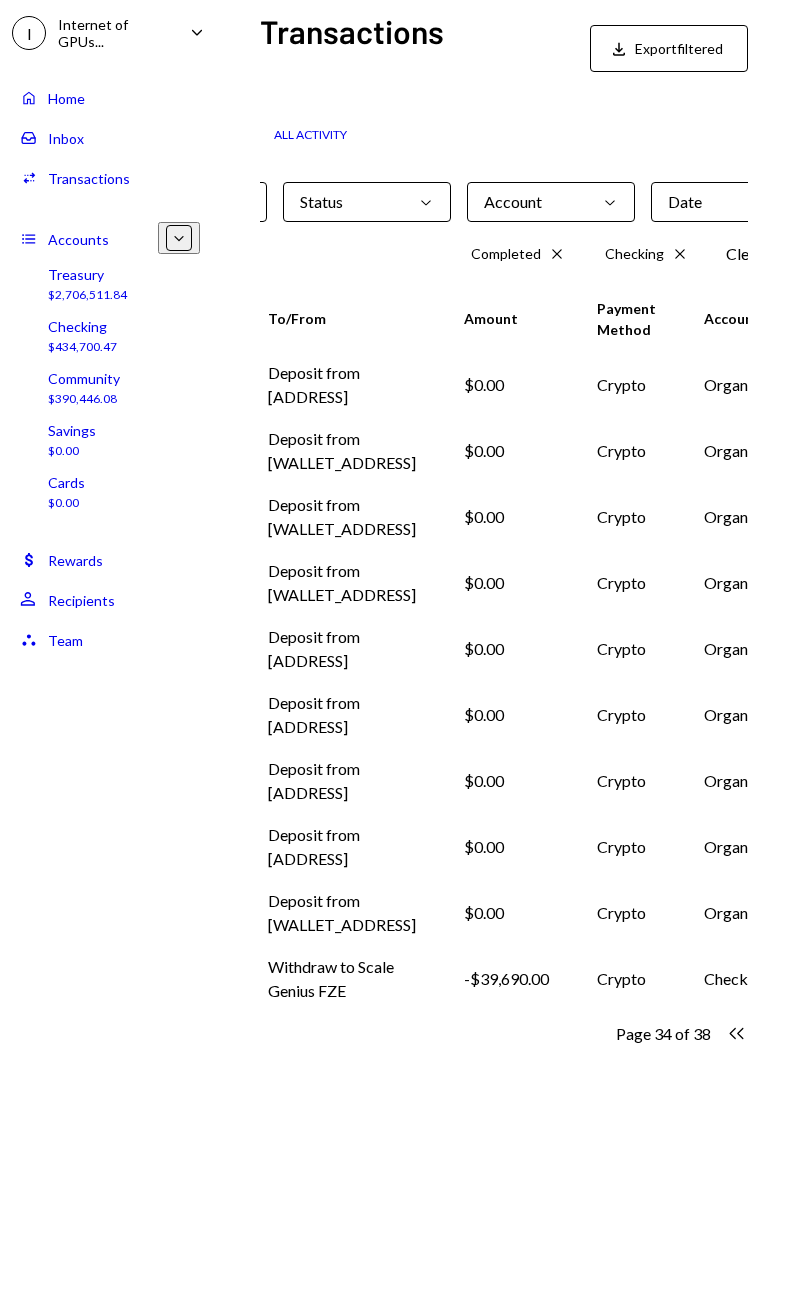 click at bounding box center (737, 1033) 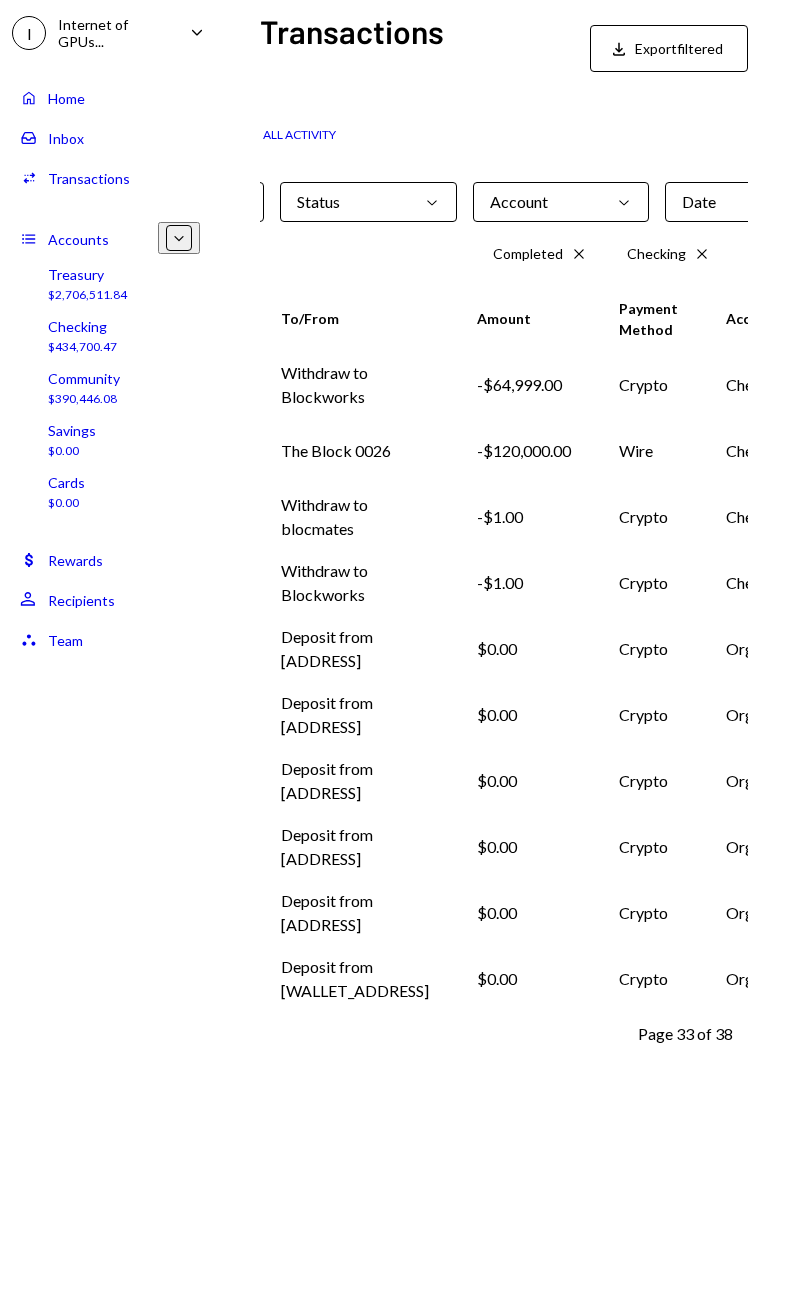 click on "Chevron Left" at bounding box center [758, 1033] 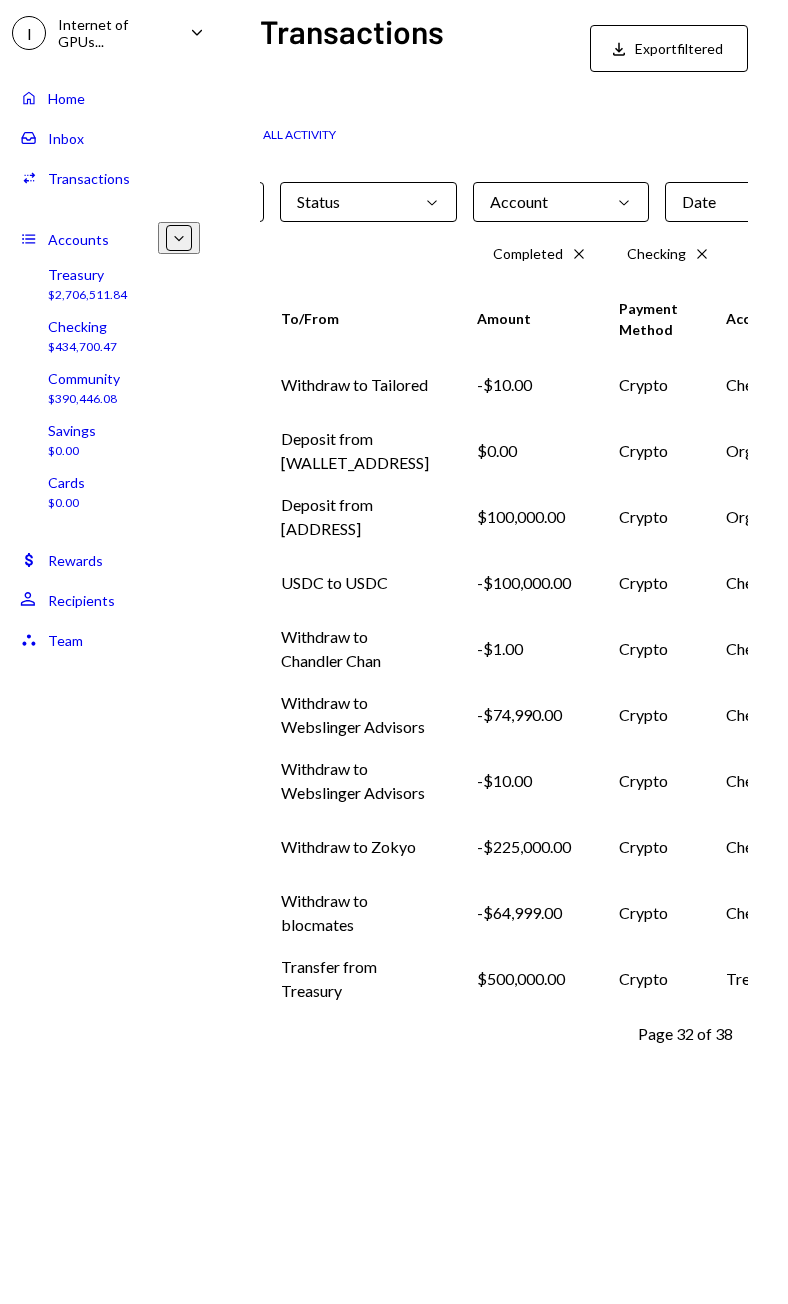 click on "Chevron Left" at bounding box center (758, 1033) 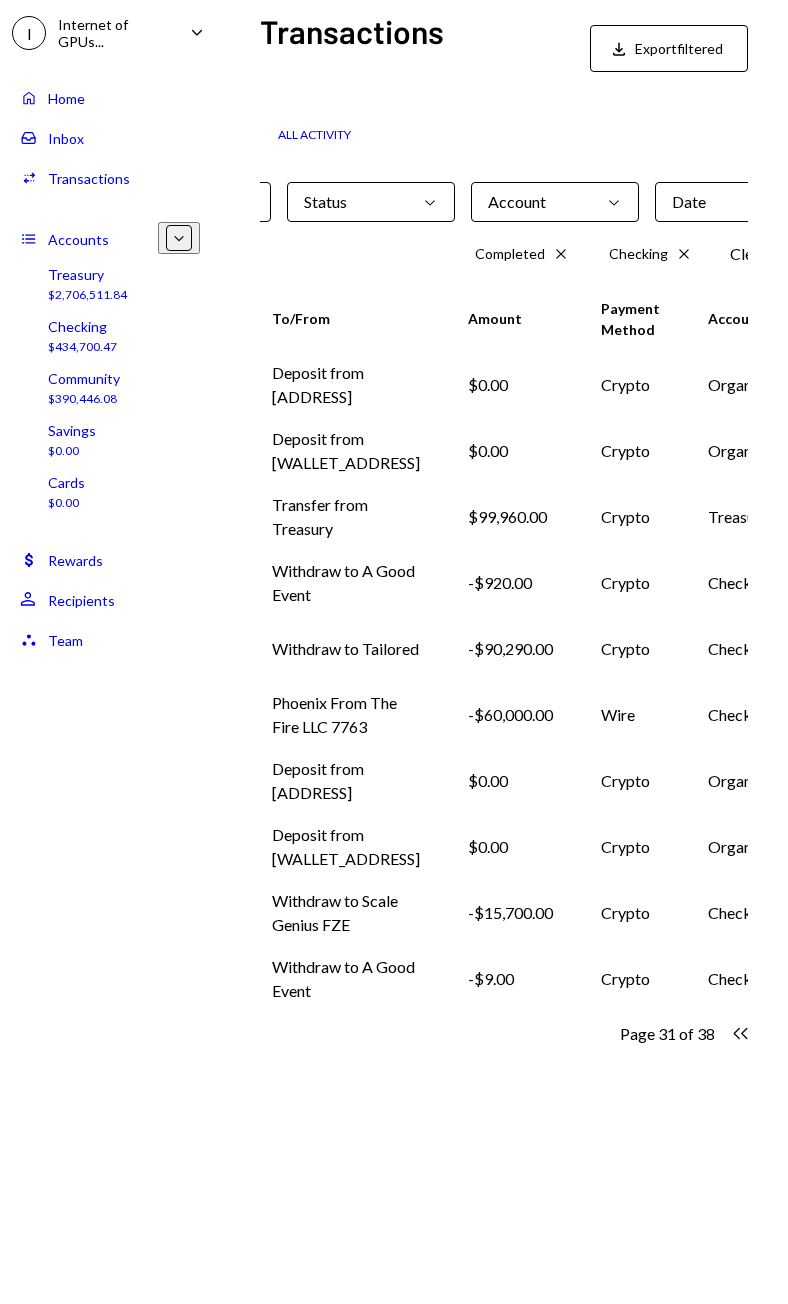 click on "Chevron Left" at bounding box center (740, 1033) 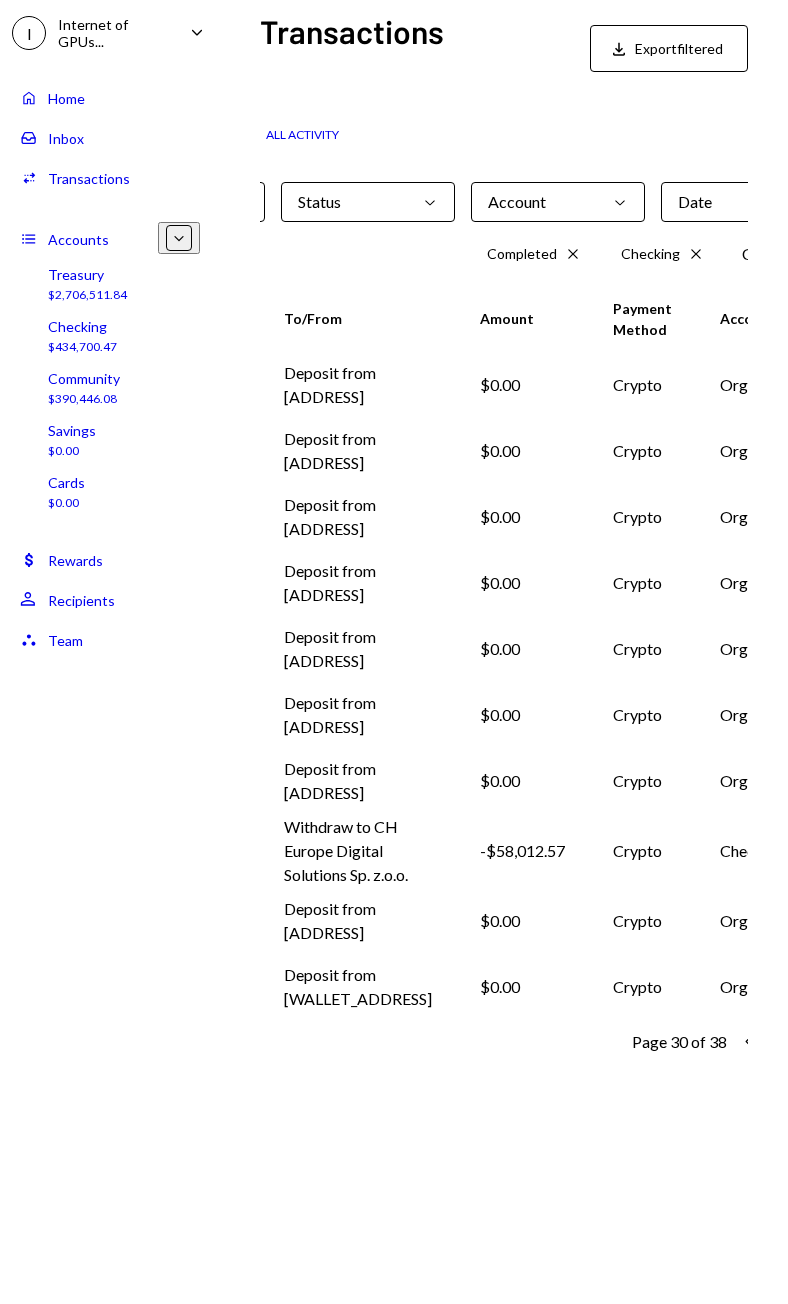 click on "Chevron Left" at bounding box center [752, 1041] 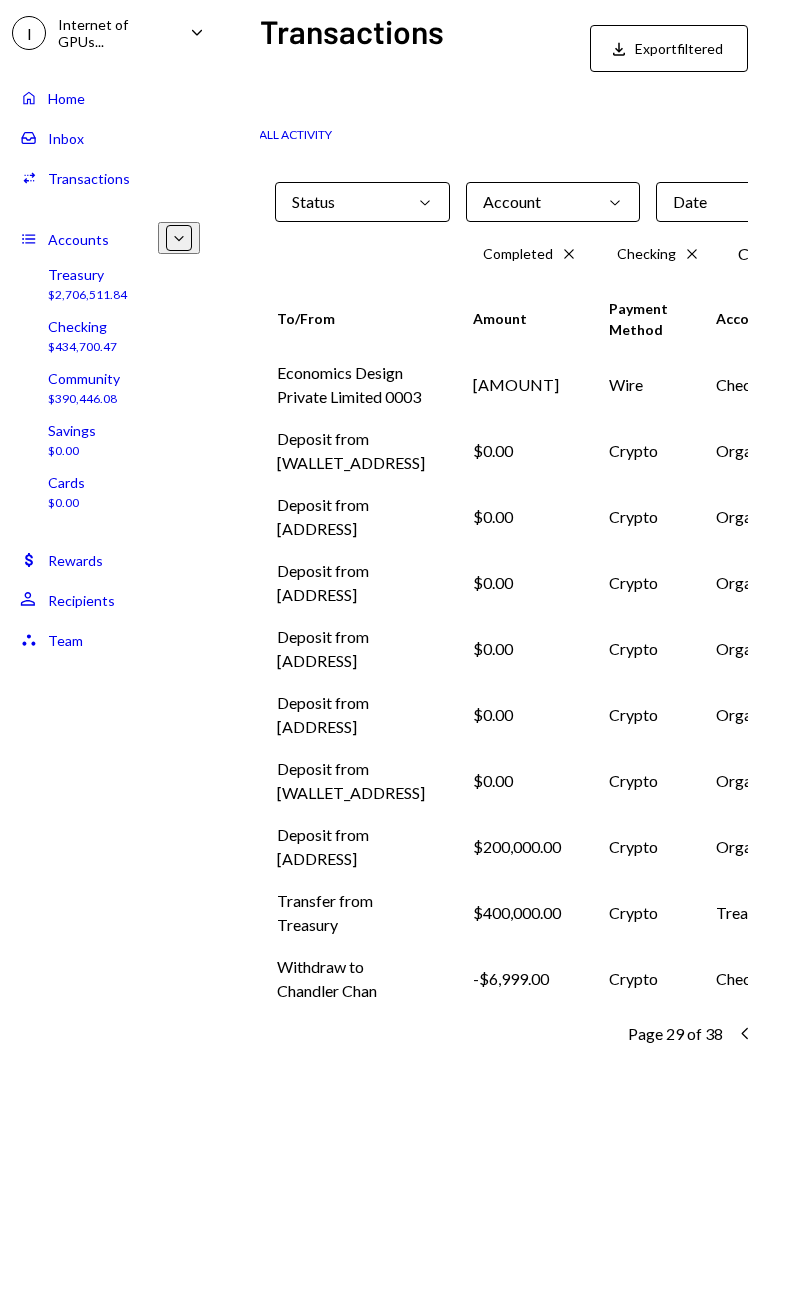 click at bounding box center [749, 1033] 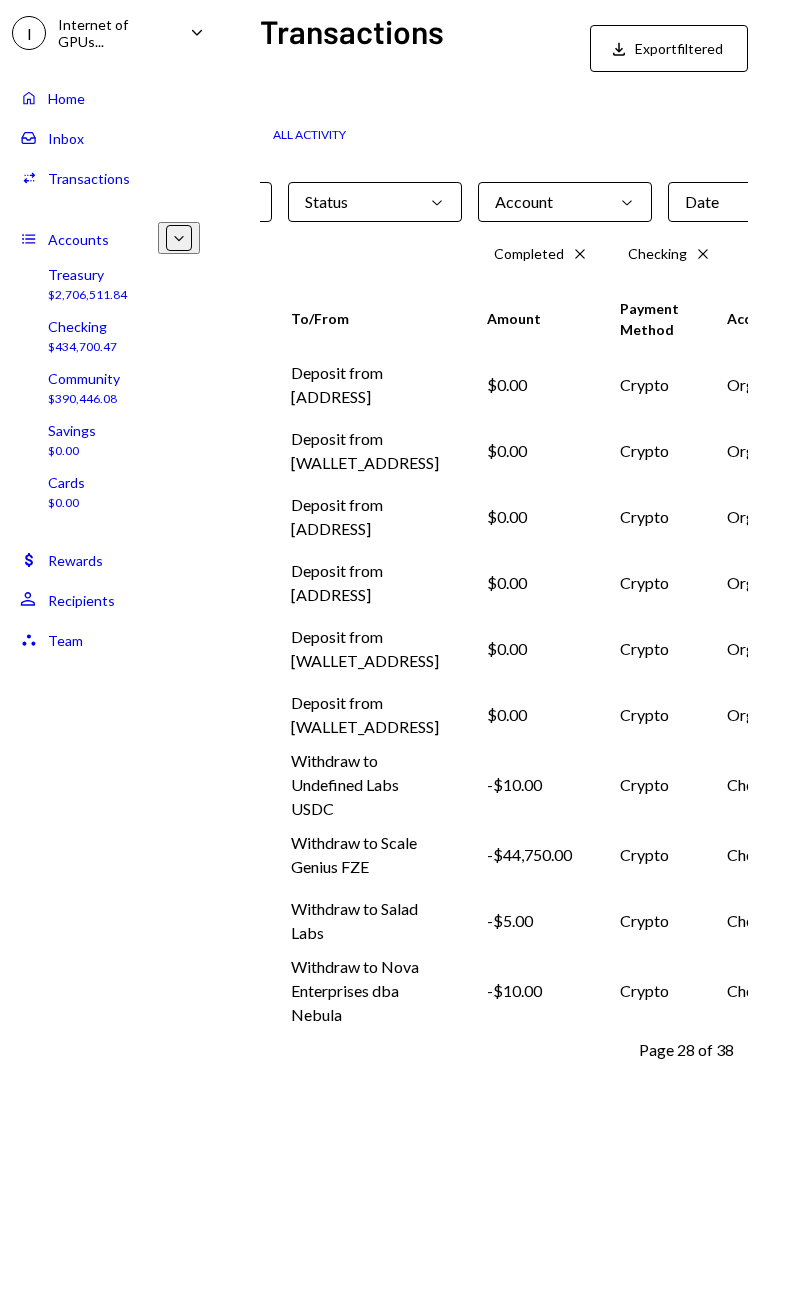 click on "Chevron Left" at bounding box center [759, 1049] 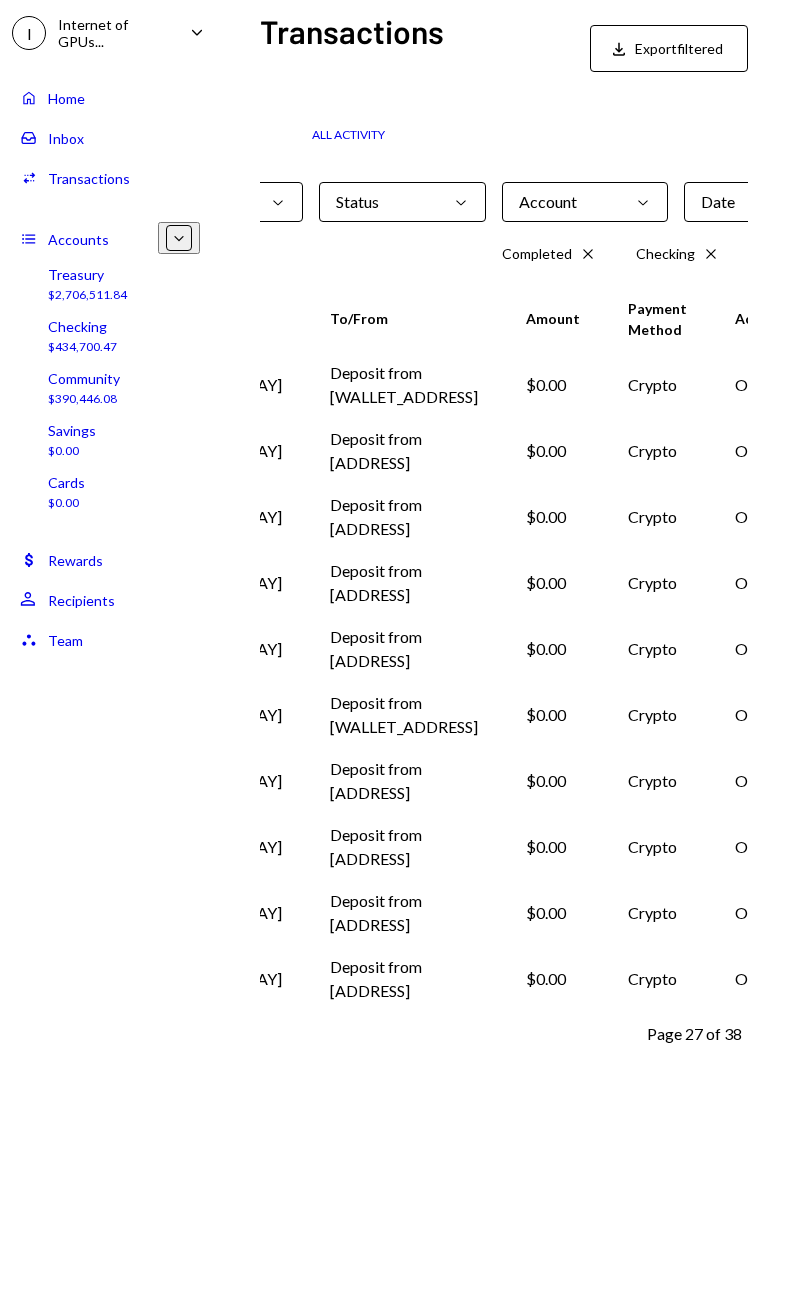 click on "Chevron Left" at bounding box center [767, 1033] 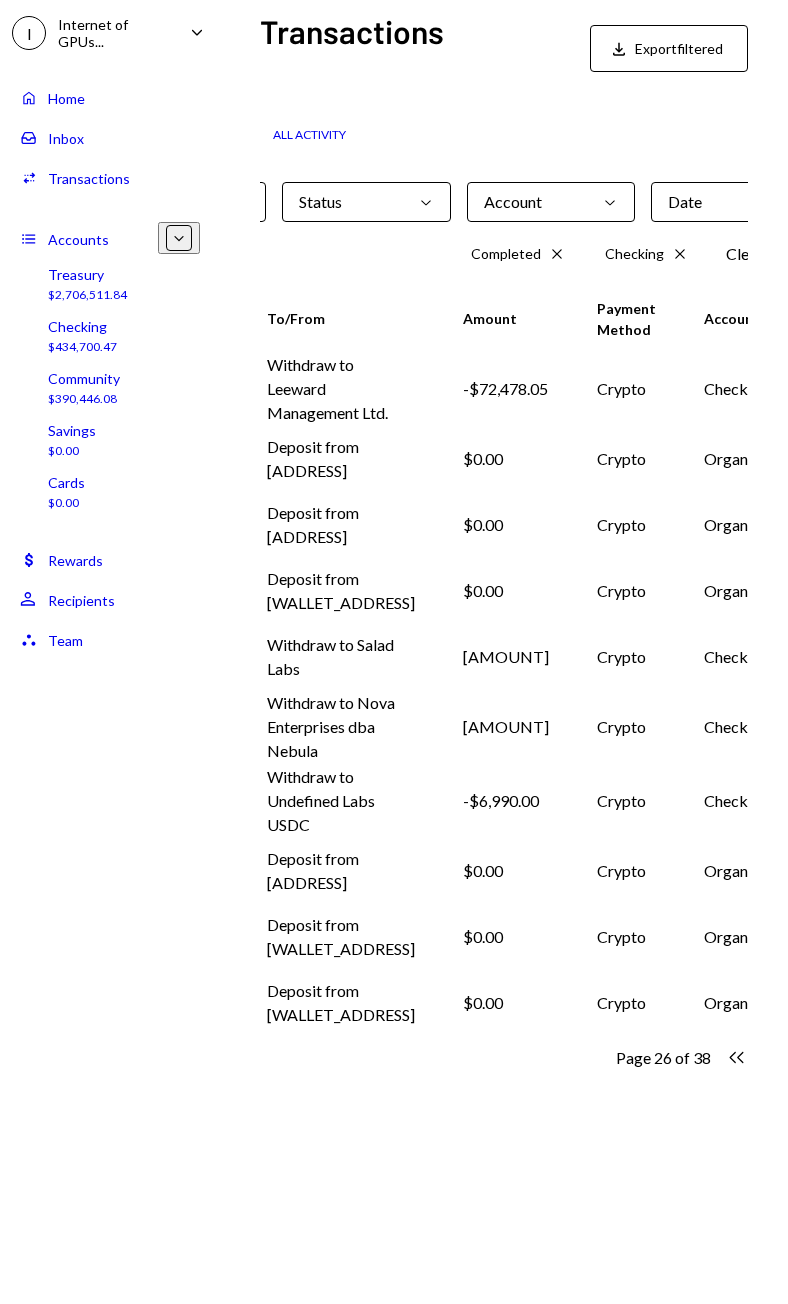 click on "Chevron Left" at bounding box center [736, 1057] 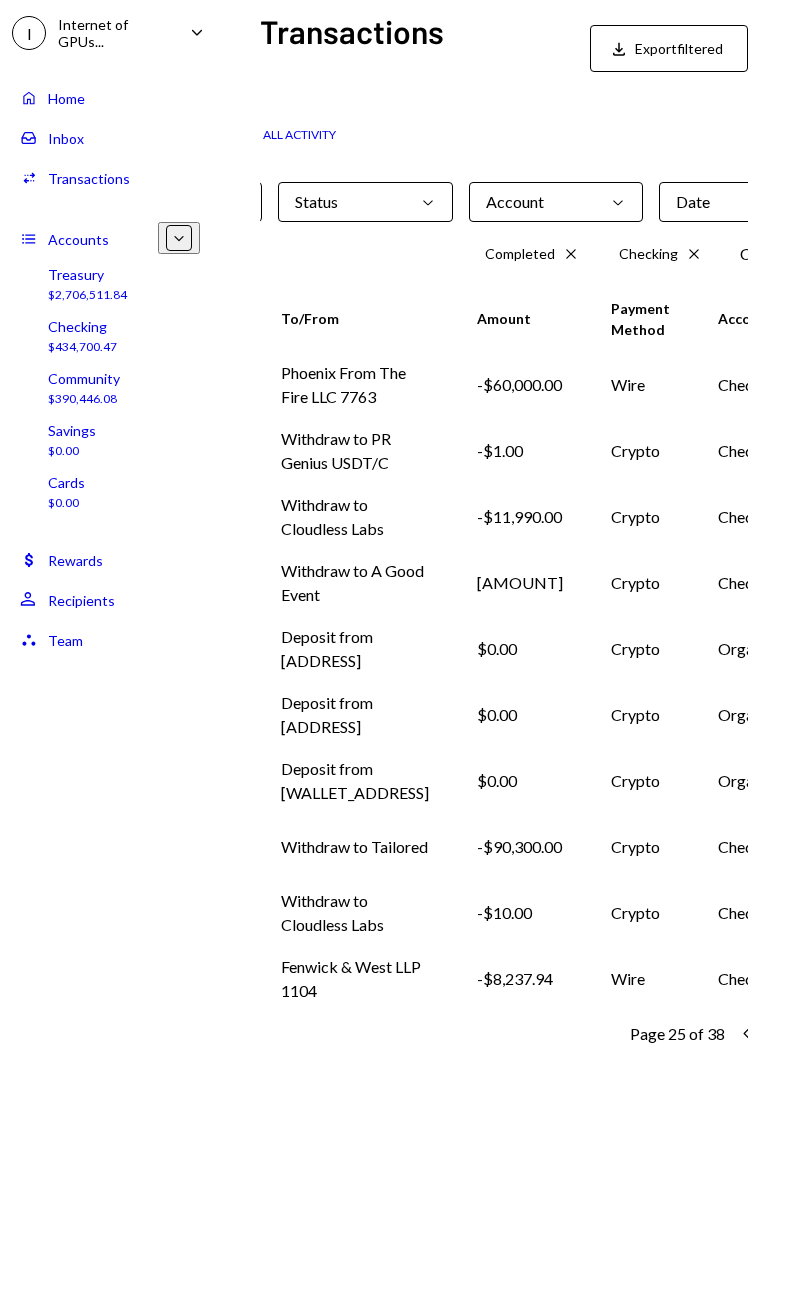click on "Chevron Left" at bounding box center (750, 1033) 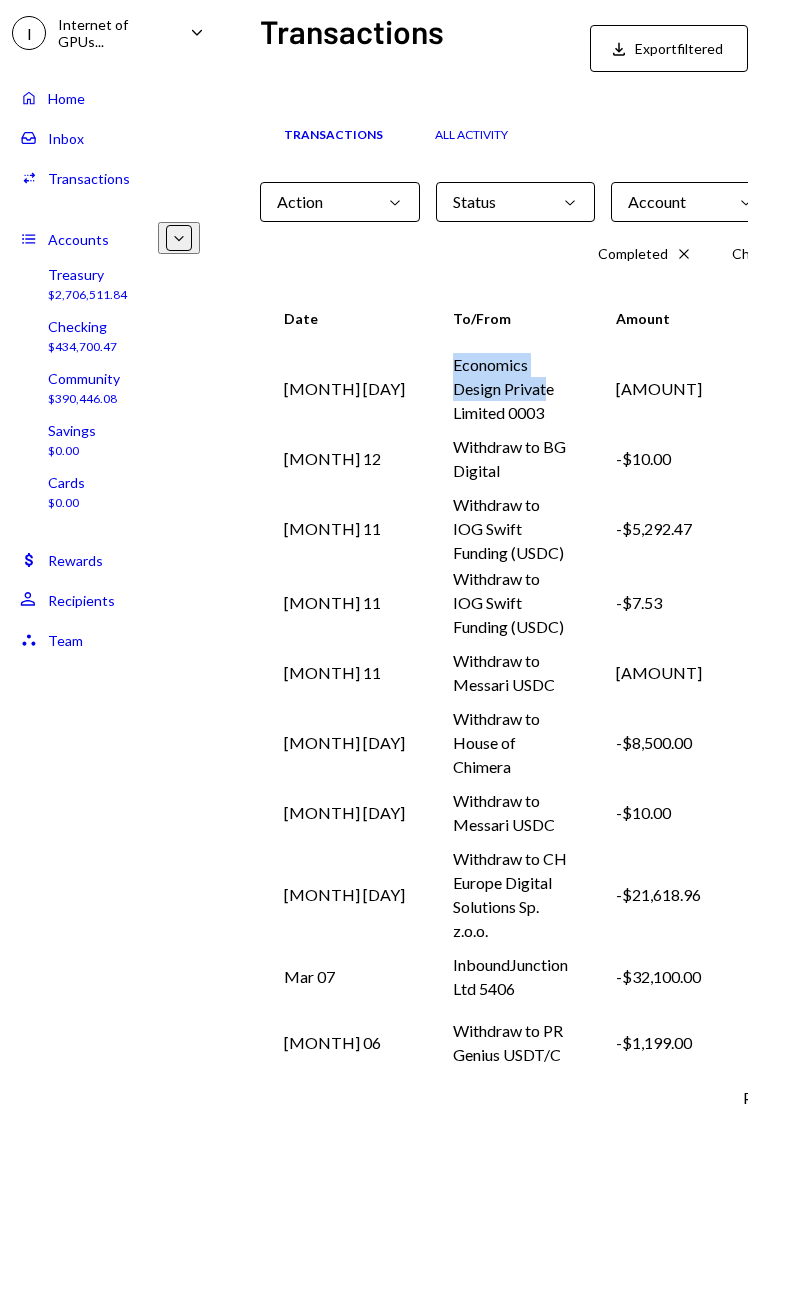 drag, startPoint x: 412, startPoint y: 361, endPoint x: 478, endPoint y: 389, distance: 71.693794 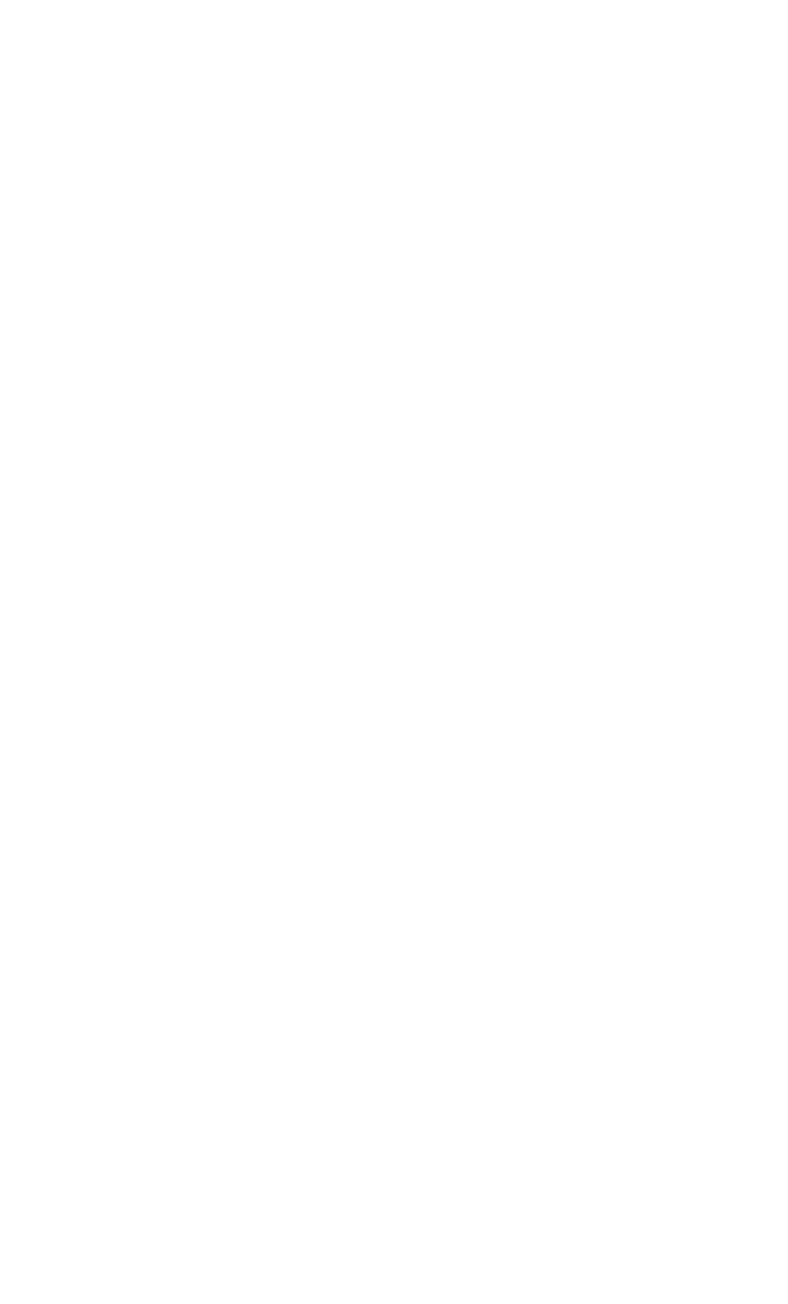 click at bounding box center (394, 652) 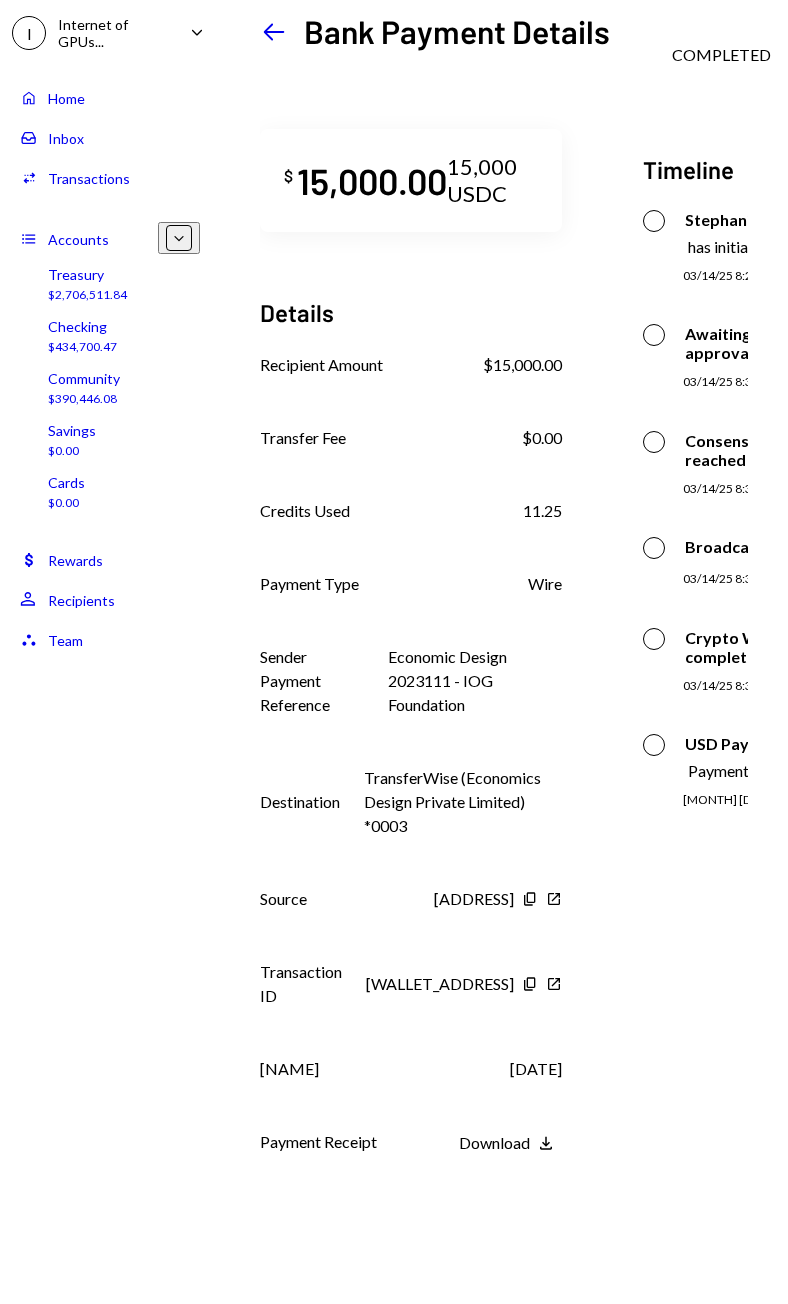 click on "Bank Payment Details" at bounding box center (457, 31) 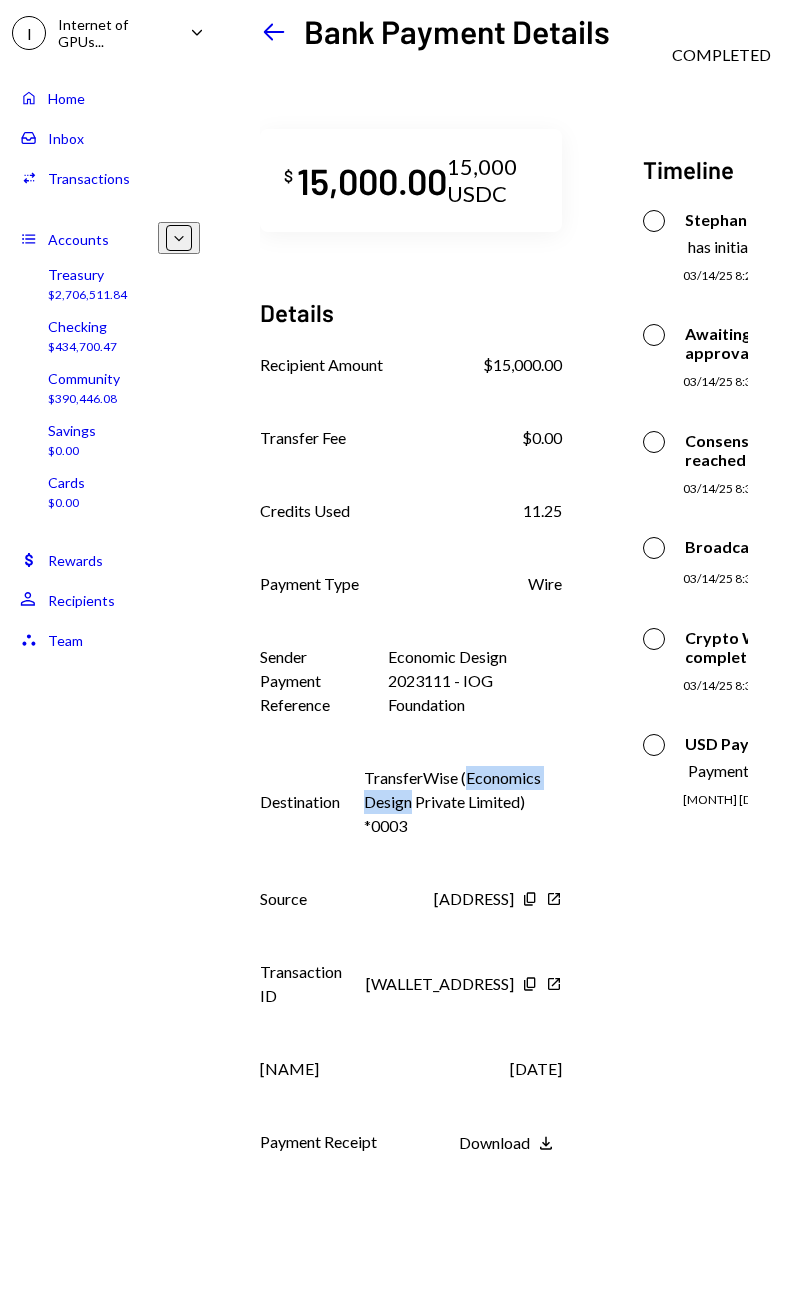 drag, startPoint x: 505, startPoint y: 779, endPoint x: 410, endPoint y: 765, distance: 96.02604 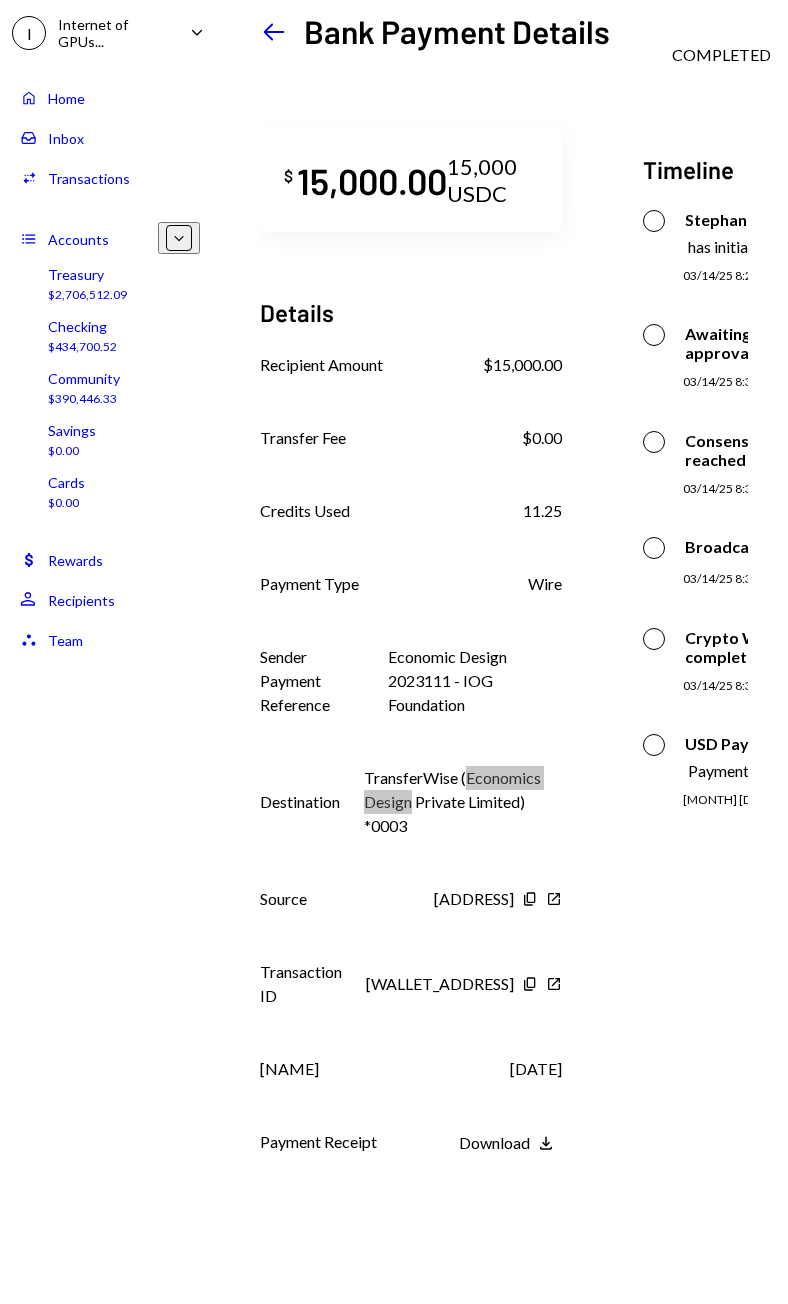 click on "Left Arrow" at bounding box center (274, 32) 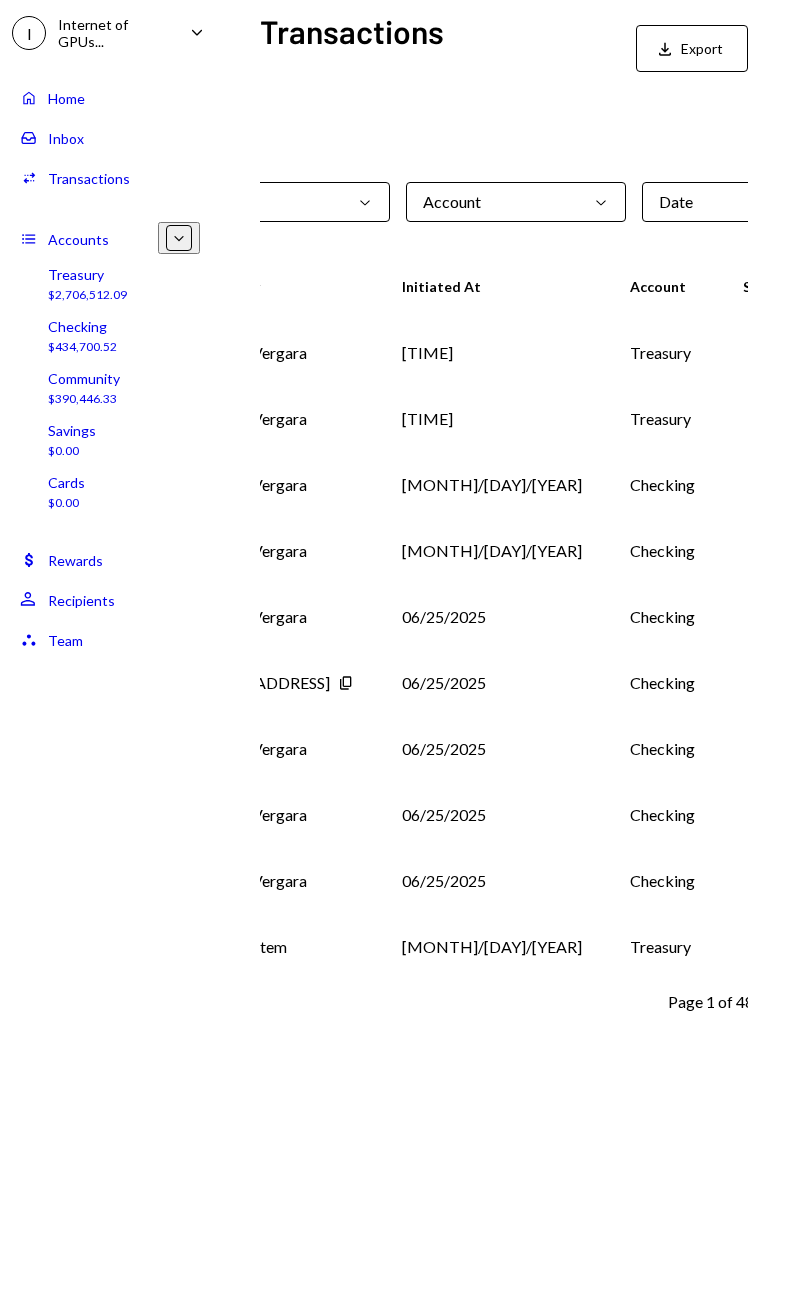 scroll, scrollTop: 0, scrollLeft: 0, axis: both 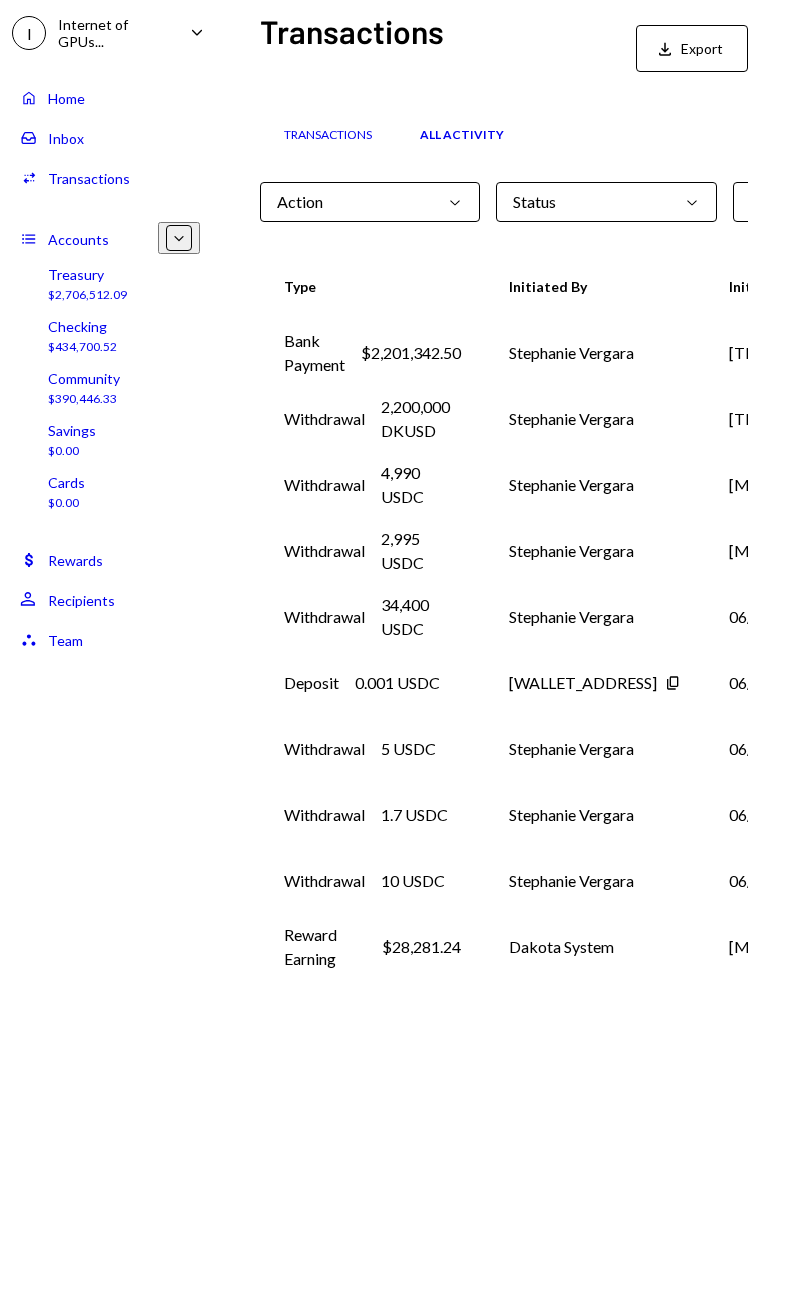 click on "Home Home" at bounding box center [110, 98] 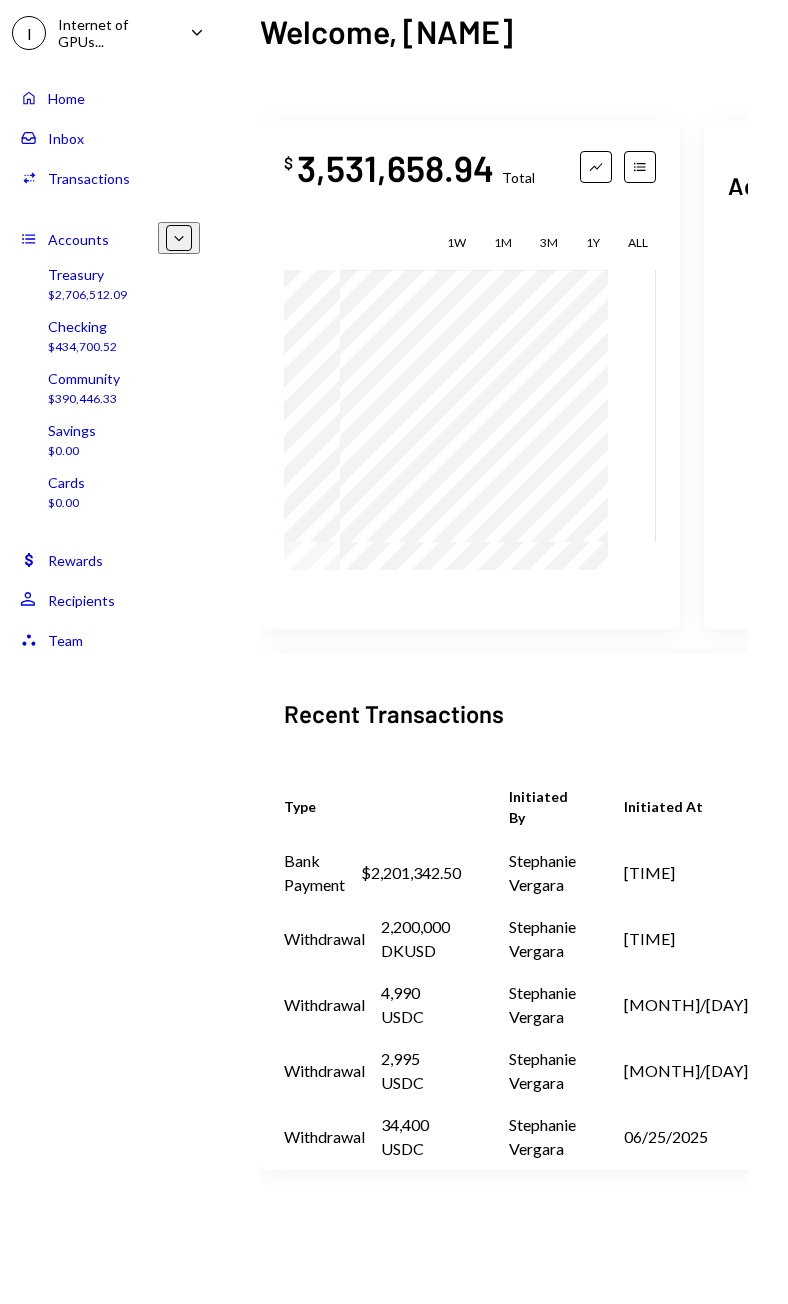 click on "ALL" at bounding box center (638, 242) 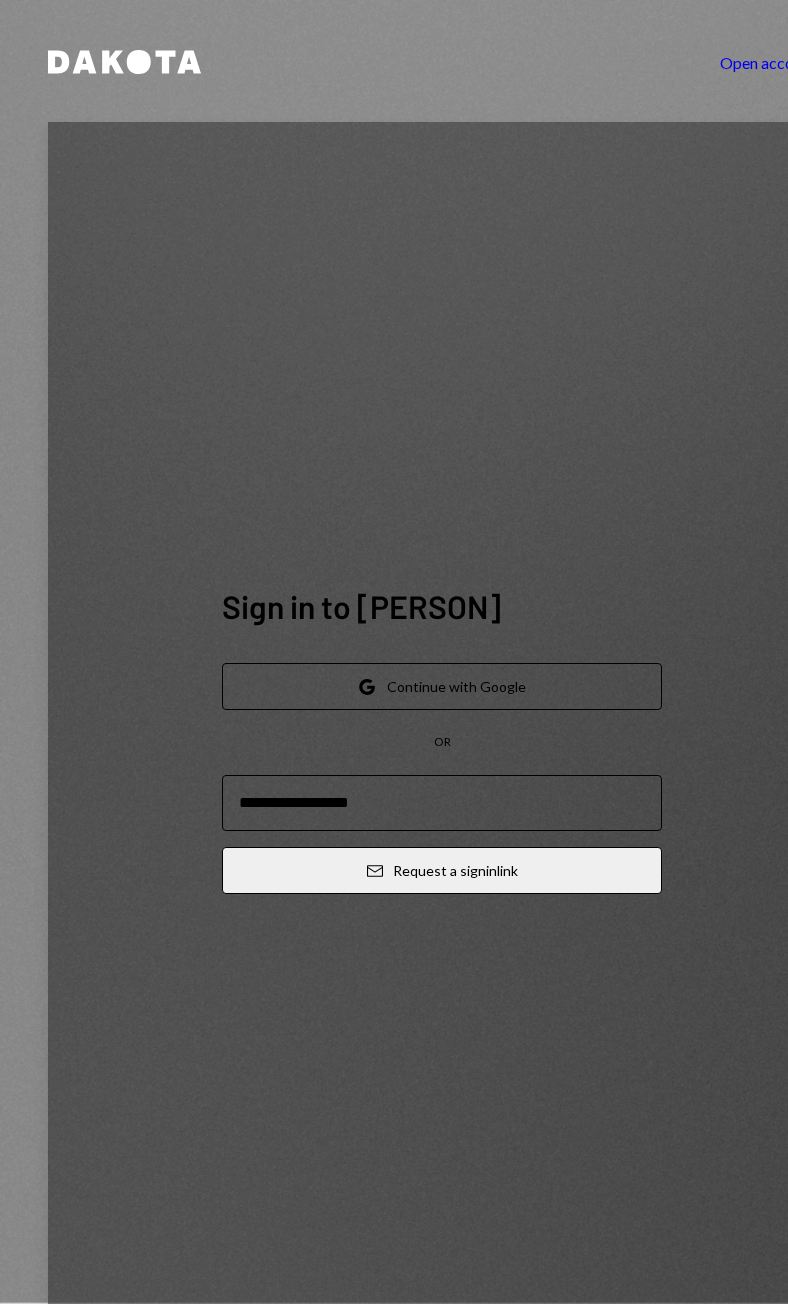 scroll, scrollTop: 0, scrollLeft: 0, axis: both 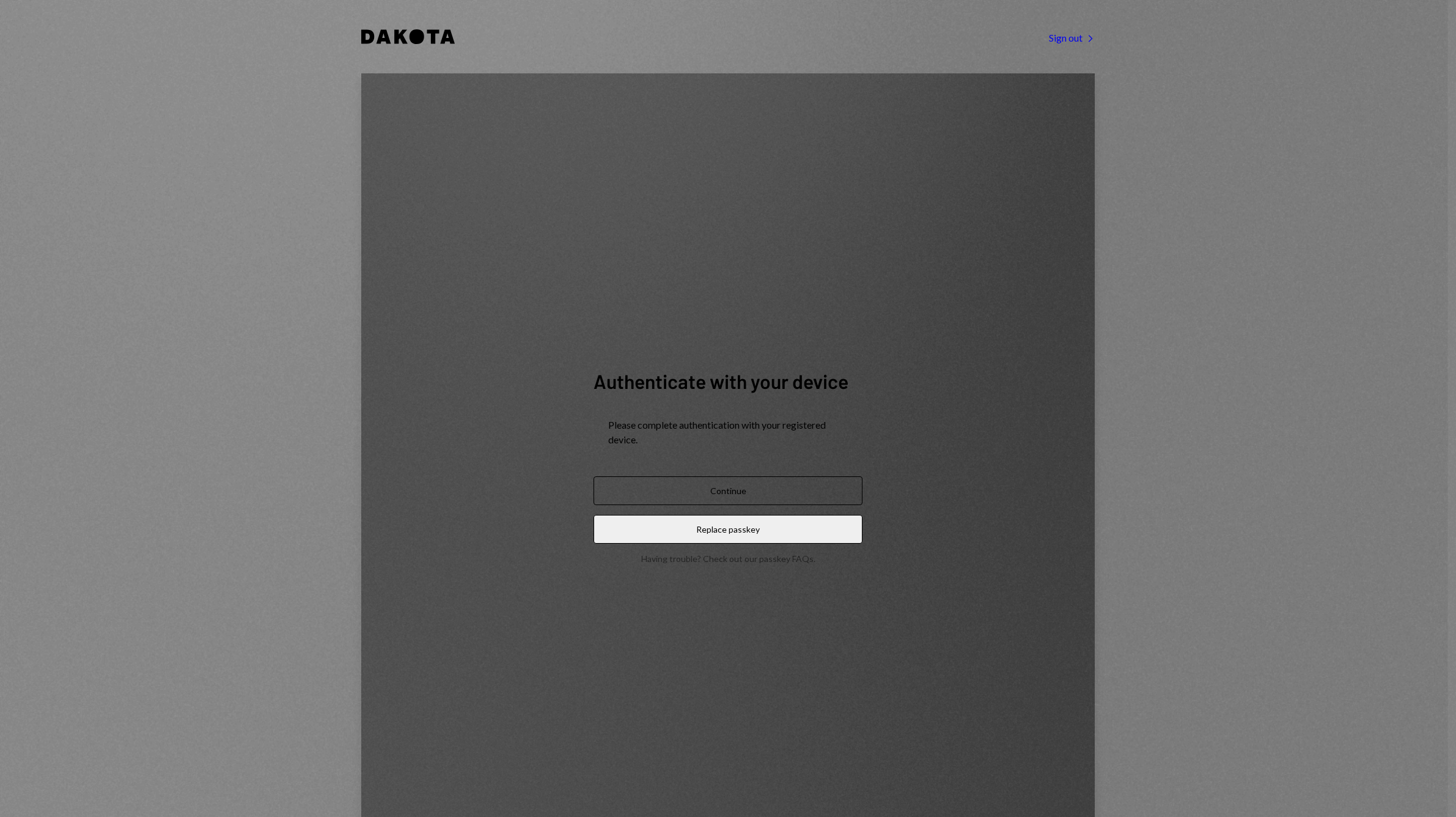 type 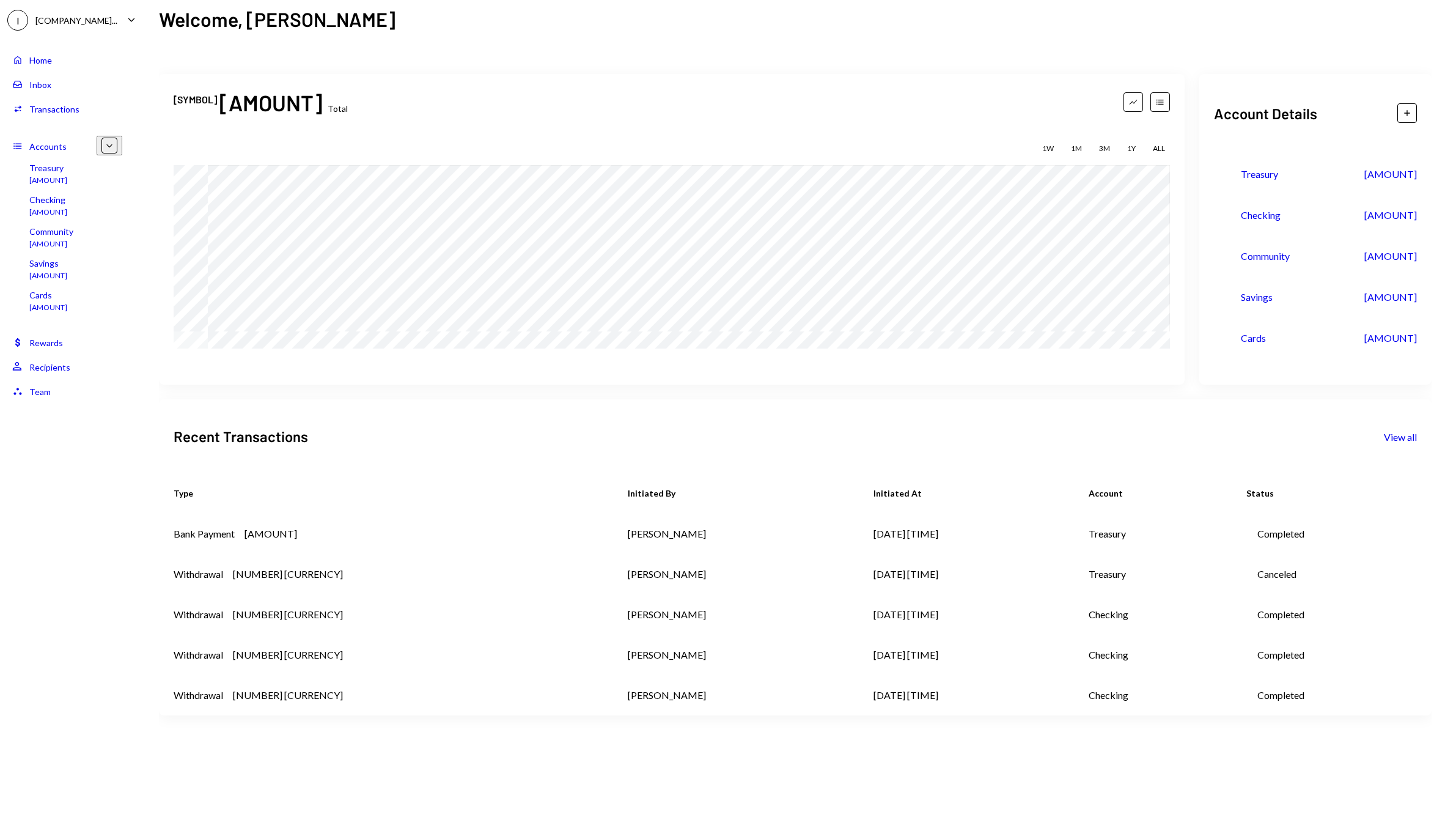 click on "Accounts Accounts Caret Down" at bounding box center [67, 146] 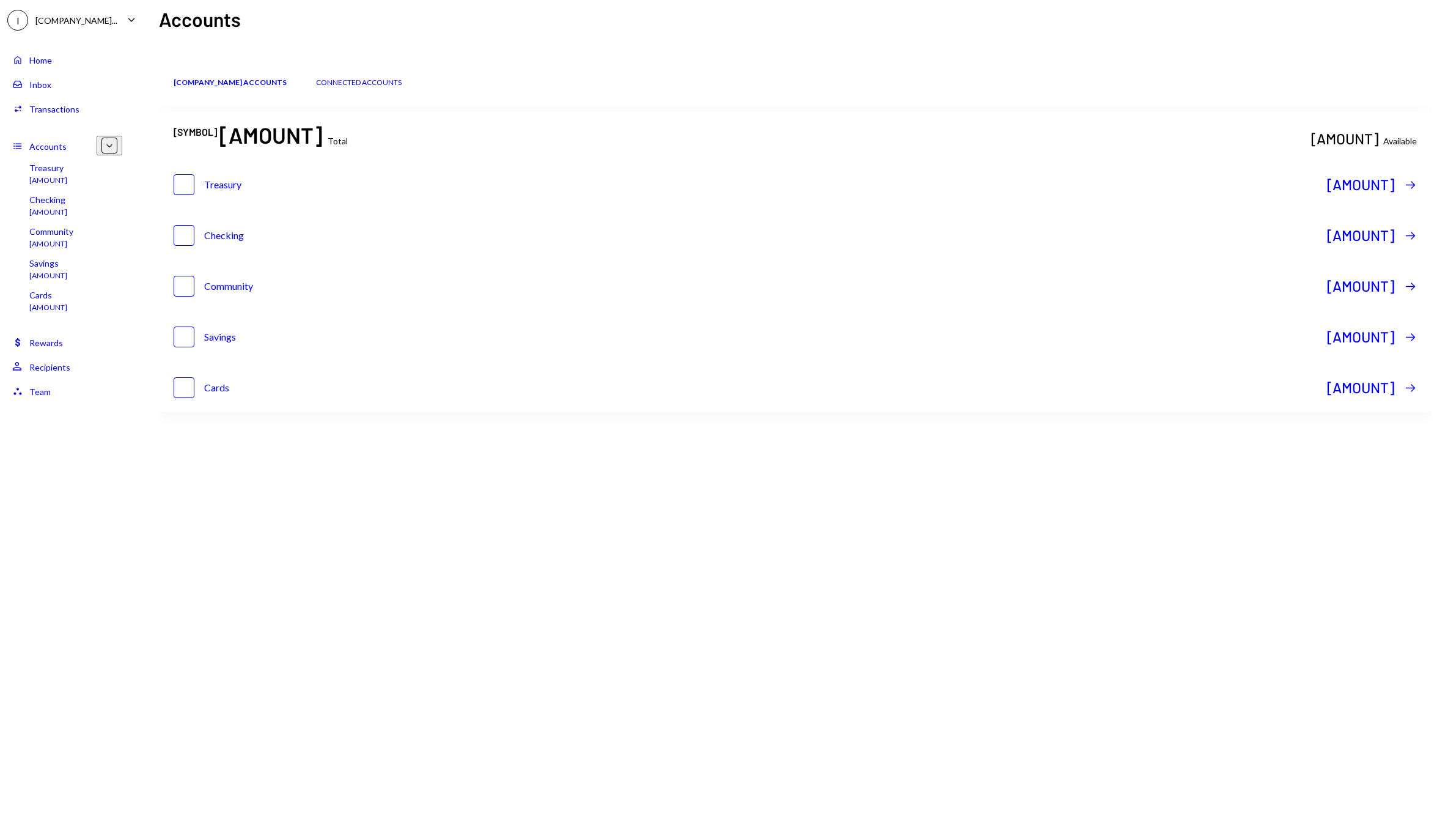 click on "Treasury" at bounding box center [765, 185] 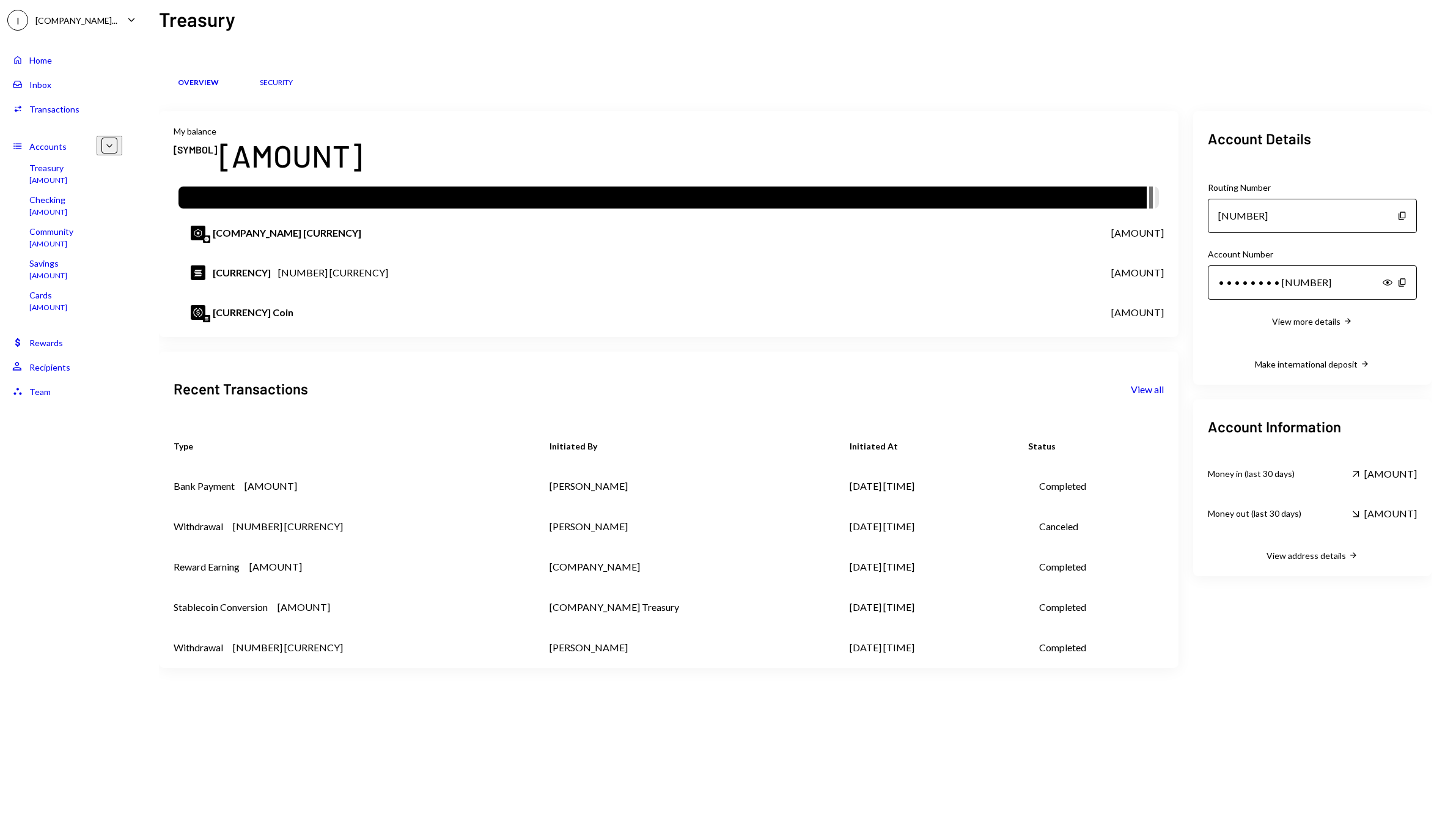 click on "Transactions" at bounding box center (54, 109) 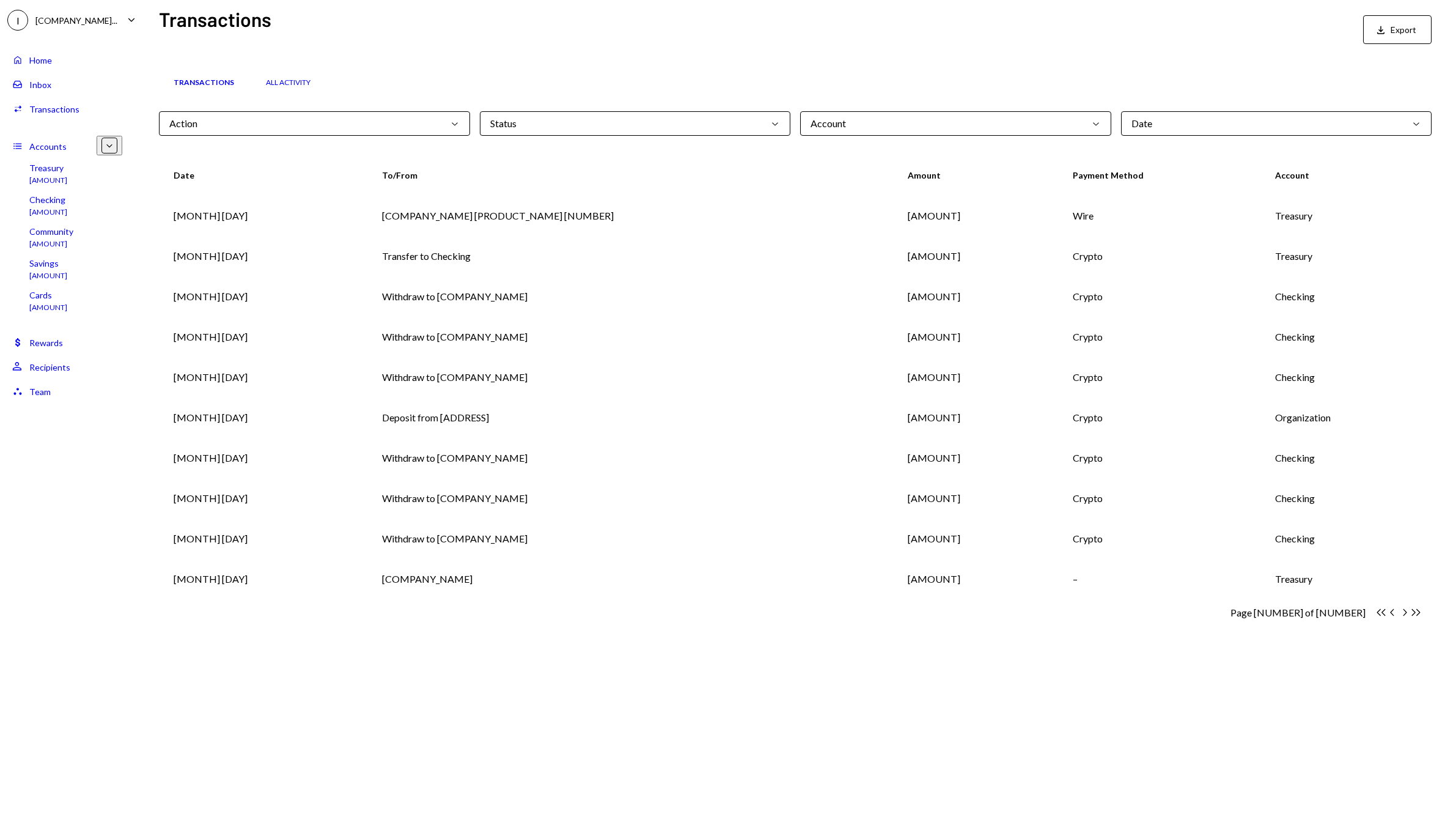 click on "Account Chevron Down" at bounding box center [955, 124] 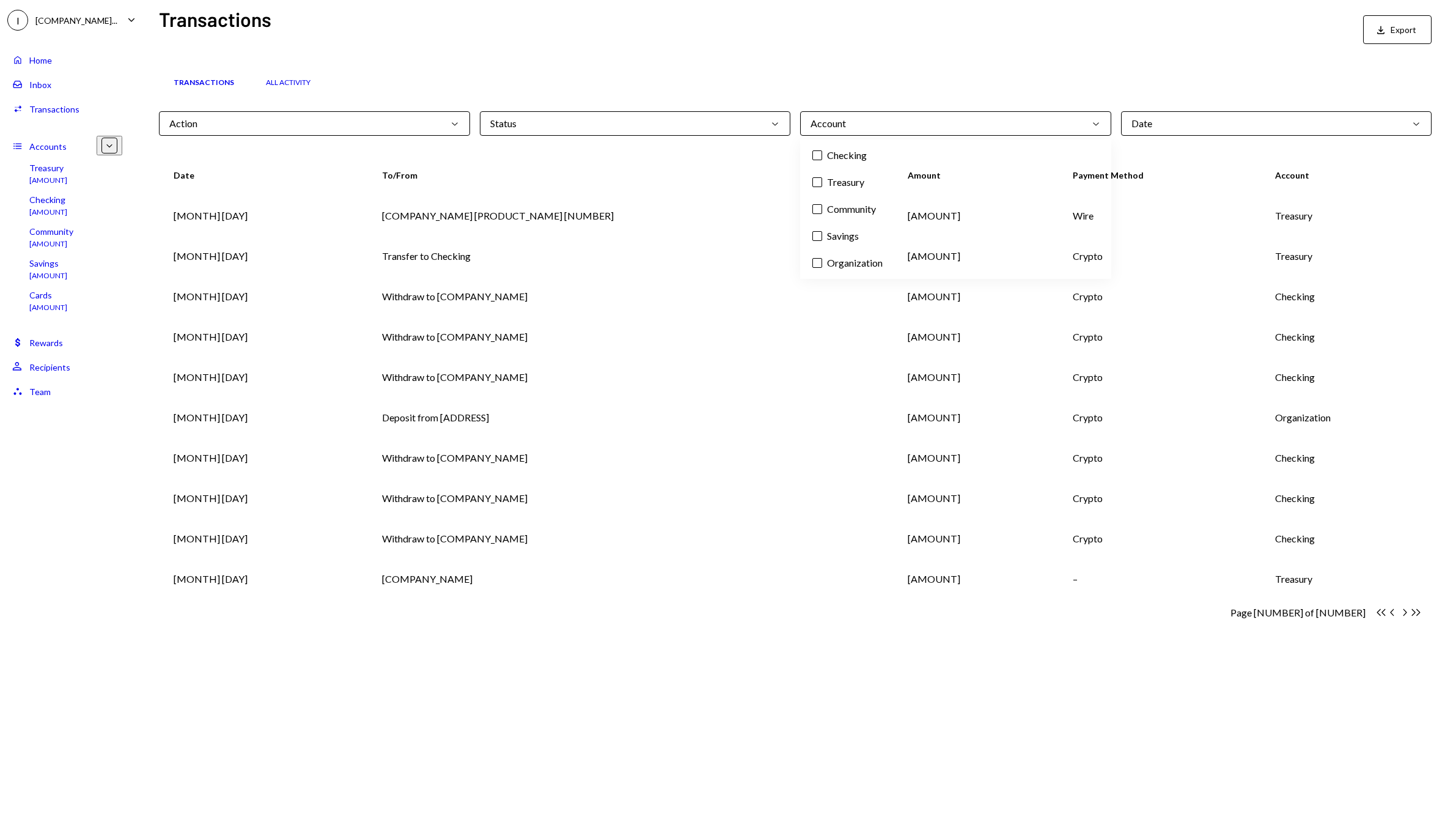 click on "Checking" at bounding box center [955, 155] 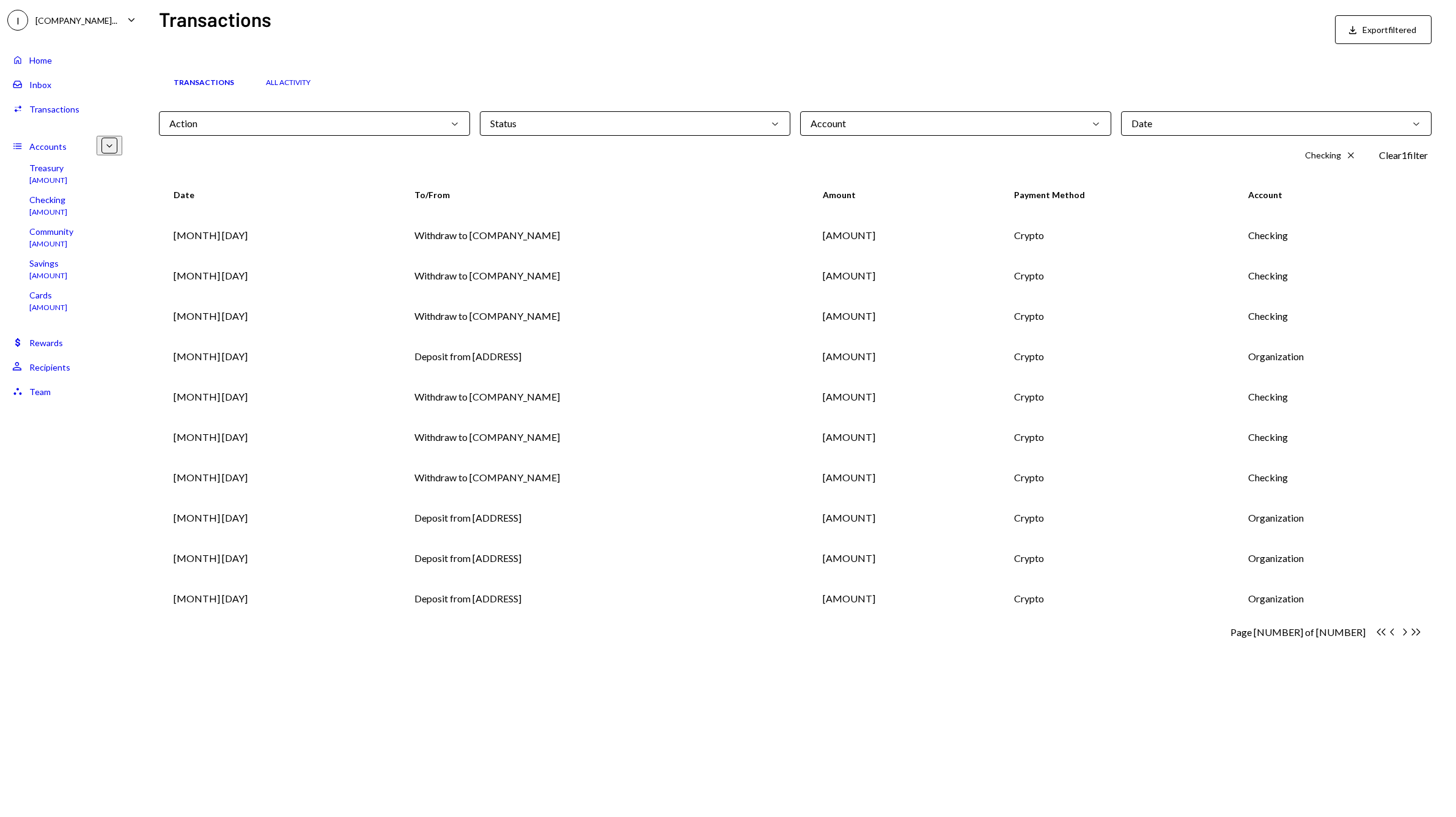 drag, startPoint x: 643, startPoint y: 652, endPoint x: 777, endPoint y: 641, distance: 134.45073 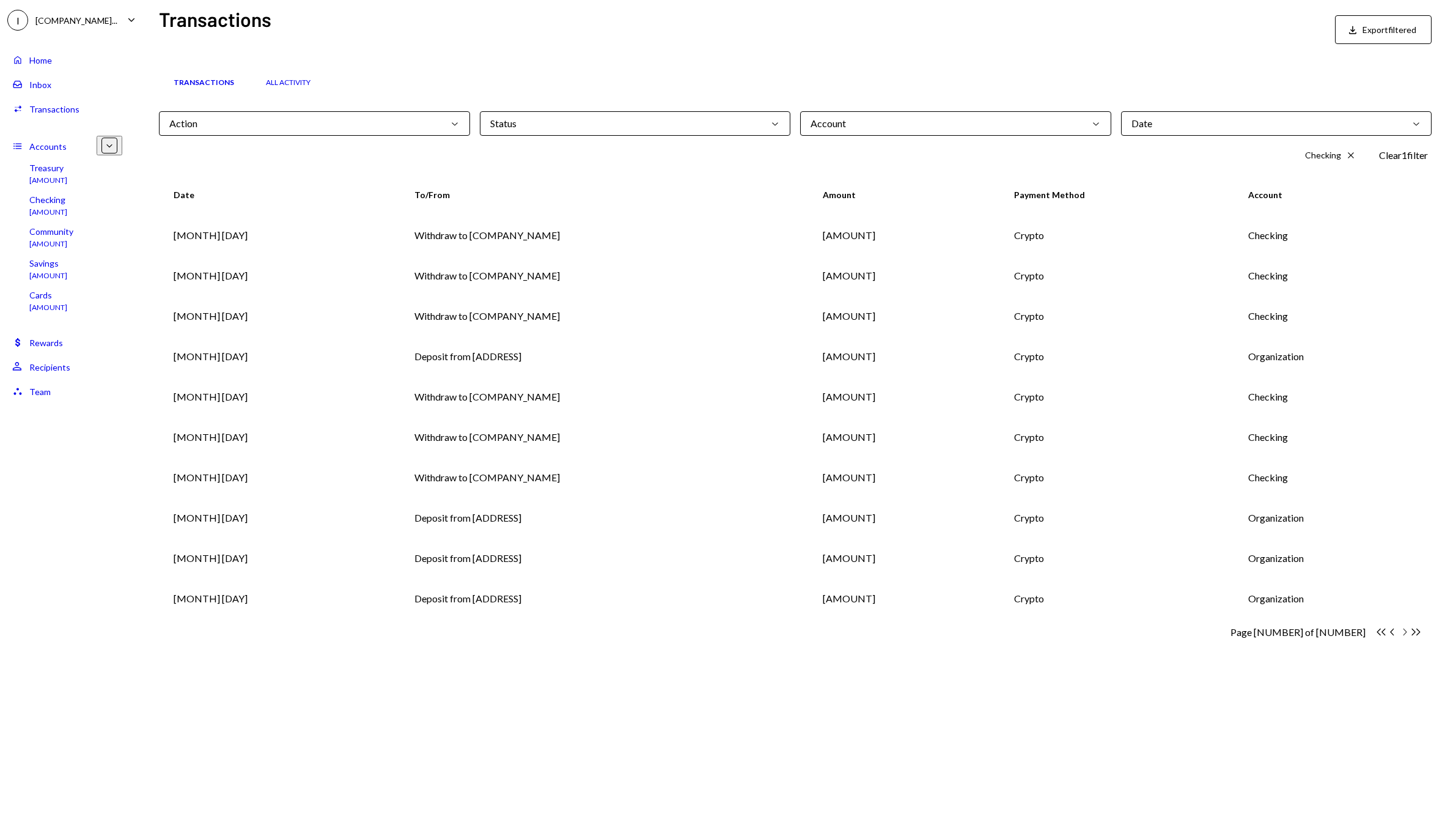 click on "Chevron Right" at bounding box center (1381, 632) 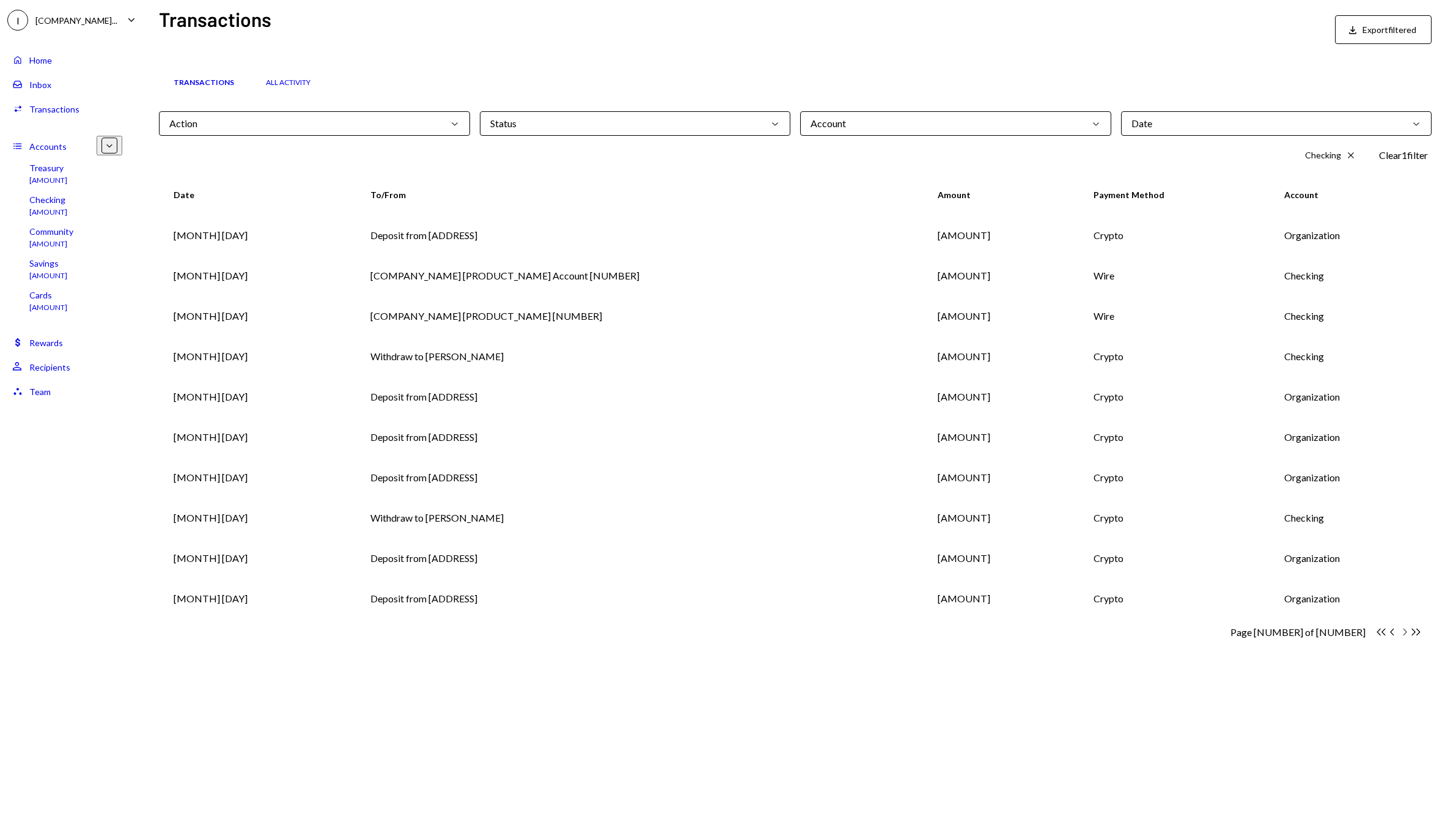 click at bounding box center [1381, 632] 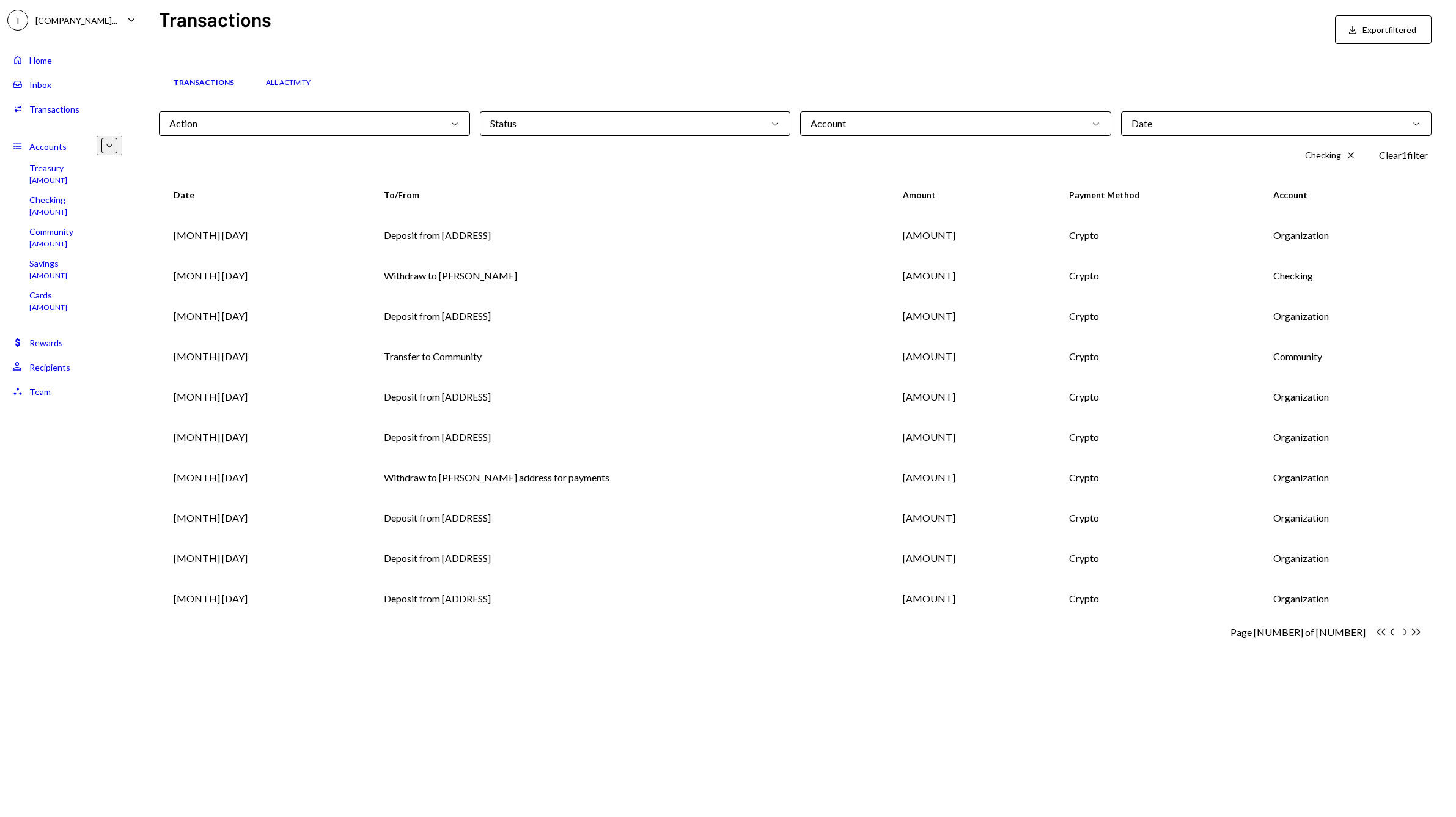 click at bounding box center [1381, 632] 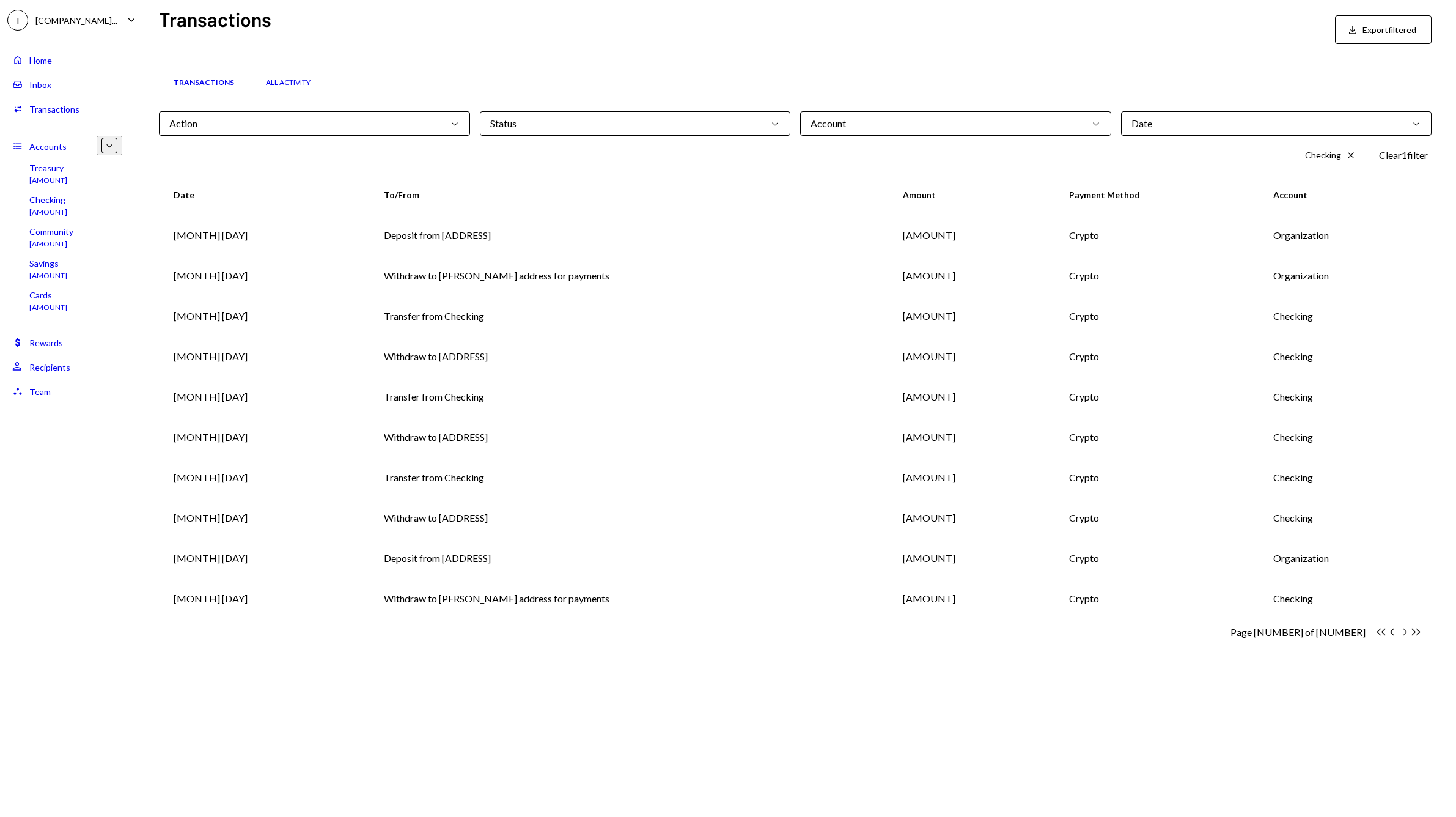 click on "Chevron Right" at bounding box center [1381, 632] 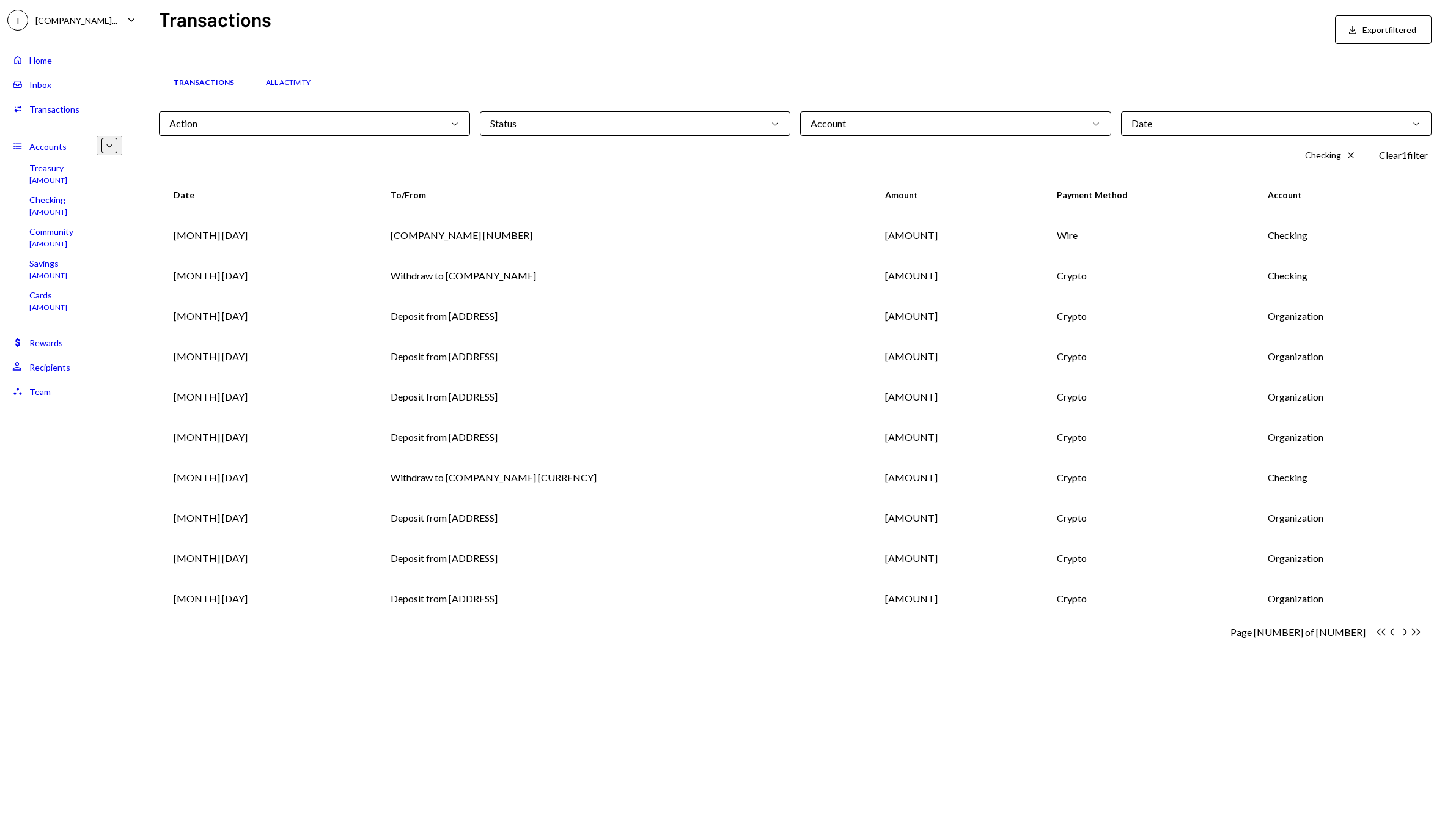 click on "Chevron Right" at bounding box center [1381, 632] 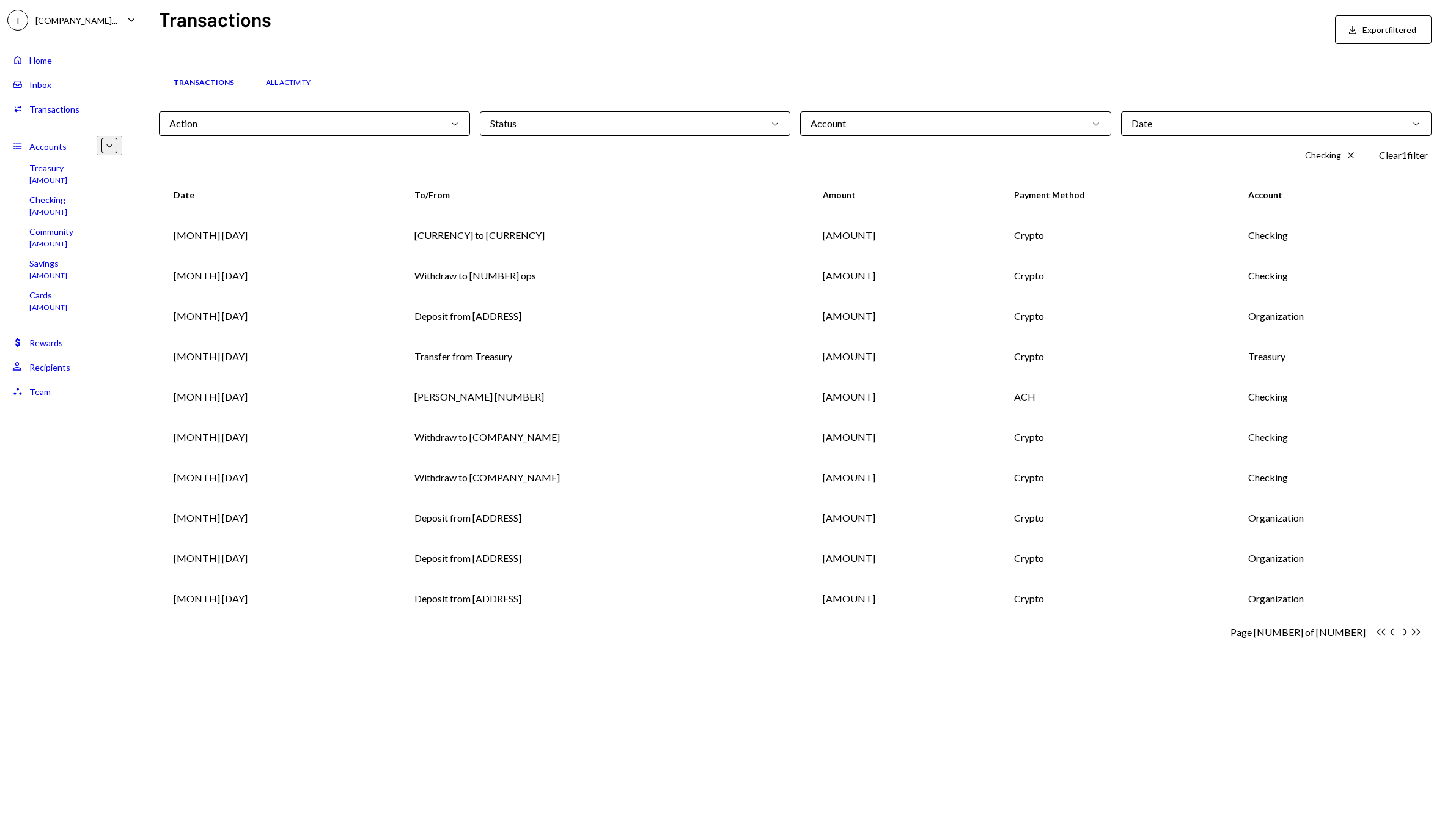 click on "Chevron Right" at bounding box center (1381, 632) 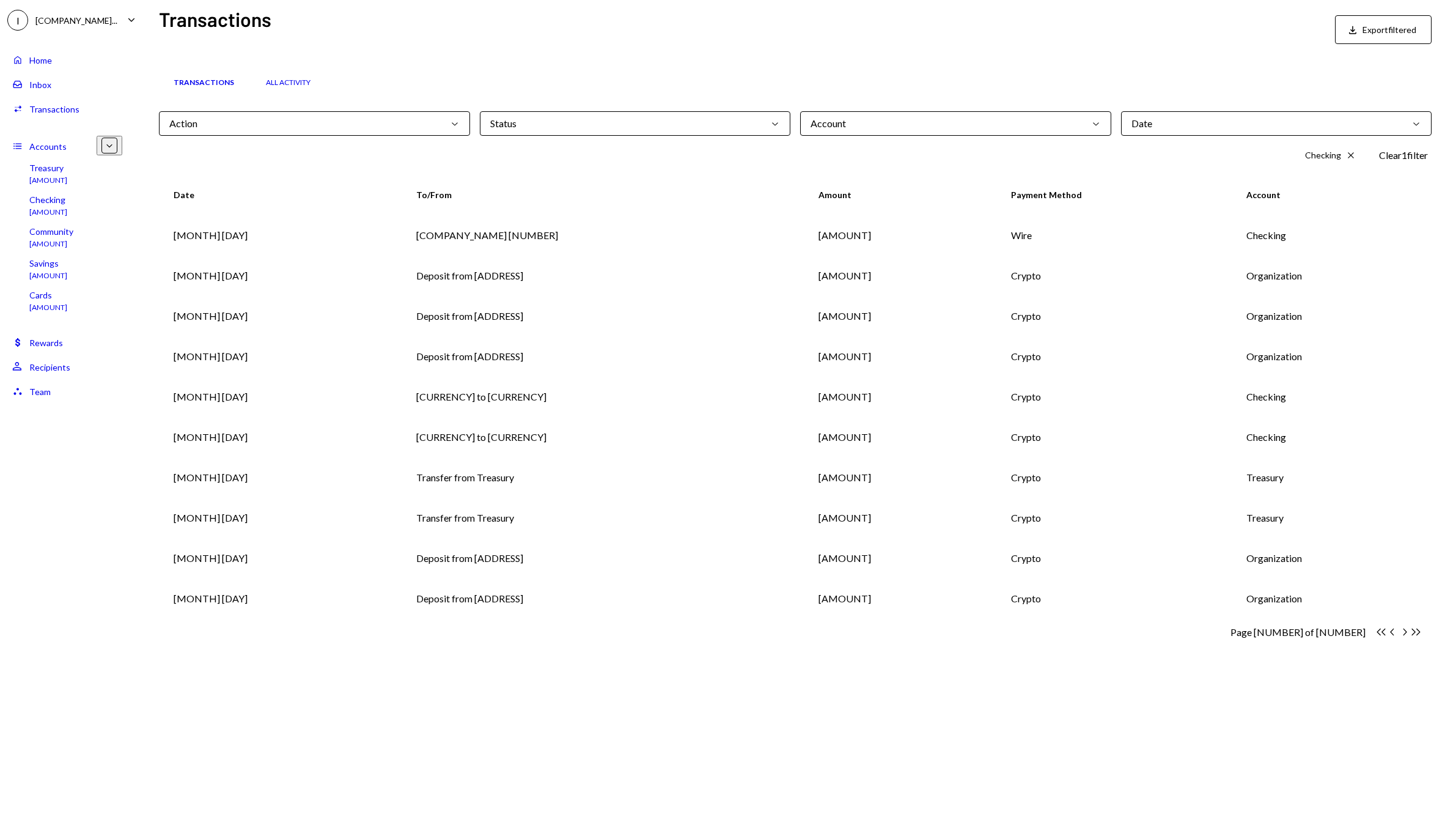 click on "Chevron Right" at bounding box center [1381, 632] 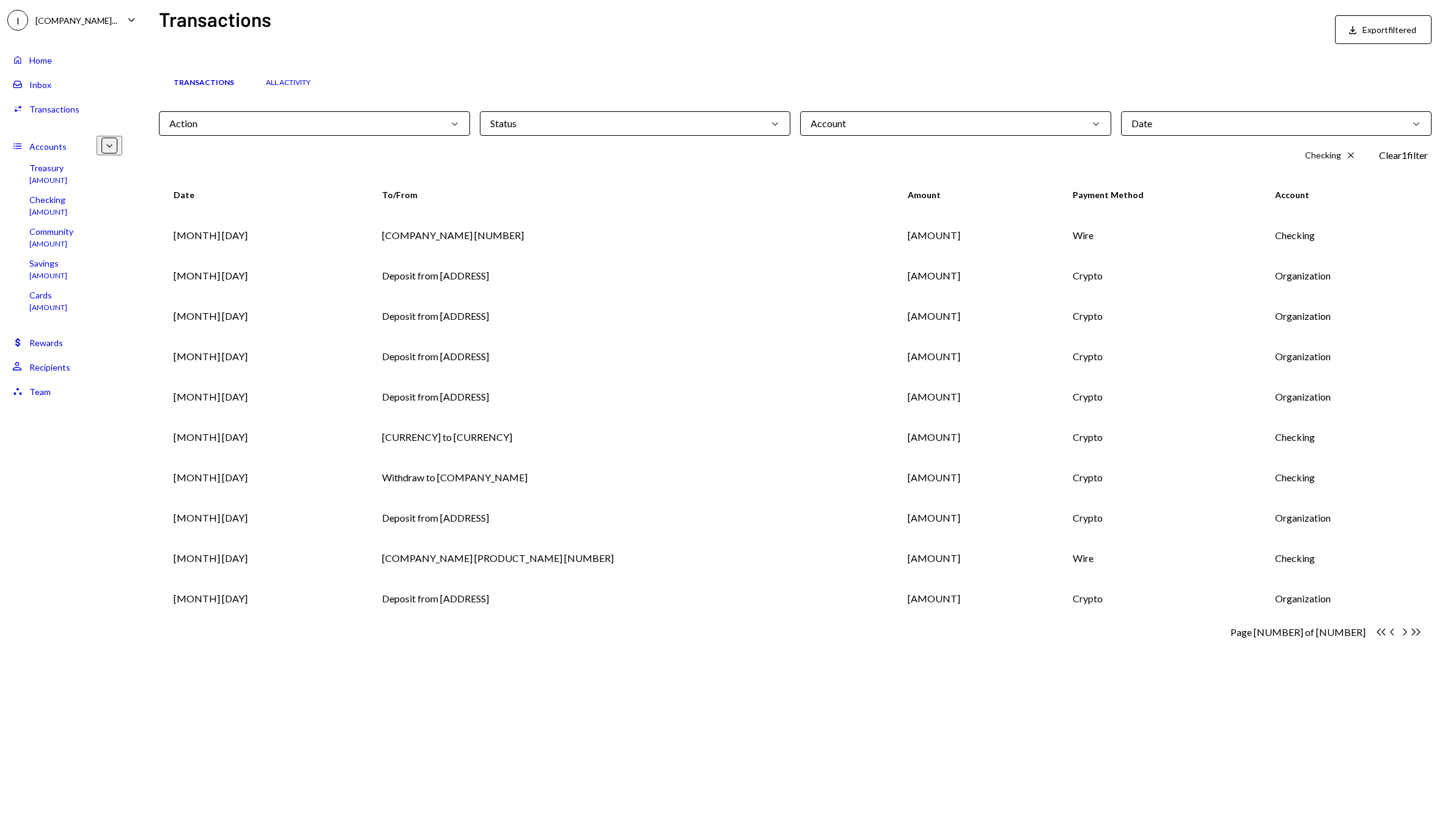 click on "Chevron Right" at bounding box center (1381, 632) 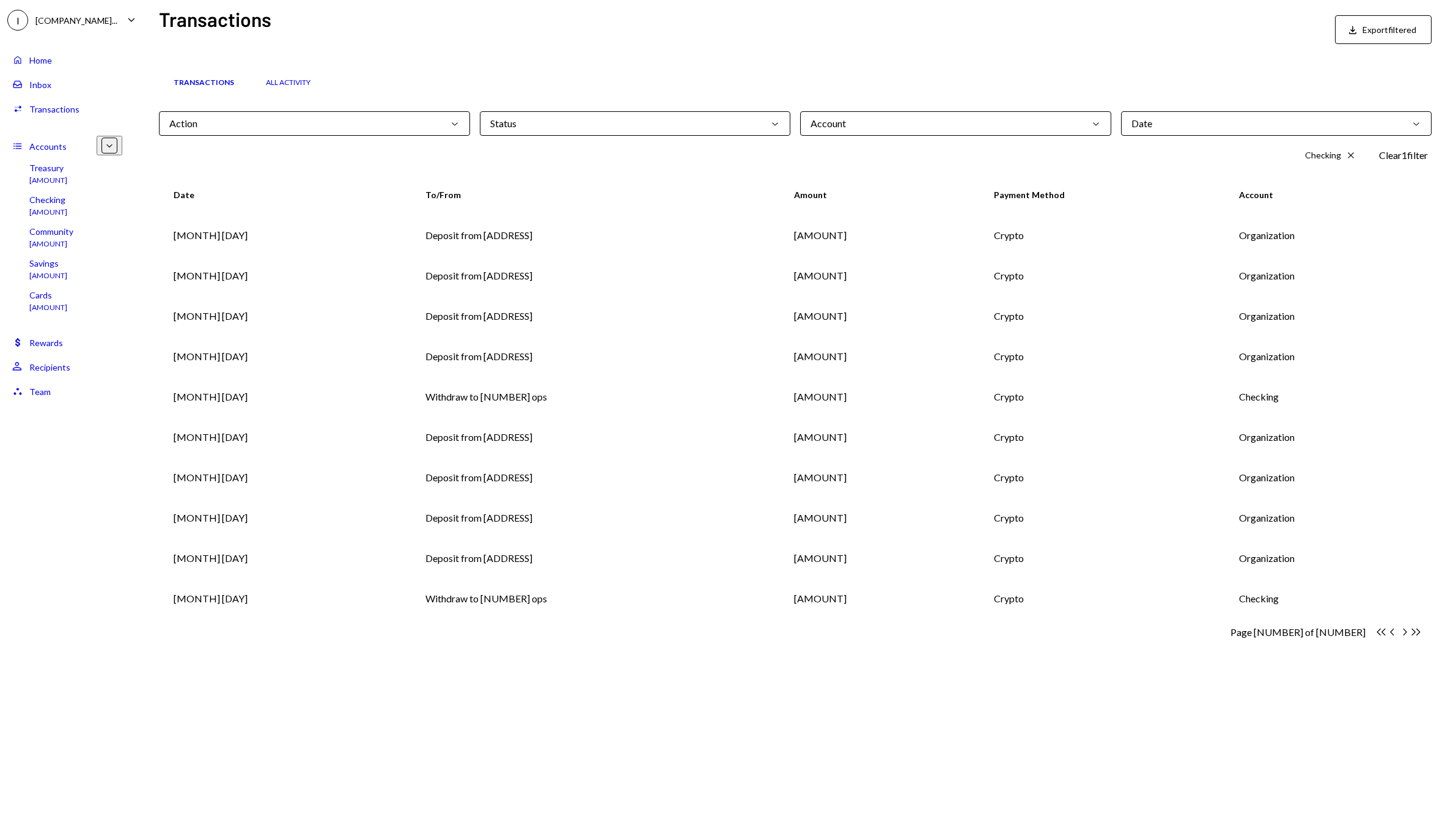 click on "Withdraw to 512 ops" at bounding box center [595, 235] 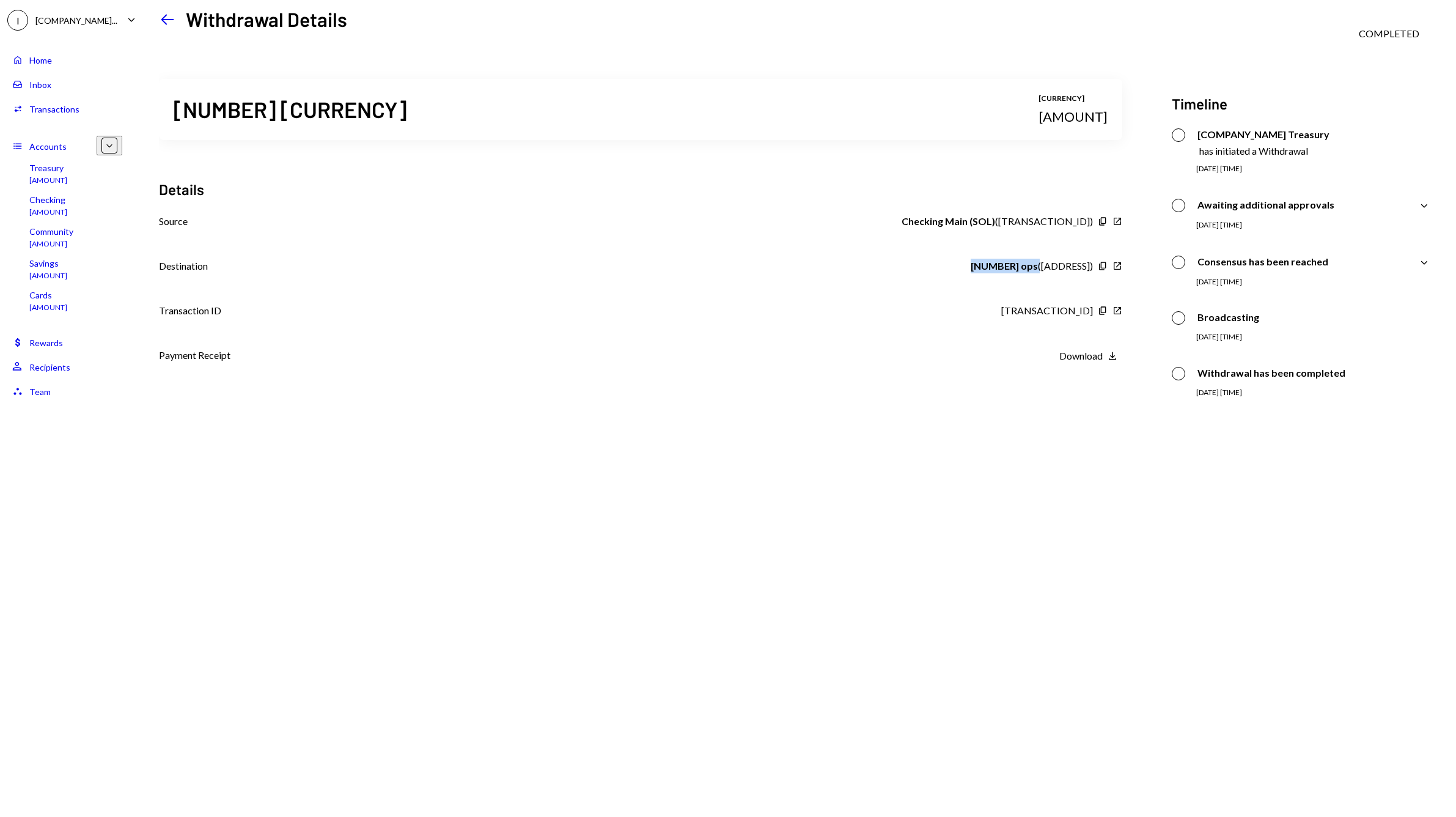 drag, startPoint x: 986, startPoint y: 250, endPoint x: 1018, endPoint y: 249, distance: 32.015621 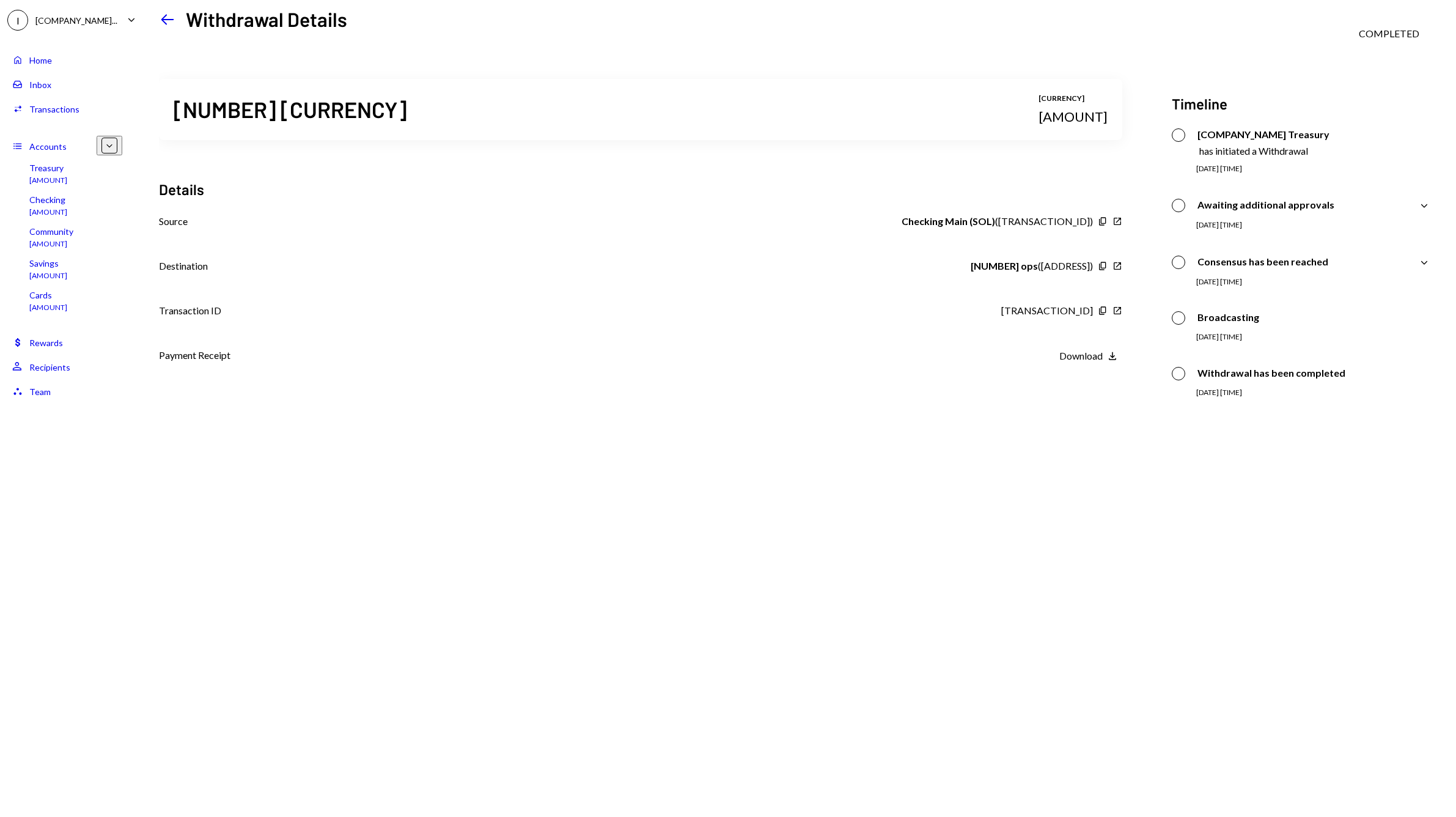 click on "500,499  USDC USD $500,499.00 Details Source Checking Main (SOL)  ( GBbYp4...WgdB71 ) Copy New Window Destination 512 ops  ( 255j4s...ScbvTF ) Copy New Window Transaction ID 5YQtvc...P2kKgW Copy New Window Payment Receipt Download   Download Timeline IOG Foundation Treasury has initiated a Withdrawal 05/05/25 11:04 PM Tyler Butts Approved Stephanie Vergara Approved IOG Foundation Treasury Approved Tyler Butts Approved Stephanie Vergara Approved IOG Foundation Treasury Approved Awaiting additional approvals Caret Down 05/05/25 11:04 PM Tyler Butts Approved Stephanie Vergara Approved IOG Foundation Treasury Approved Tyler Butts Approved Stephanie Vergara Approved IOG Foundation Treasury Approved Consensus has been reached Caret Down 05/05/25 11:04 PM Tyler Butts Approved Stephanie Vergara Approved IOG Foundation Treasury Approved Tyler Butts Approved Stephanie Vergara Approved IOG Foundation Treasury Approved Broadcasting 05/06/25 2:59 PM Tyler Butts Approved Stephanie Vergara Approved IOG Foundation Treasury" at bounding box center (795, 463) 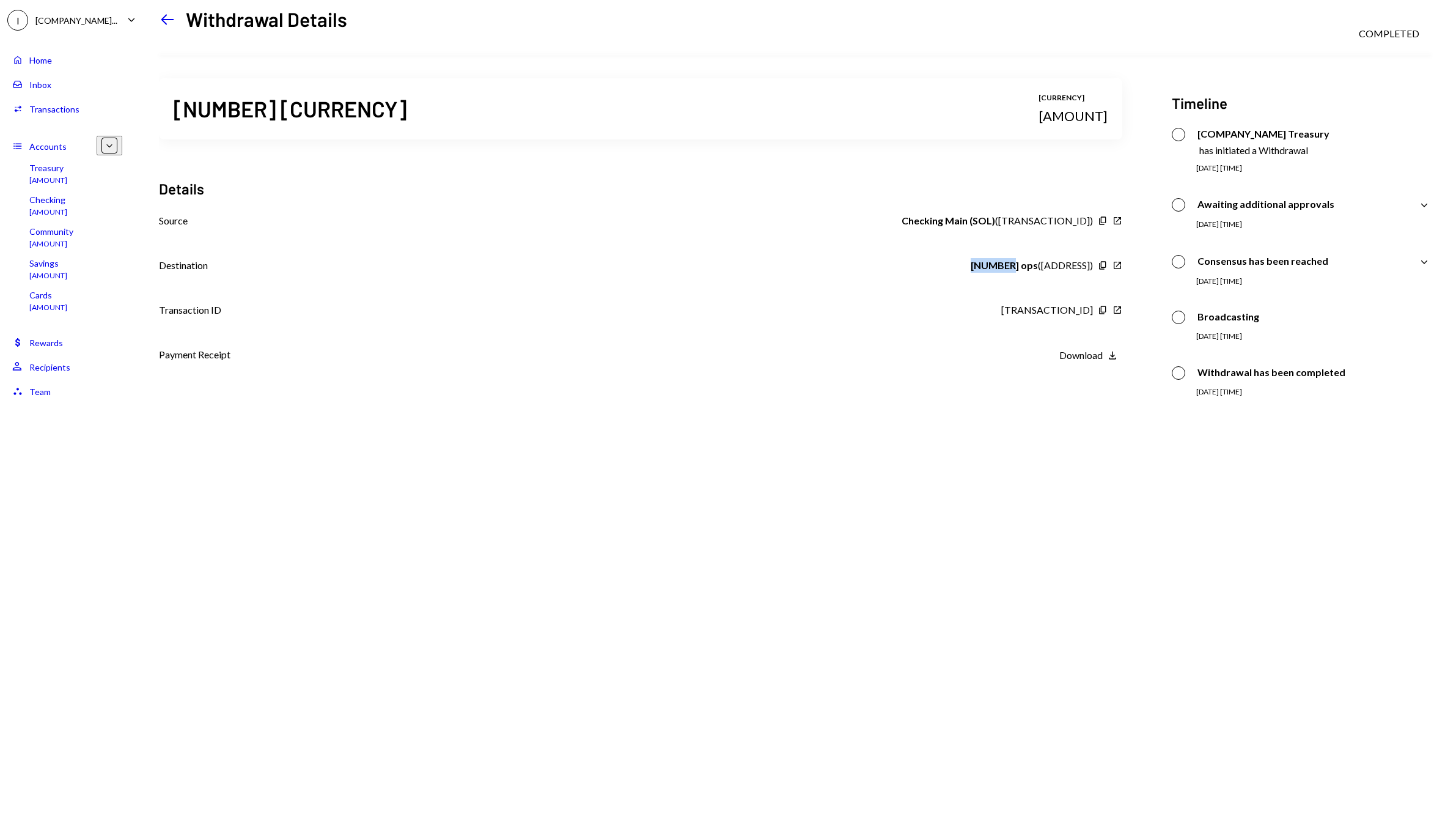 drag, startPoint x: 998, startPoint y: 245, endPoint x: 1017, endPoint y: 250, distance: 19.64688 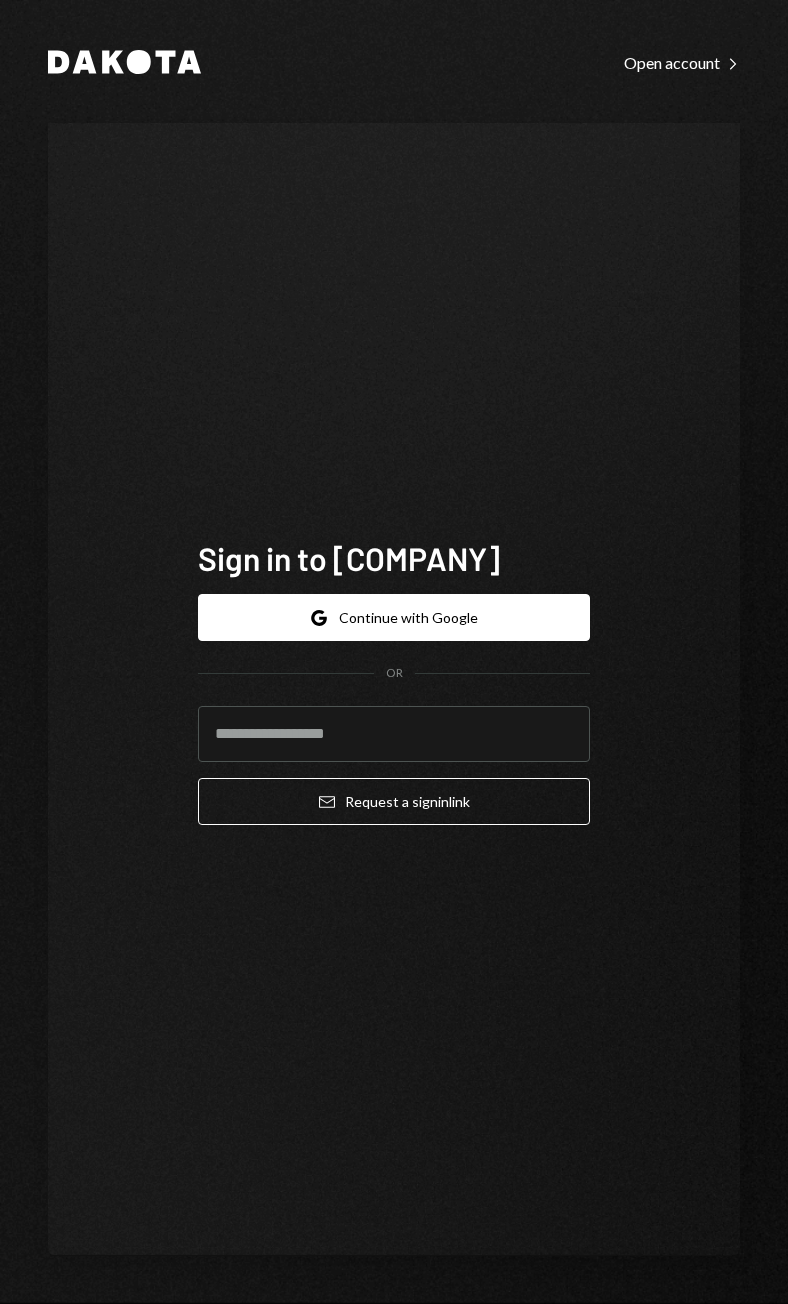 scroll, scrollTop: 0, scrollLeft: 0, axis: both 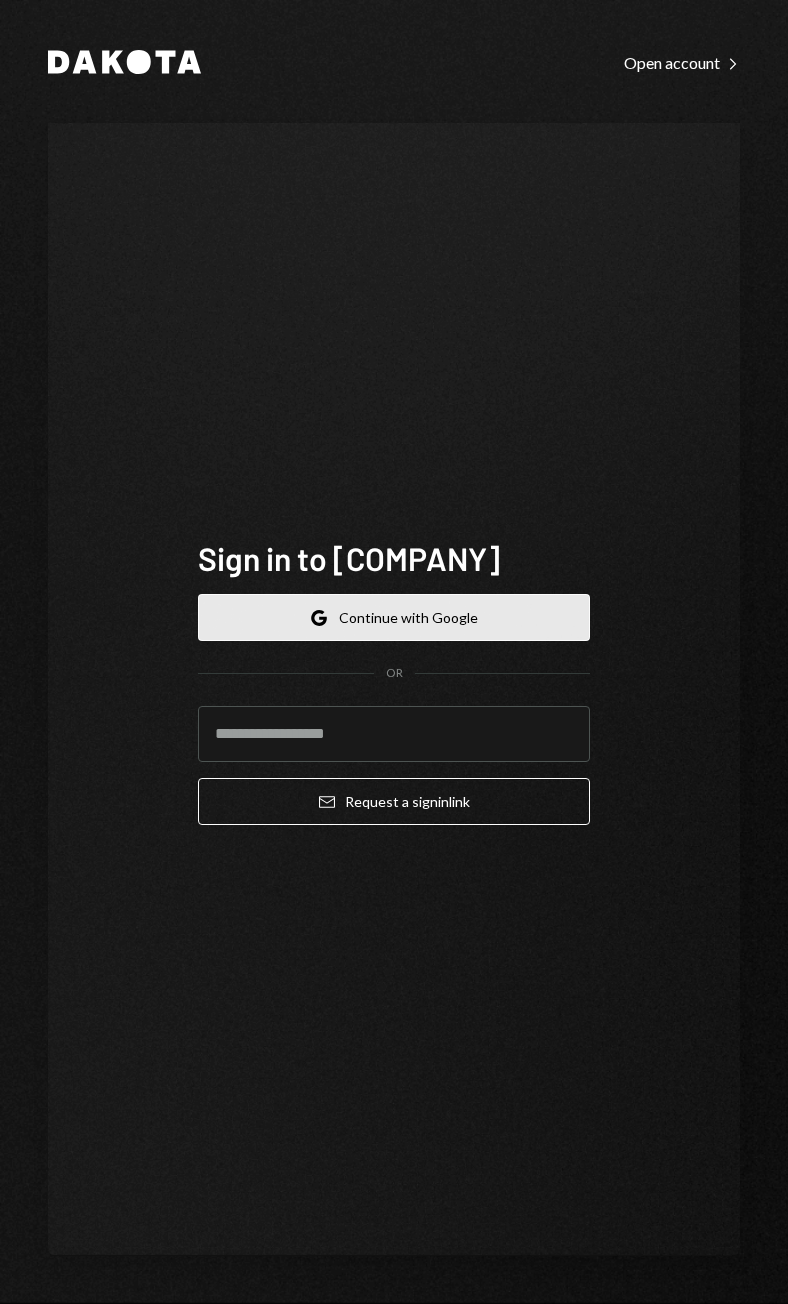click on "Google  Continue with Google" at bounding box center [394, 617] 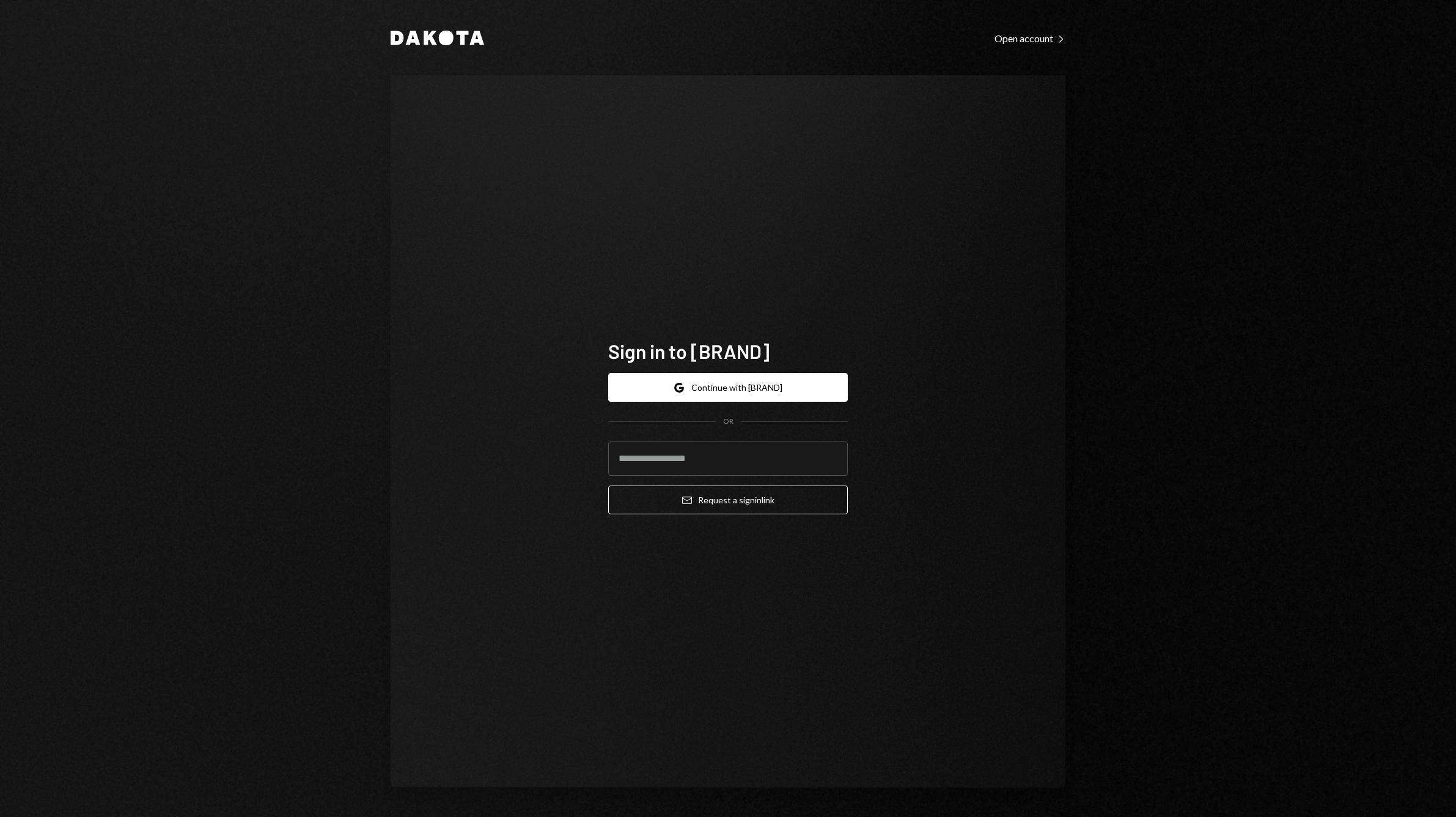 scroll, scrollTop: 0, scrollLeft: 0, axis: both 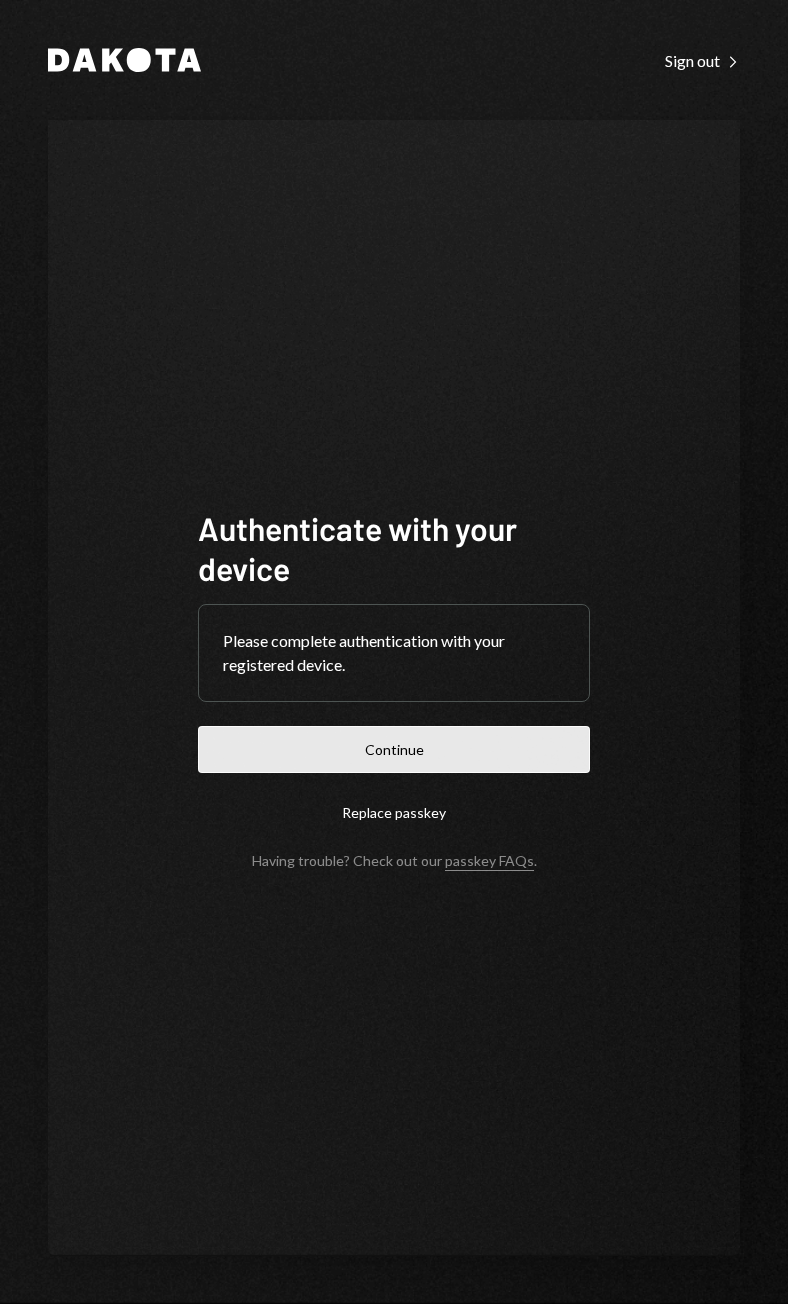 click on "Continue" at bounding box center [394, 749] 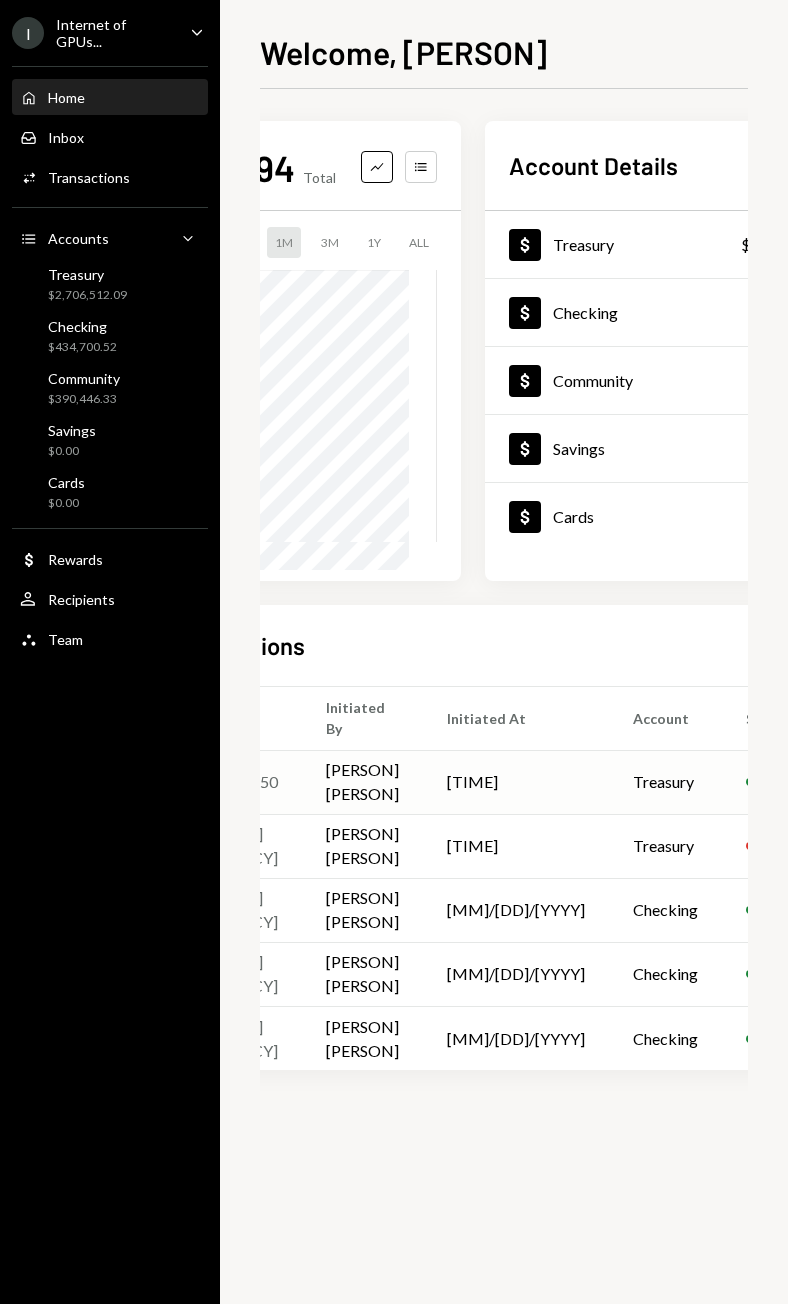 scroll, scrollTop: 0, scrollLeft: 287, axis: horizontal 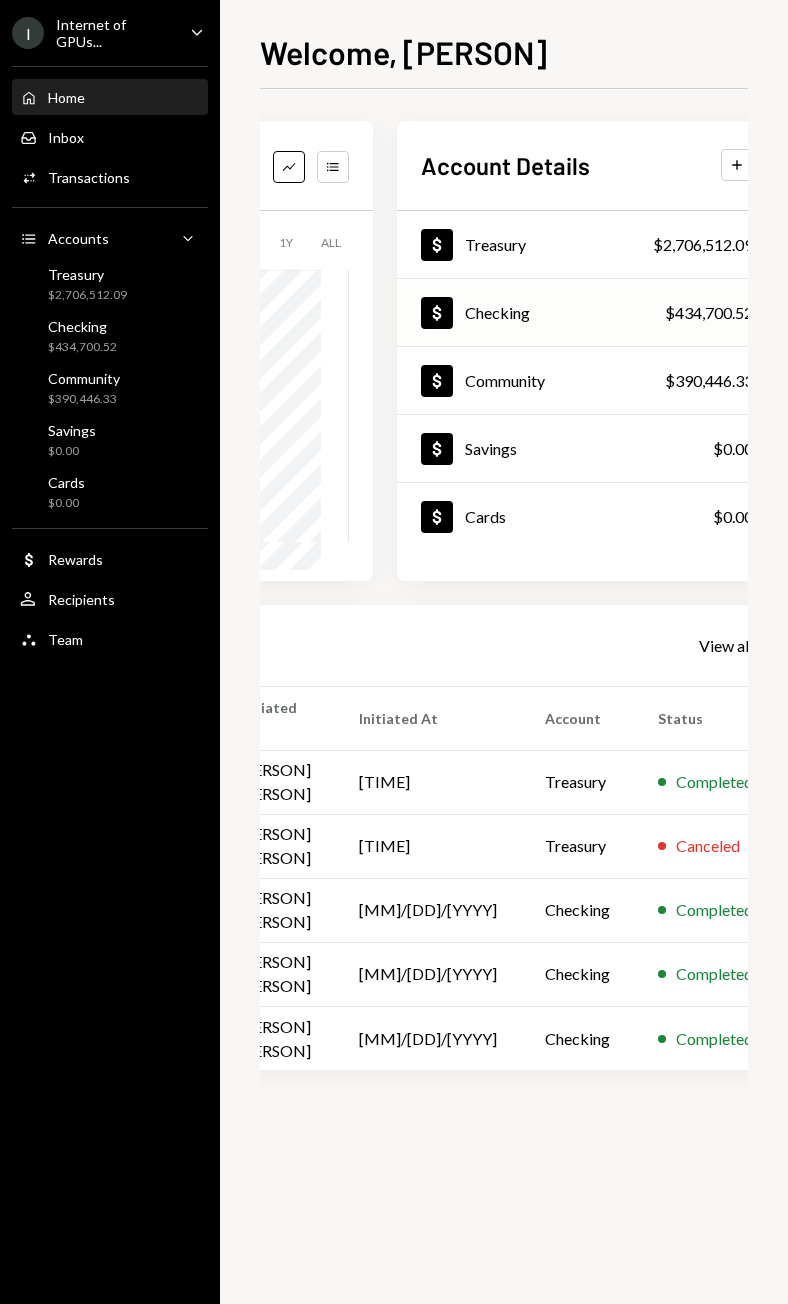 click on "Dollar Checking $434,700.52" at bounding box center [587, 313] 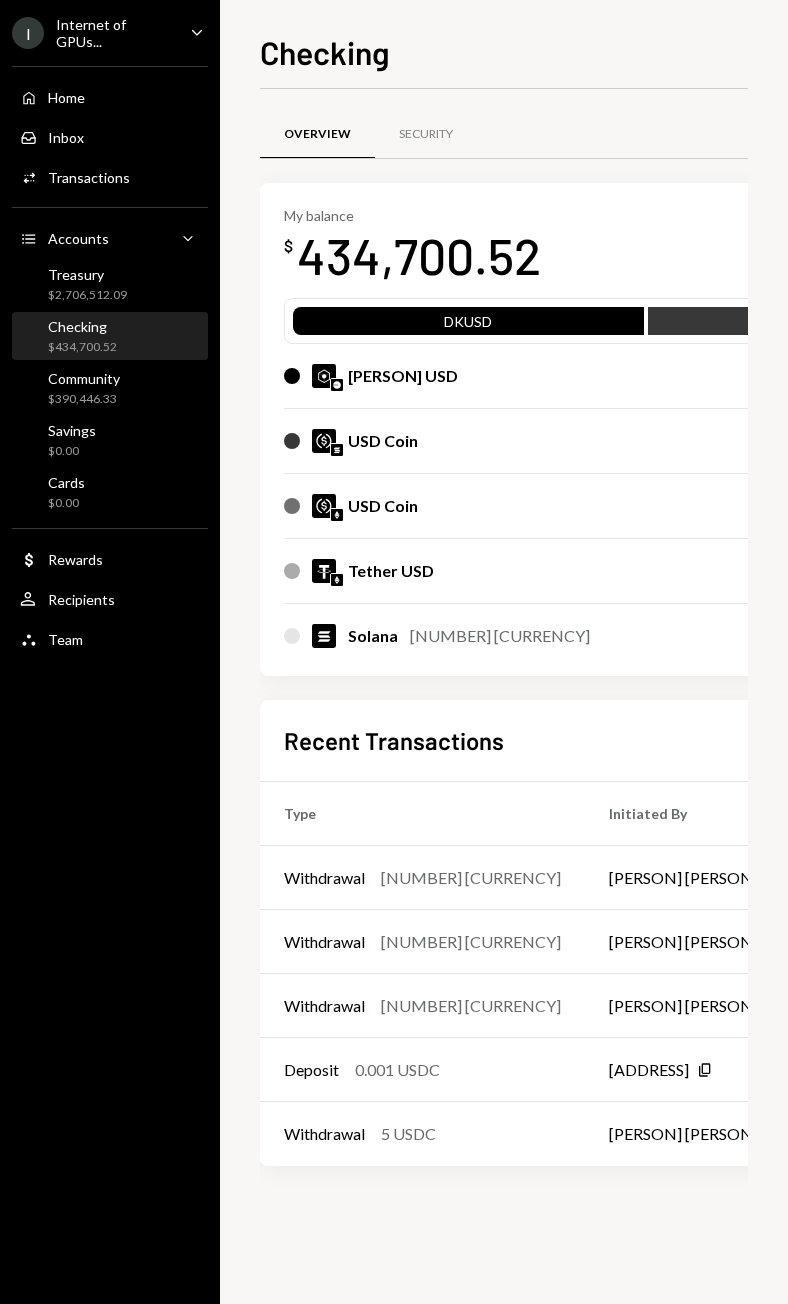 scroll, scrollTop: 0, scrollLeft: 594, axis: horizontal 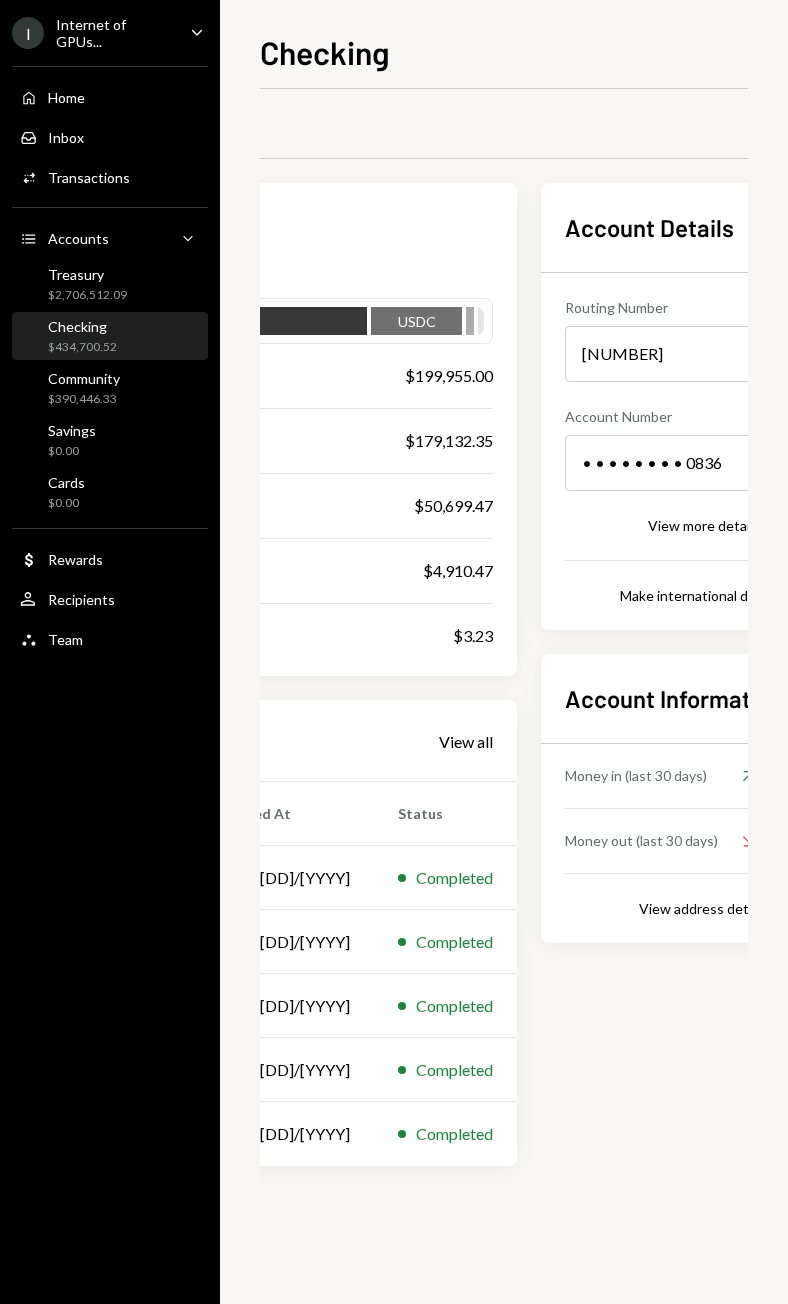 click on "Recent Transactions View all" at bounding box center (91, 740) 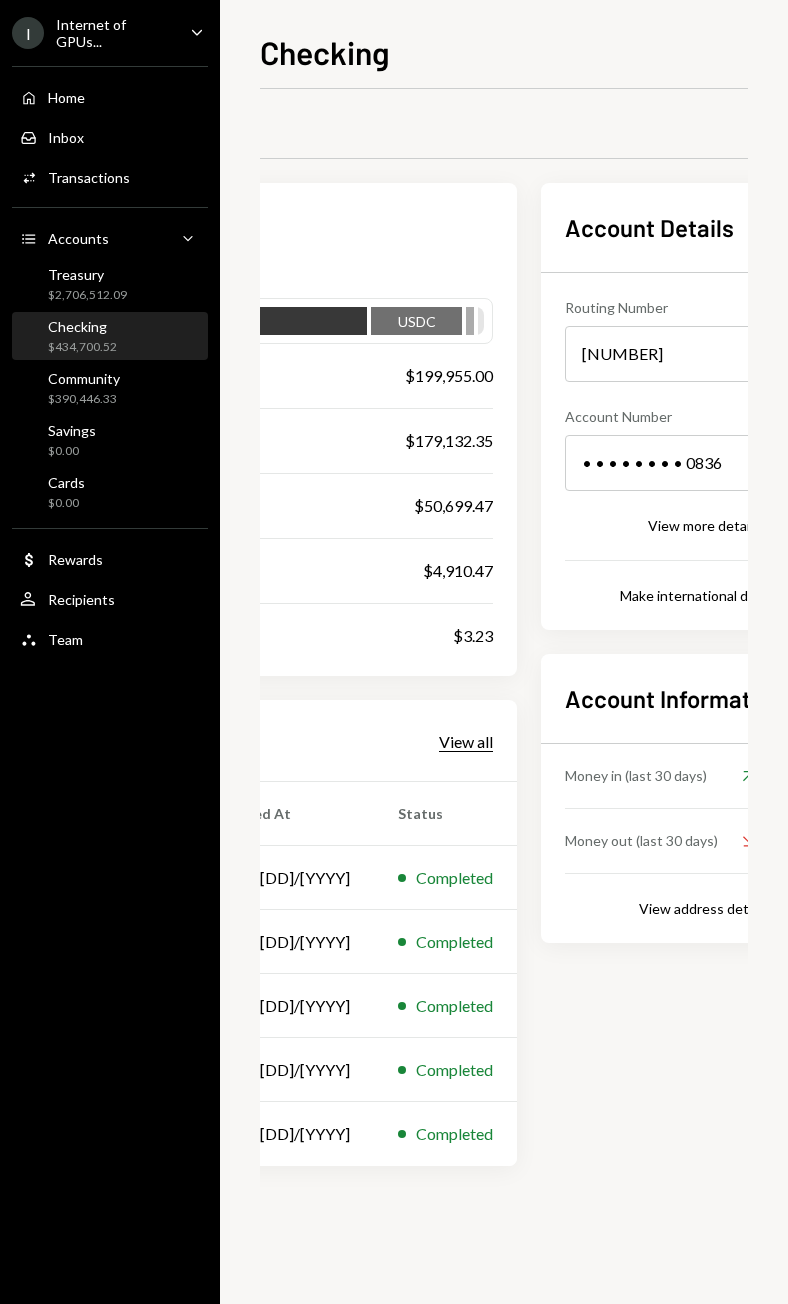 click on "View all" at bounding box center (466, 742) 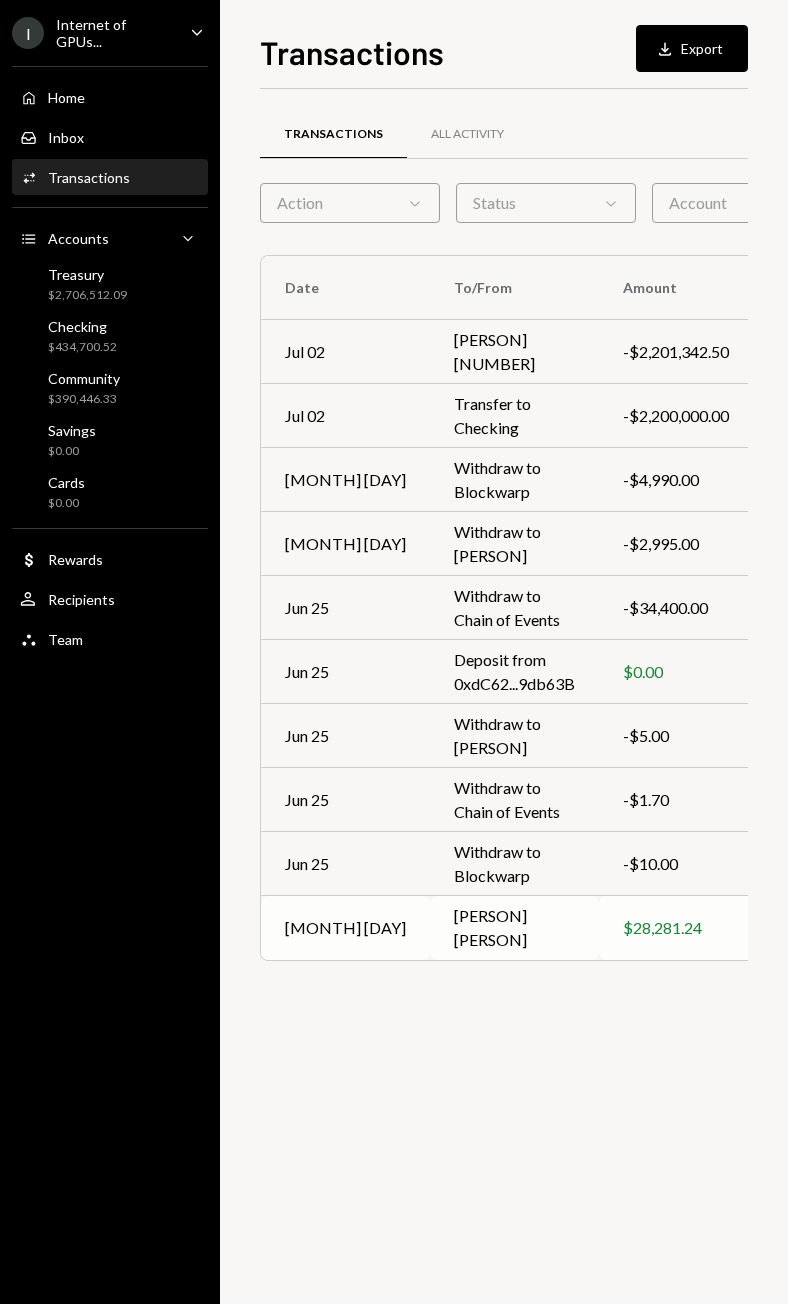 scroll, scrollTop: 0, scrollLeft: 178, axis: horizontal 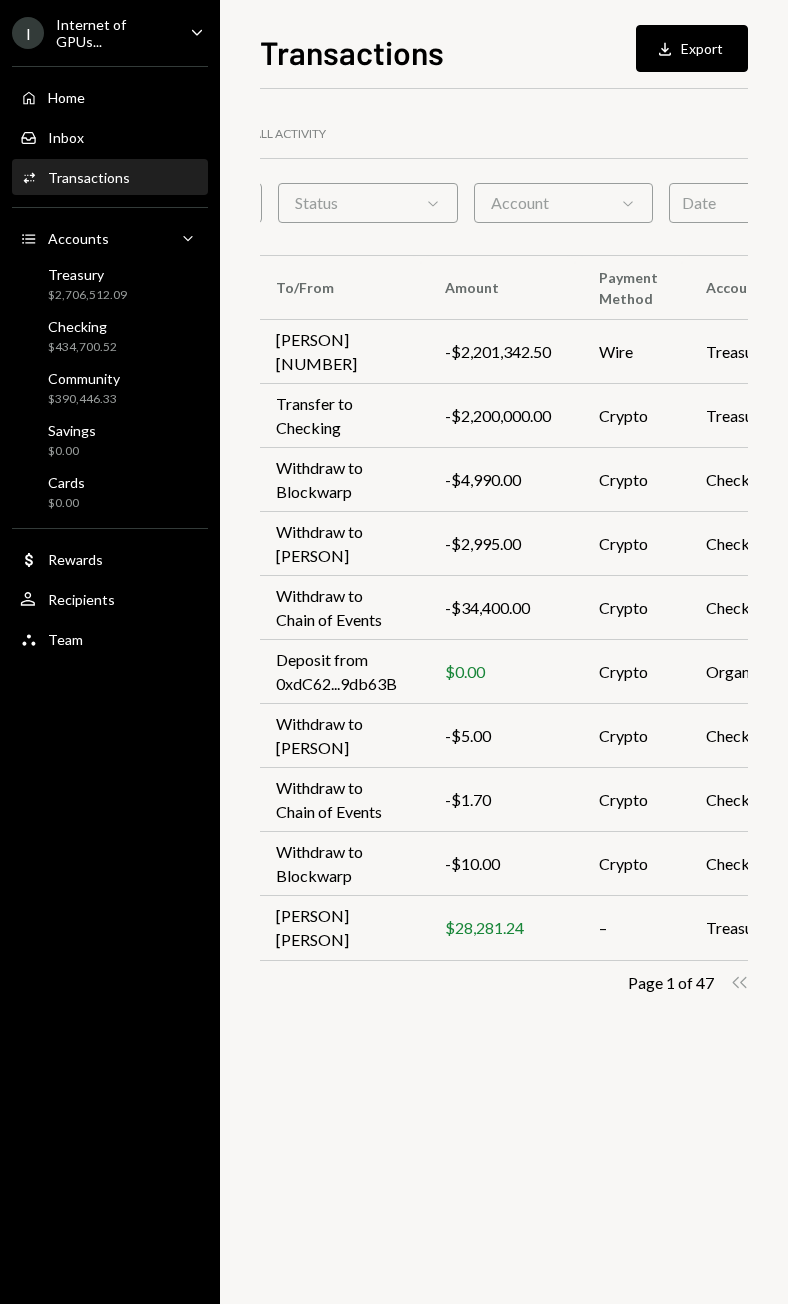 click on "Chevron Right" at bounding box center (739, 982) 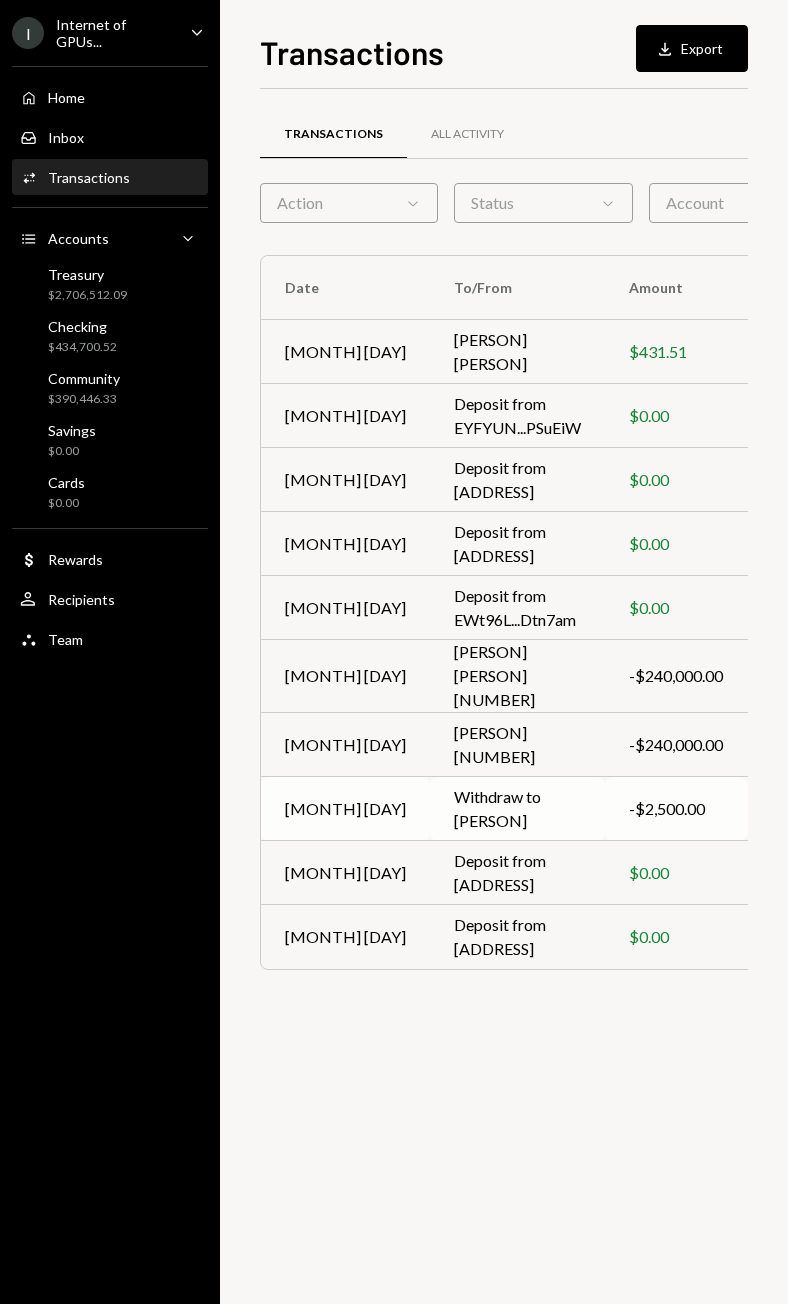 scroll, scrollTop: 0, scrollLeft: 173, axis: horizontal 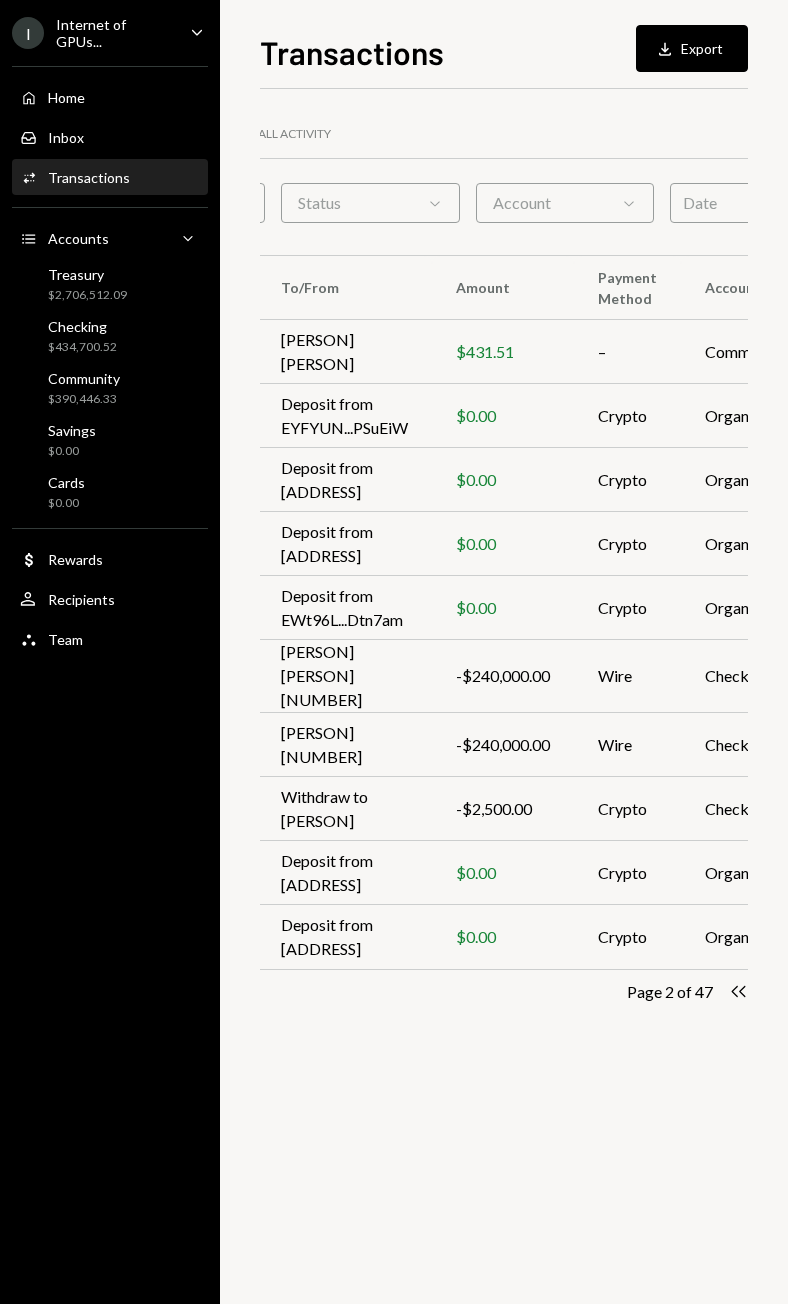 click on "Chevron Right" at bounding box center (738, 991) 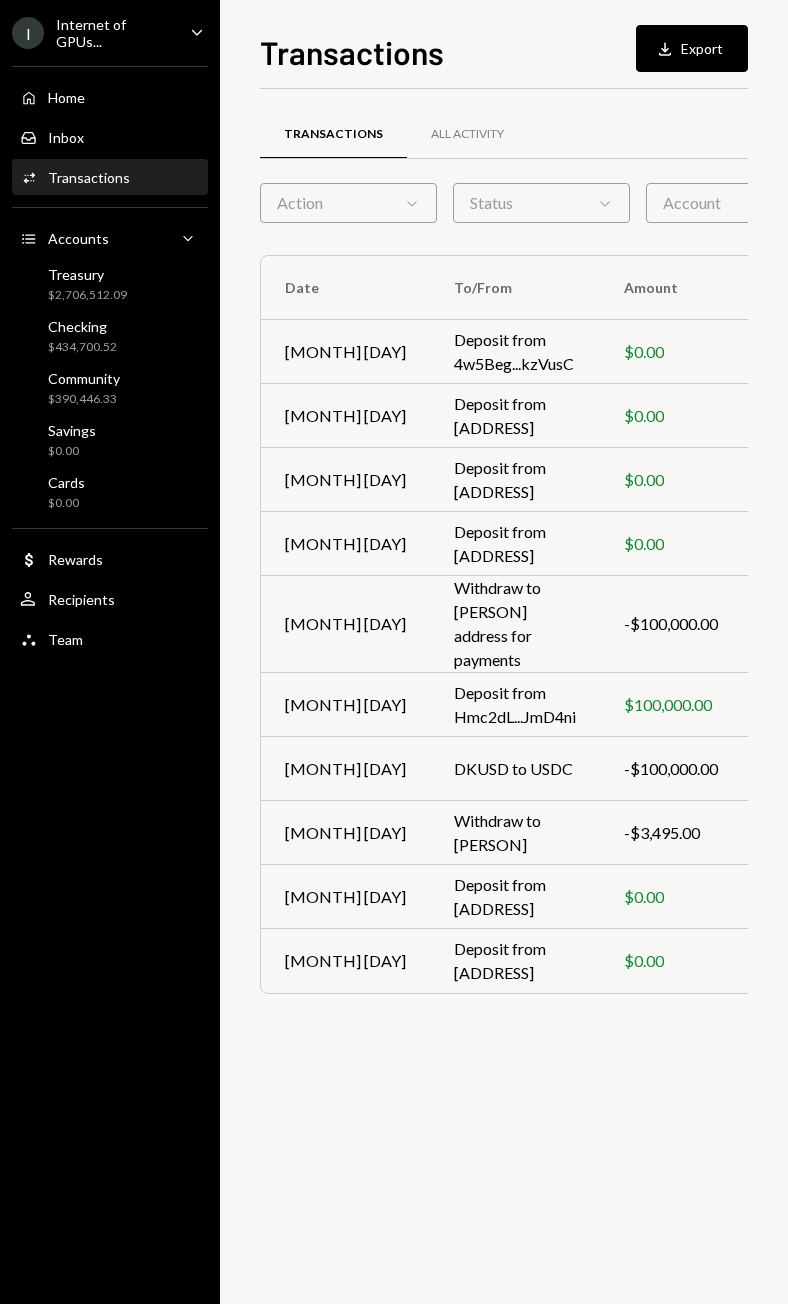 scroll, scrollTop: 0, scrollLeft: 168, axis: horizontal 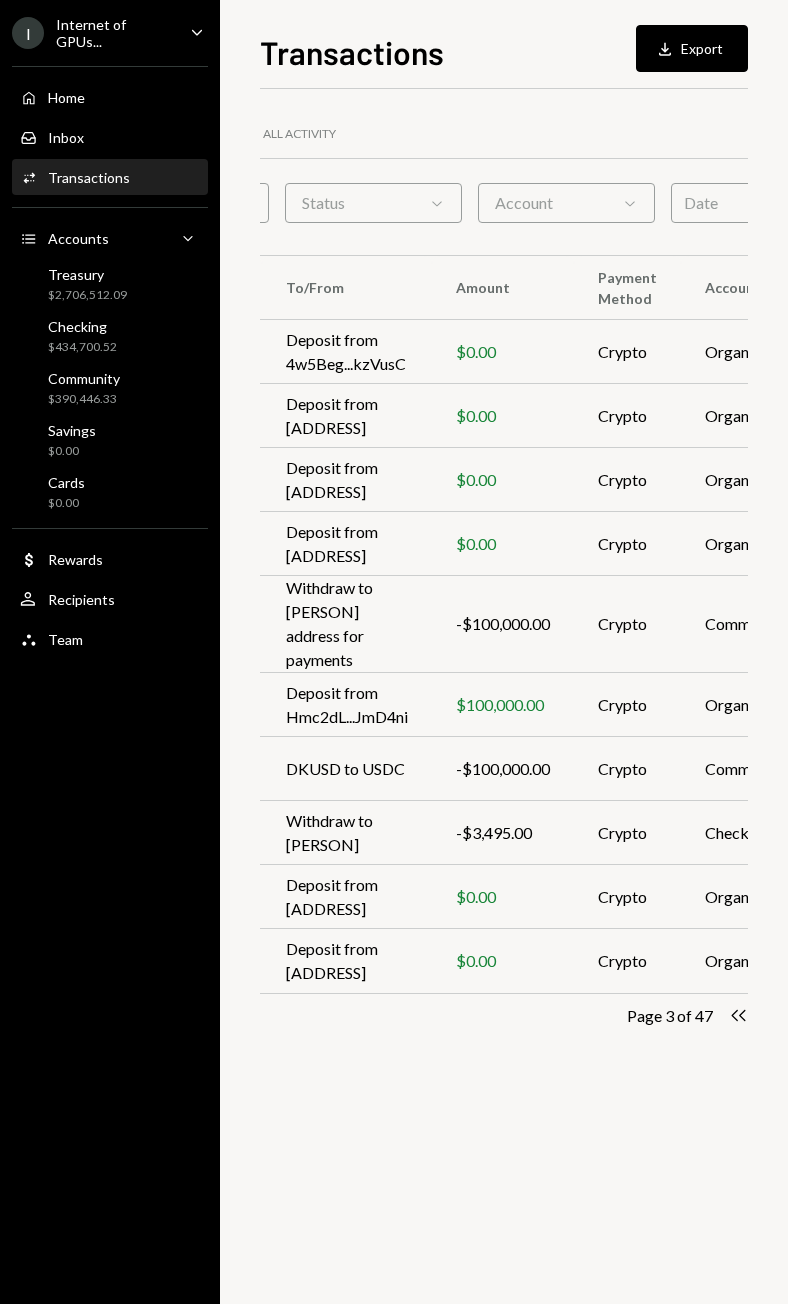 click on "Chevron Right" at bounding box center [738, 1015] 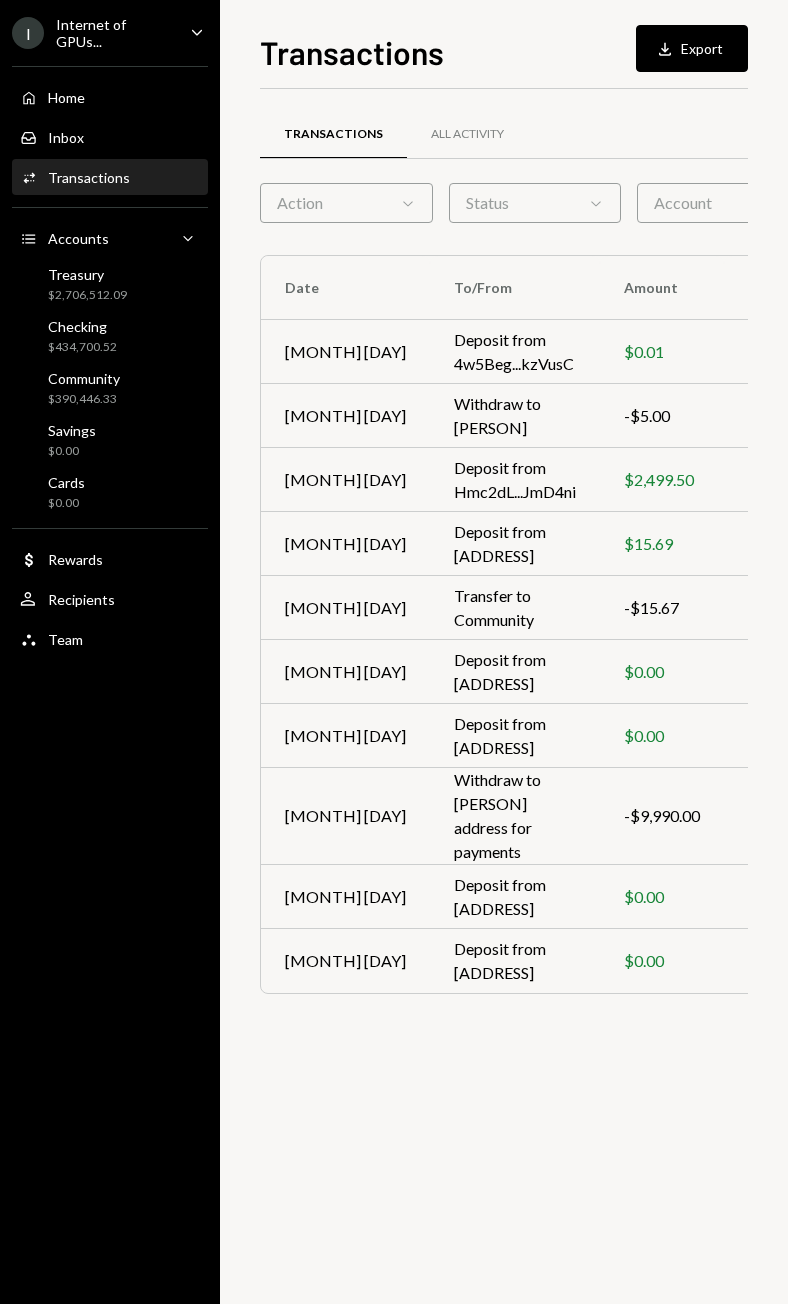 scroll, scrollTop: 0, scrollLeft: 150, axis: horizontal 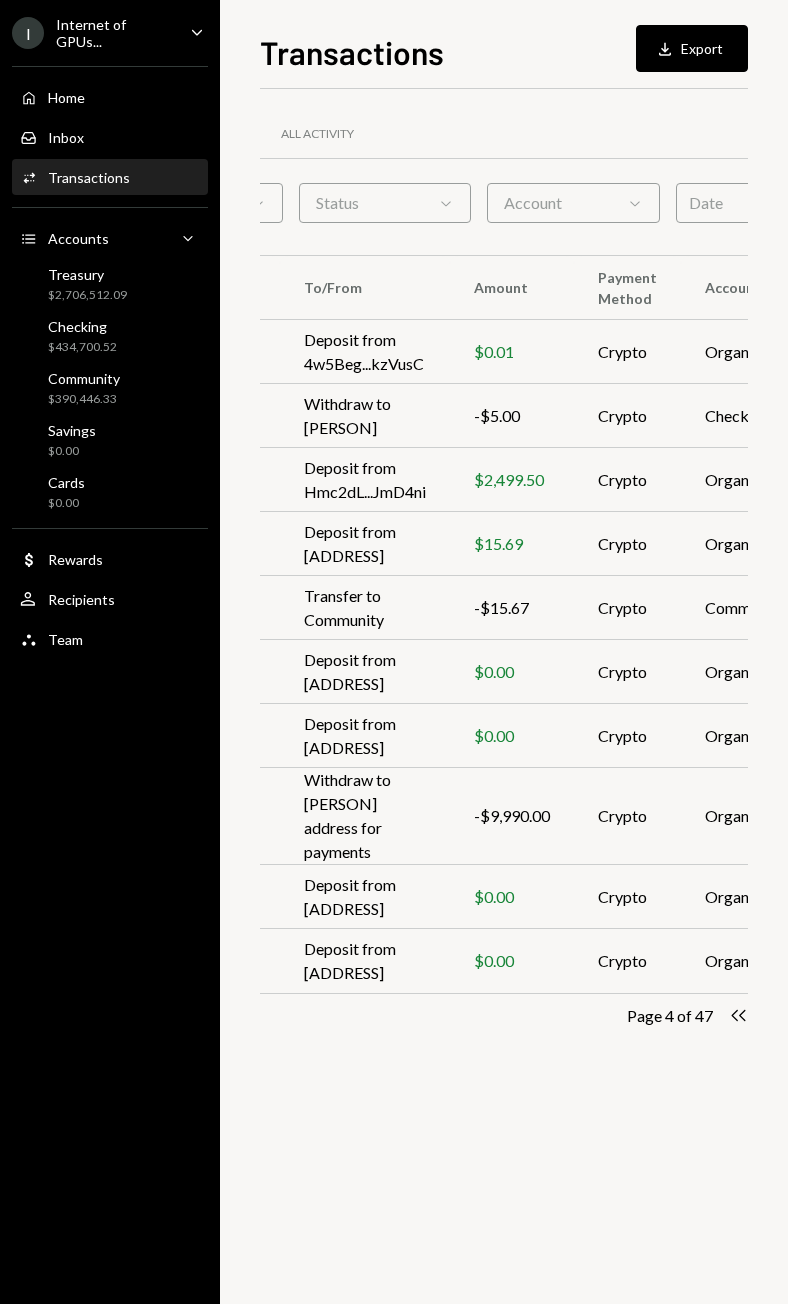 click on "Chevron Right" at bounding box center [738, 1015] 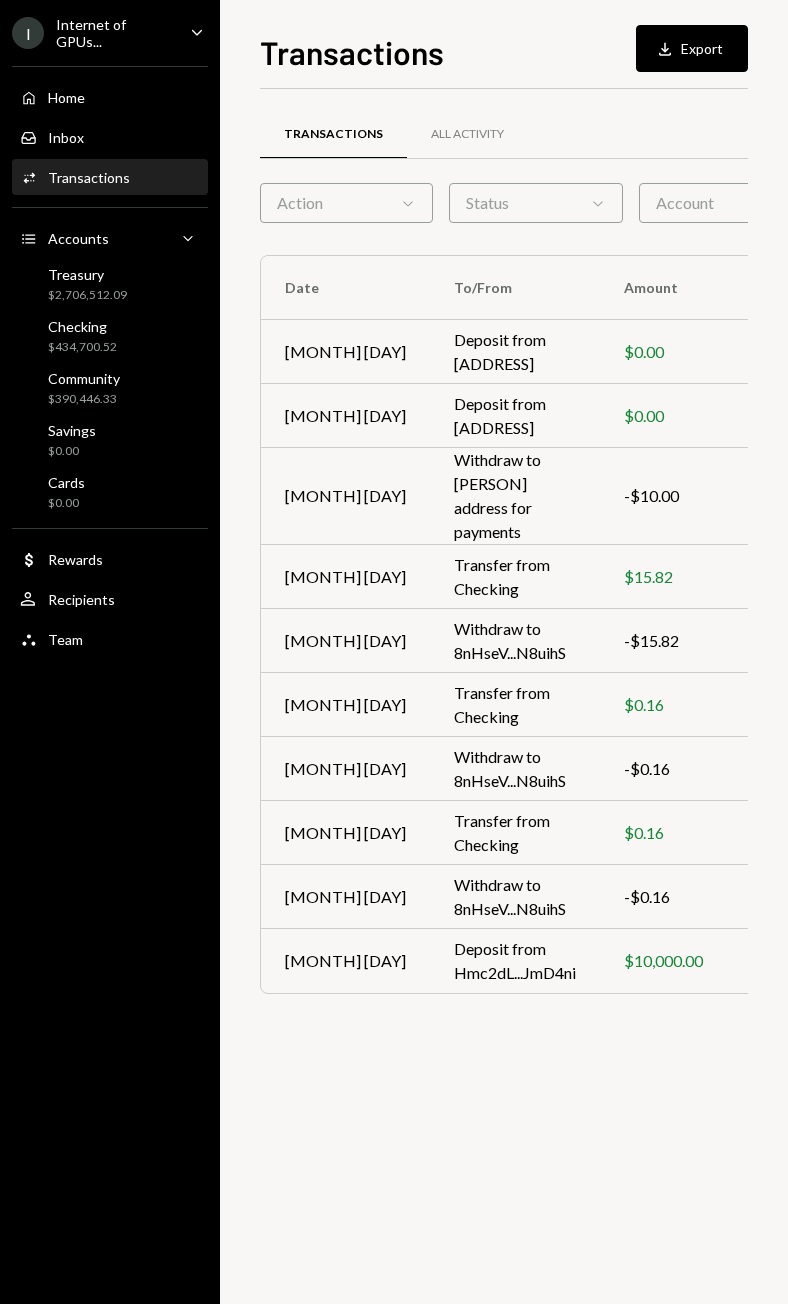 scroll, scrollTop: 0, scrollLeft: 160, axis: horizontal 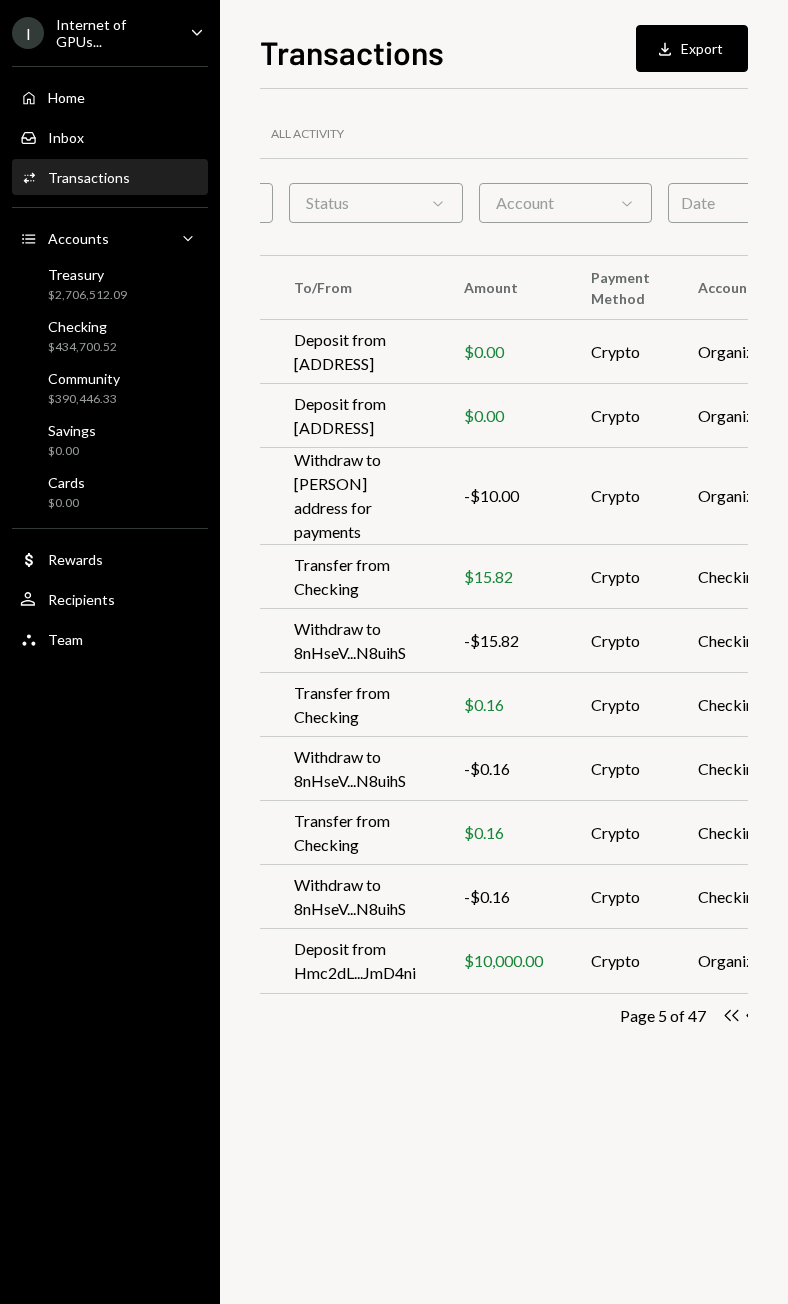 click on "Chevron Right" at bounding box center (731, 1015) 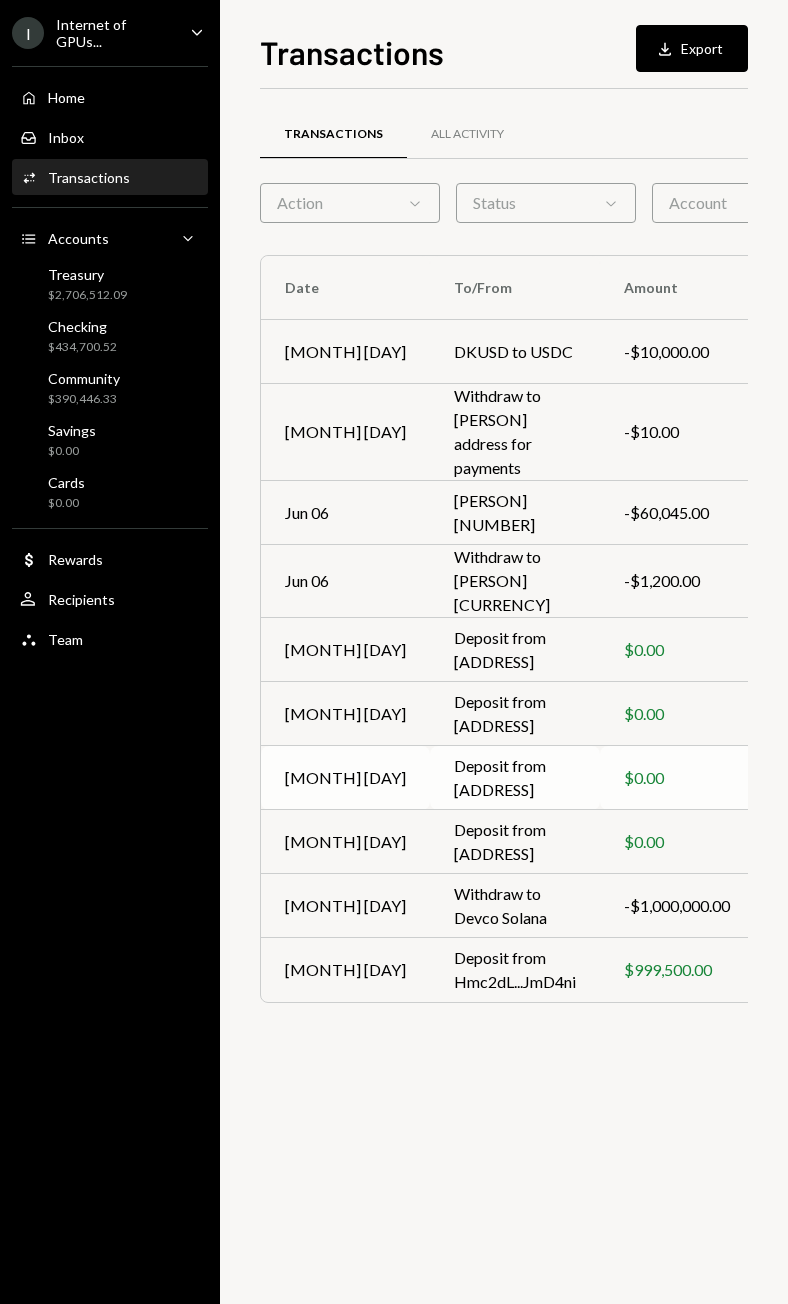 scroll, scrollTop: 0, scrollLeft: 181, axis: horizontal 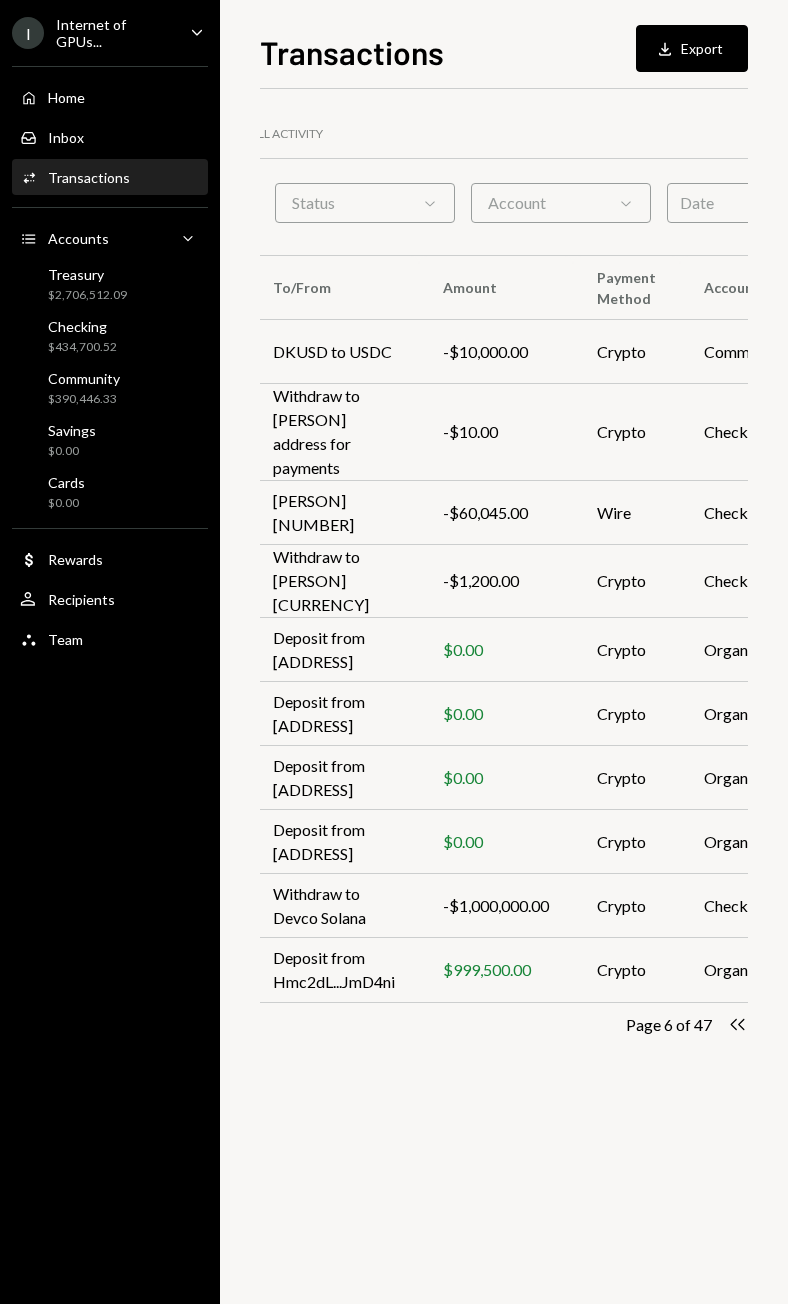 click on "Chevron Right" at bounding box center [737, 1024] 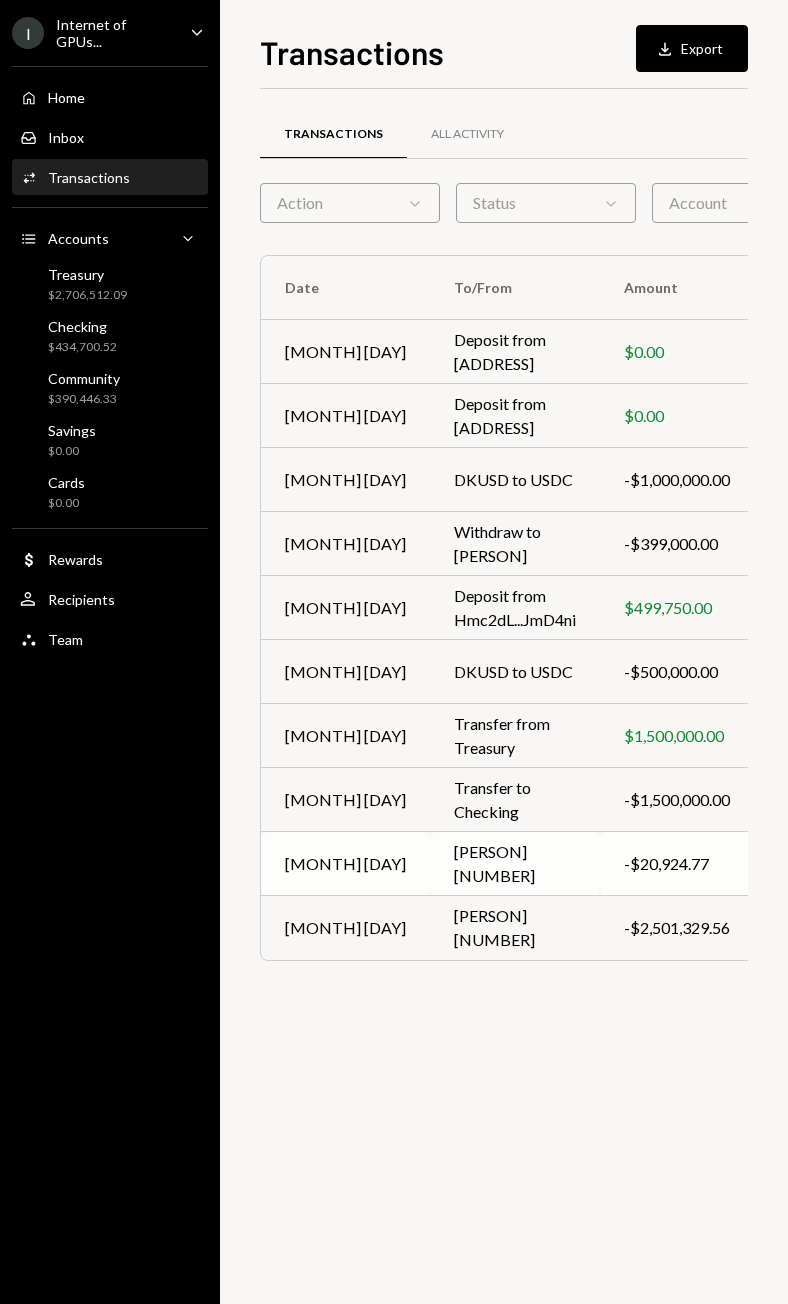 scroll, scrollTop: 0, scrollLeft: 187, axis: horizontal 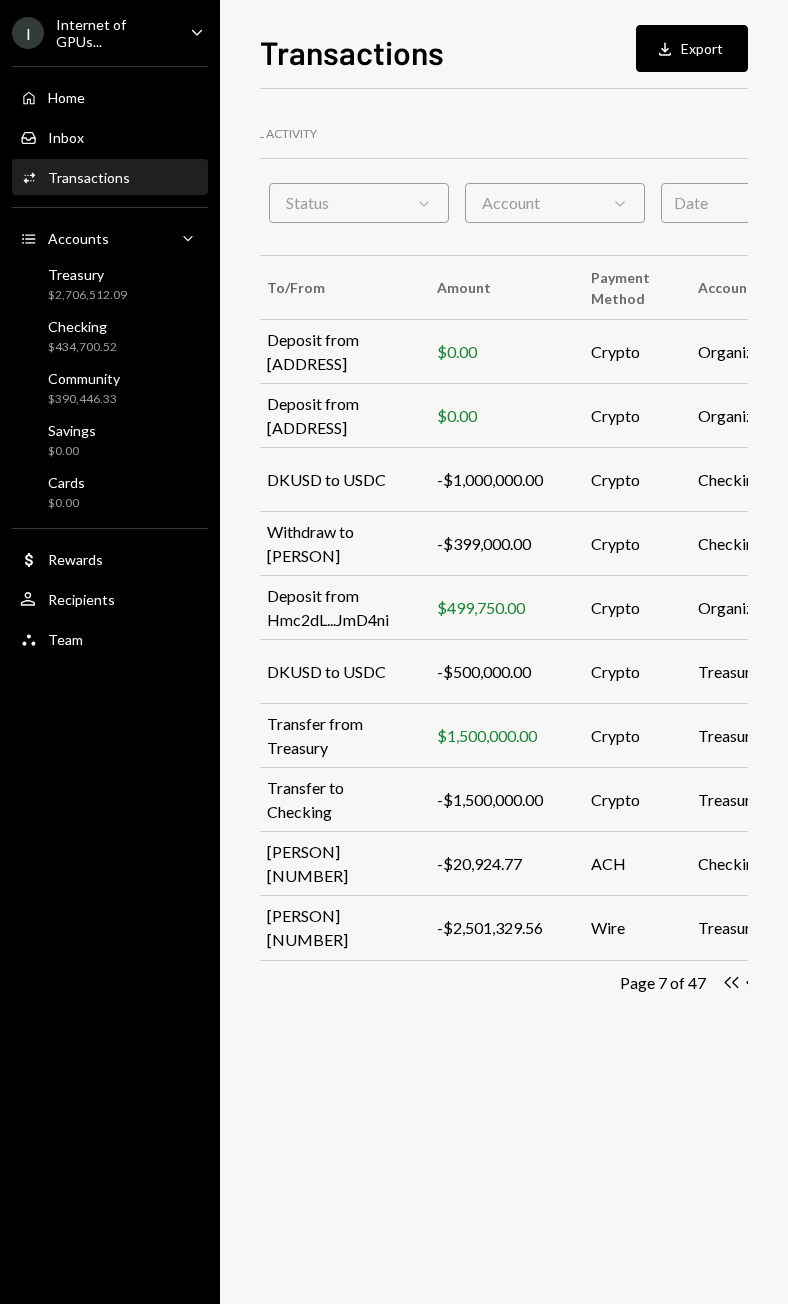click on "Chevron Right" at bounding box center (731, 982) 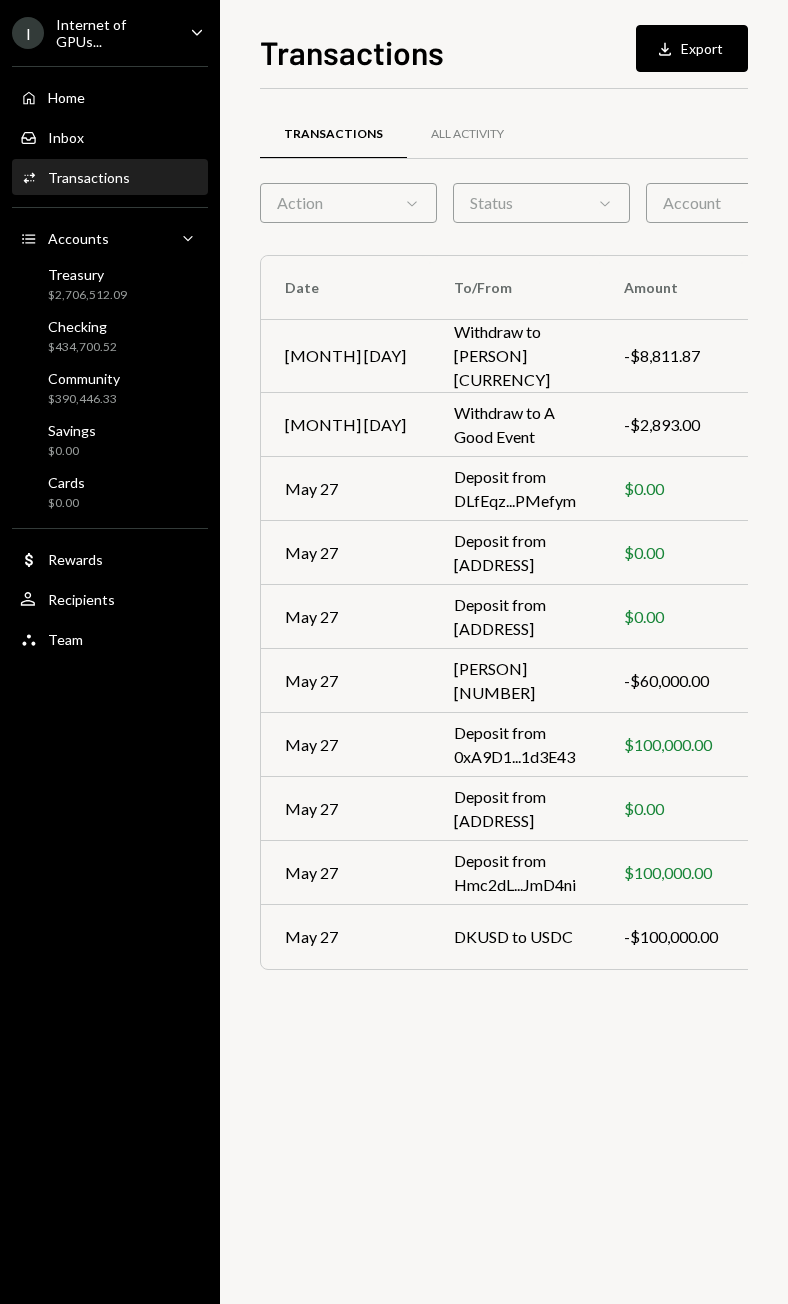scroll, scrollTop: 0, scrollLeft: 174, axis: horizontal 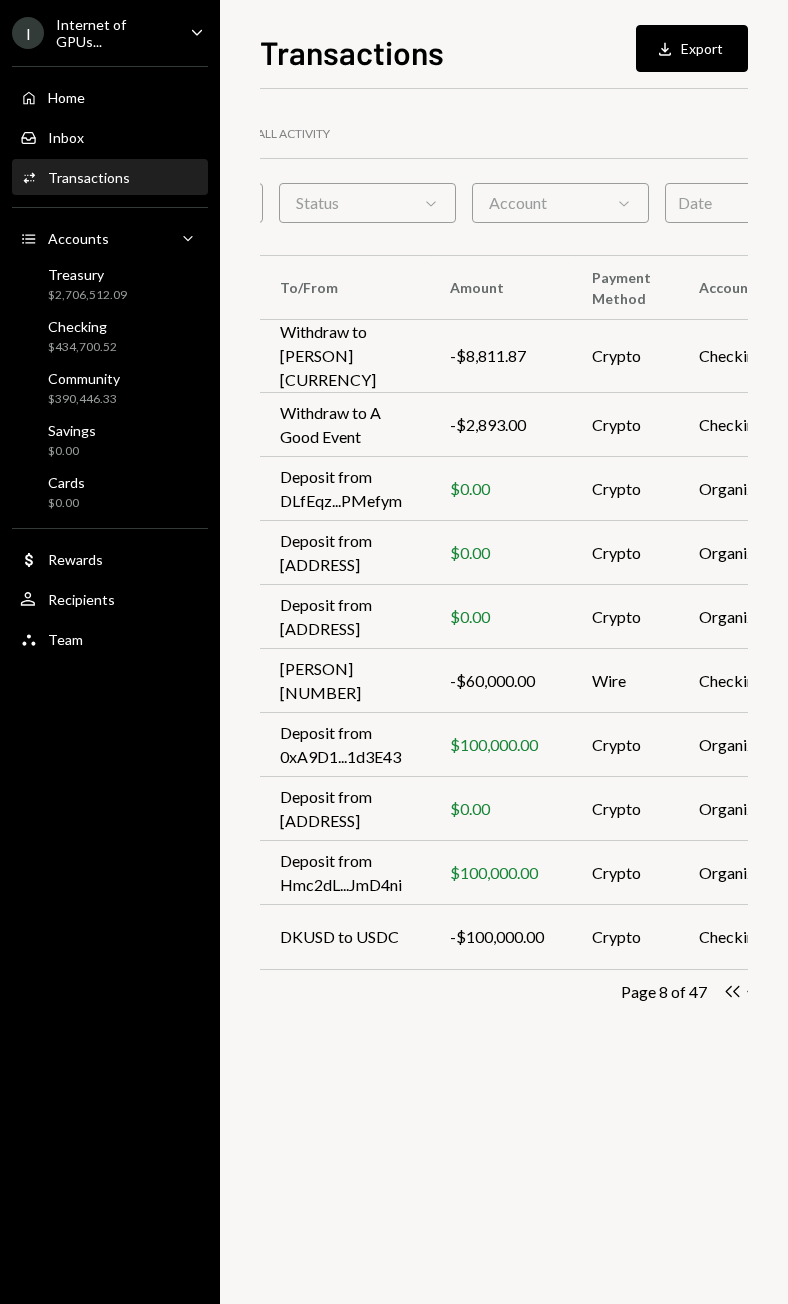 click on "Chevron Right" at bounding box center [732, 991] 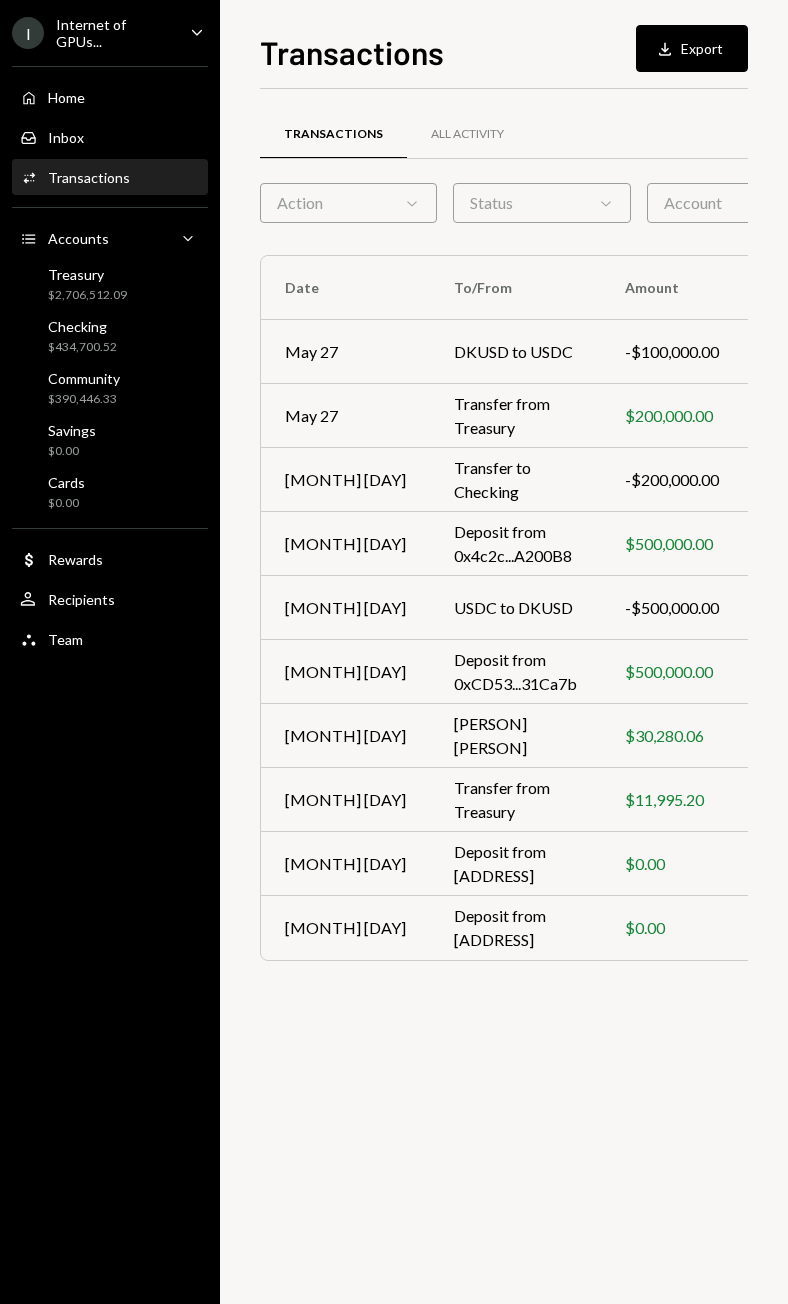 scroll, scrollTop: 0, scrollLeft: 174, axis: horizontal 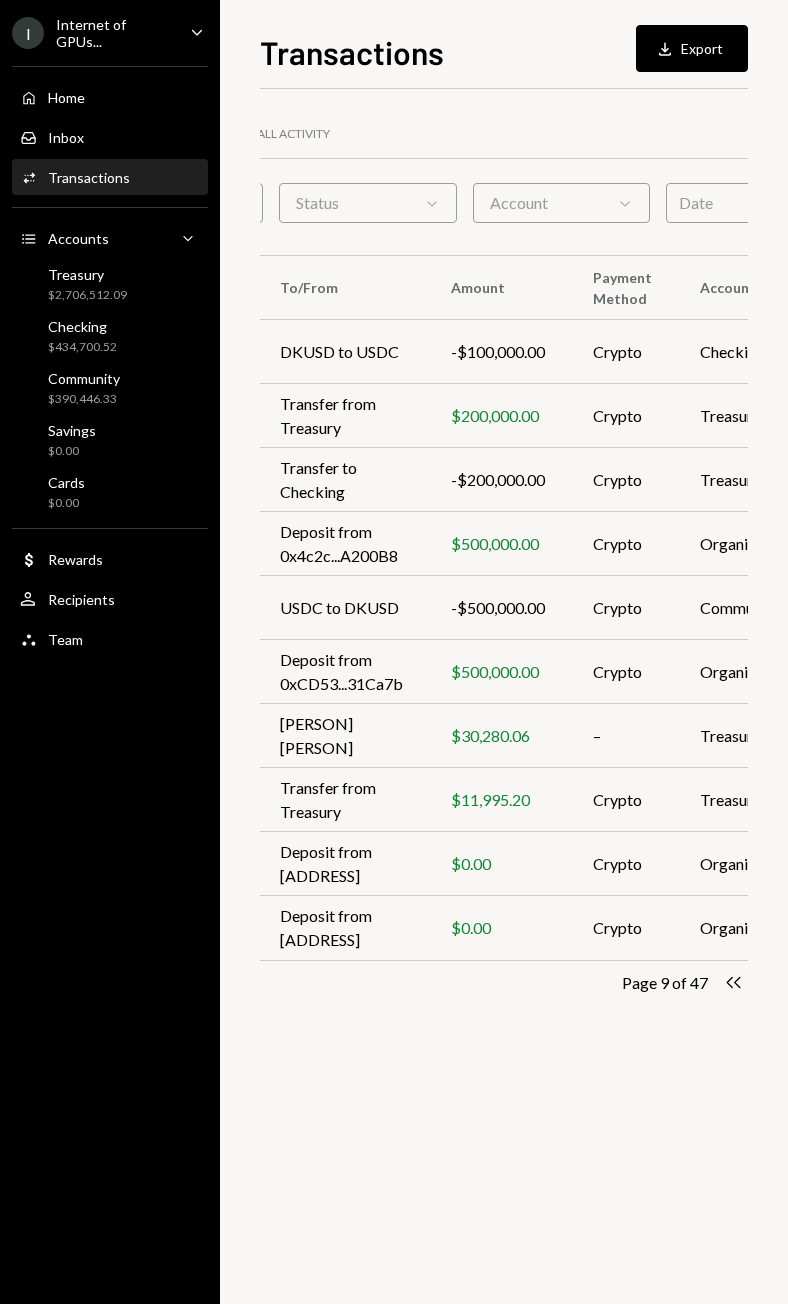 click on "Chevron Right" at bounding box center (733, 982) 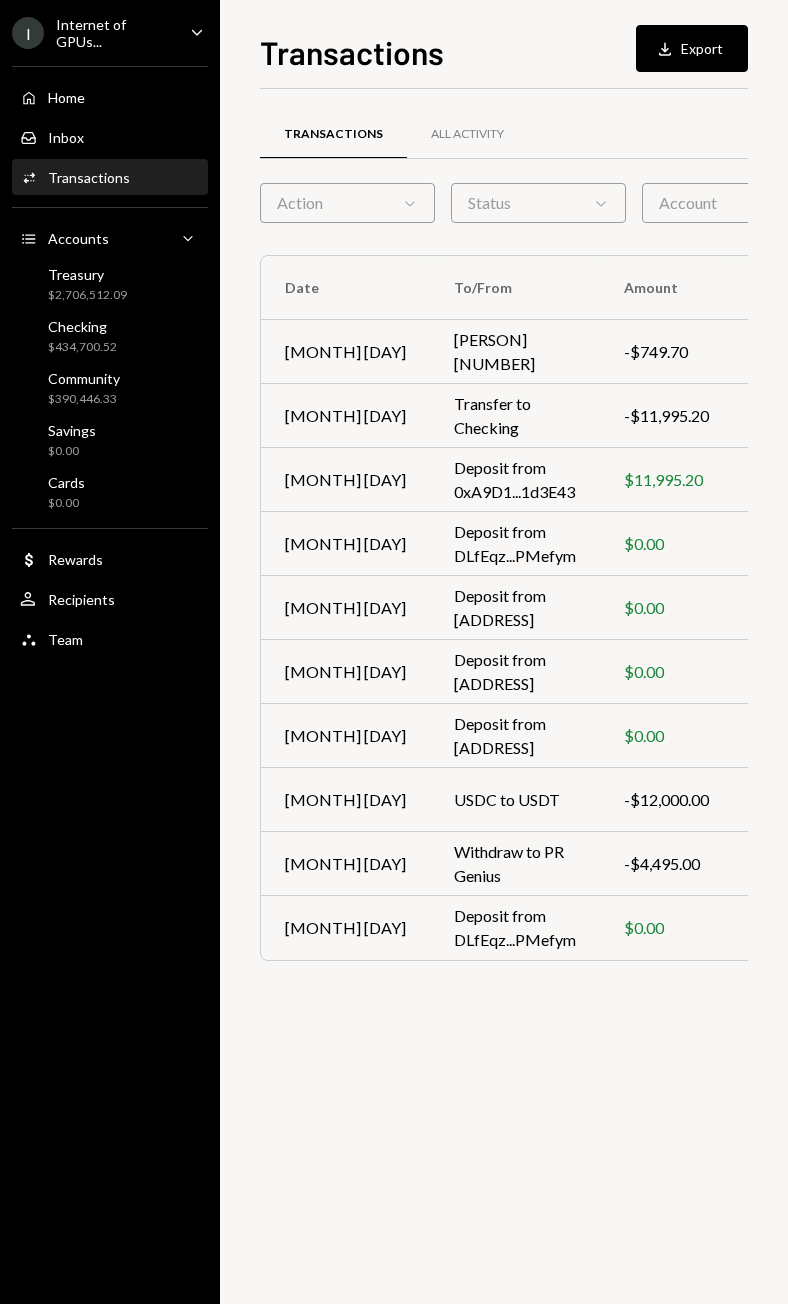 scroll, scrollTop: 0, scrollLeft: 165, axis: horizontal 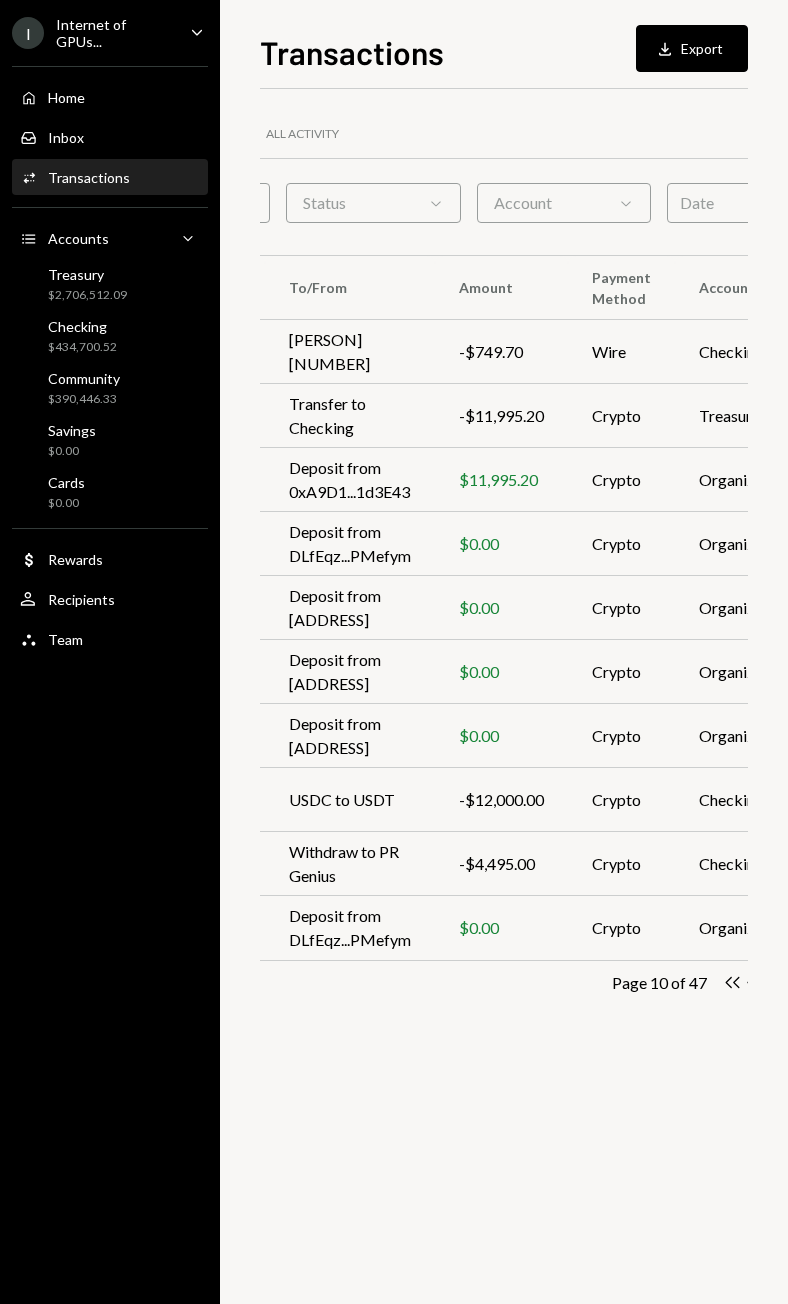 click at bounding box center (733, 982) 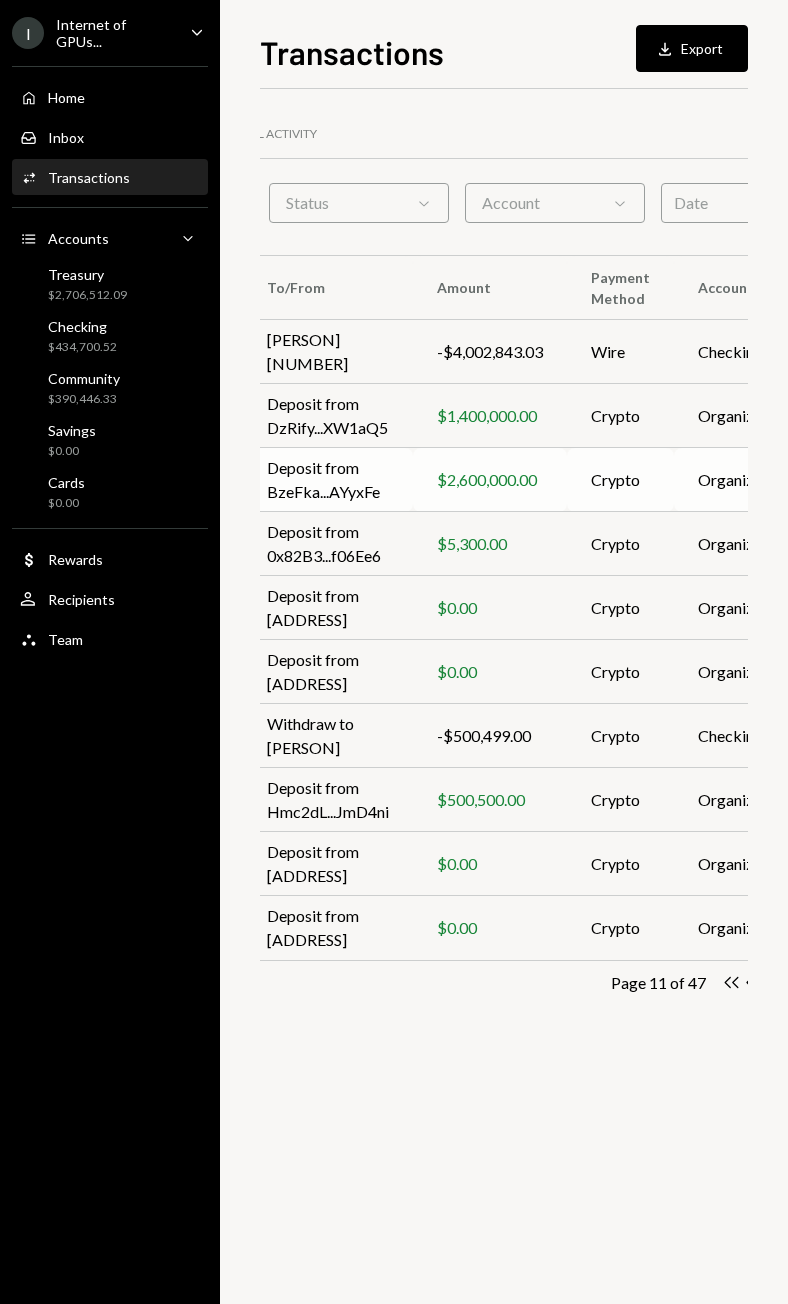 scroll, scrollTop: 0, scrollLeft: 0, axis: both 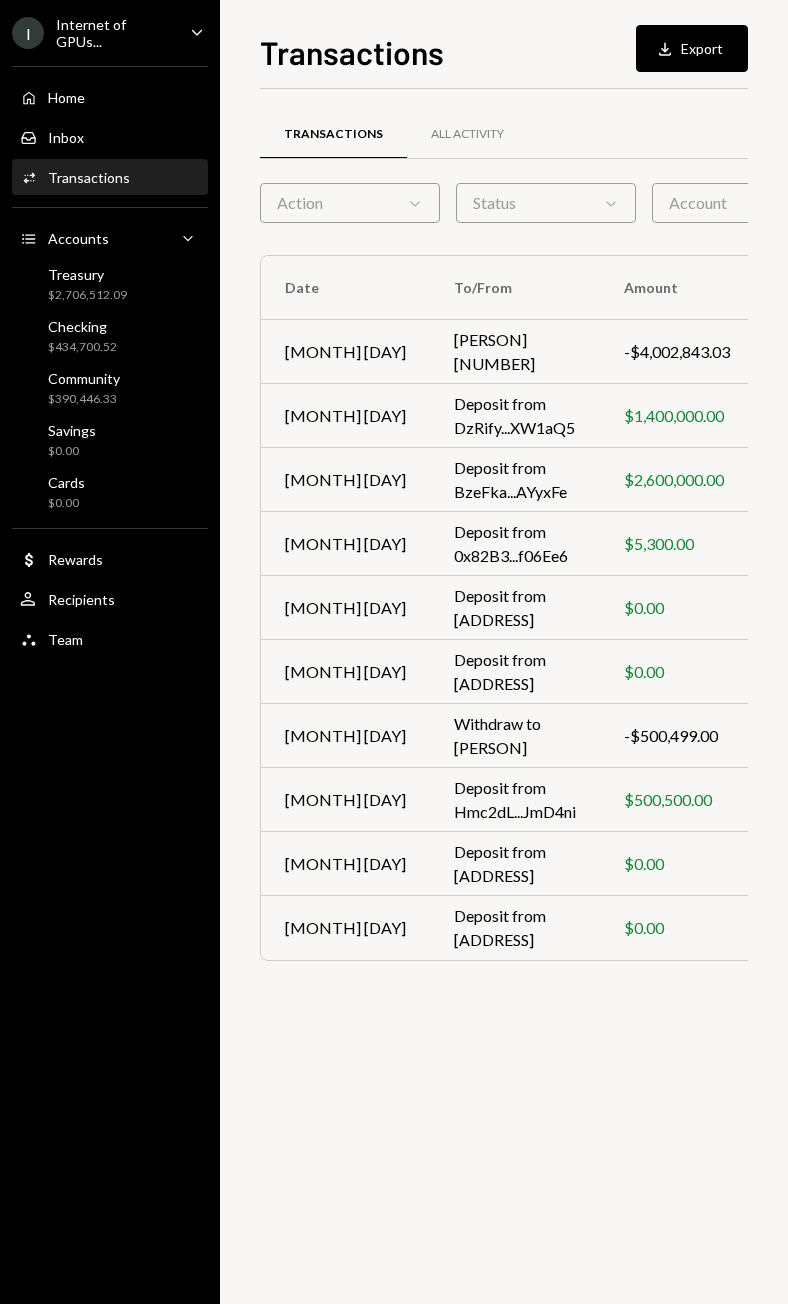 click on "To/From" at bounding box center [515, 288] 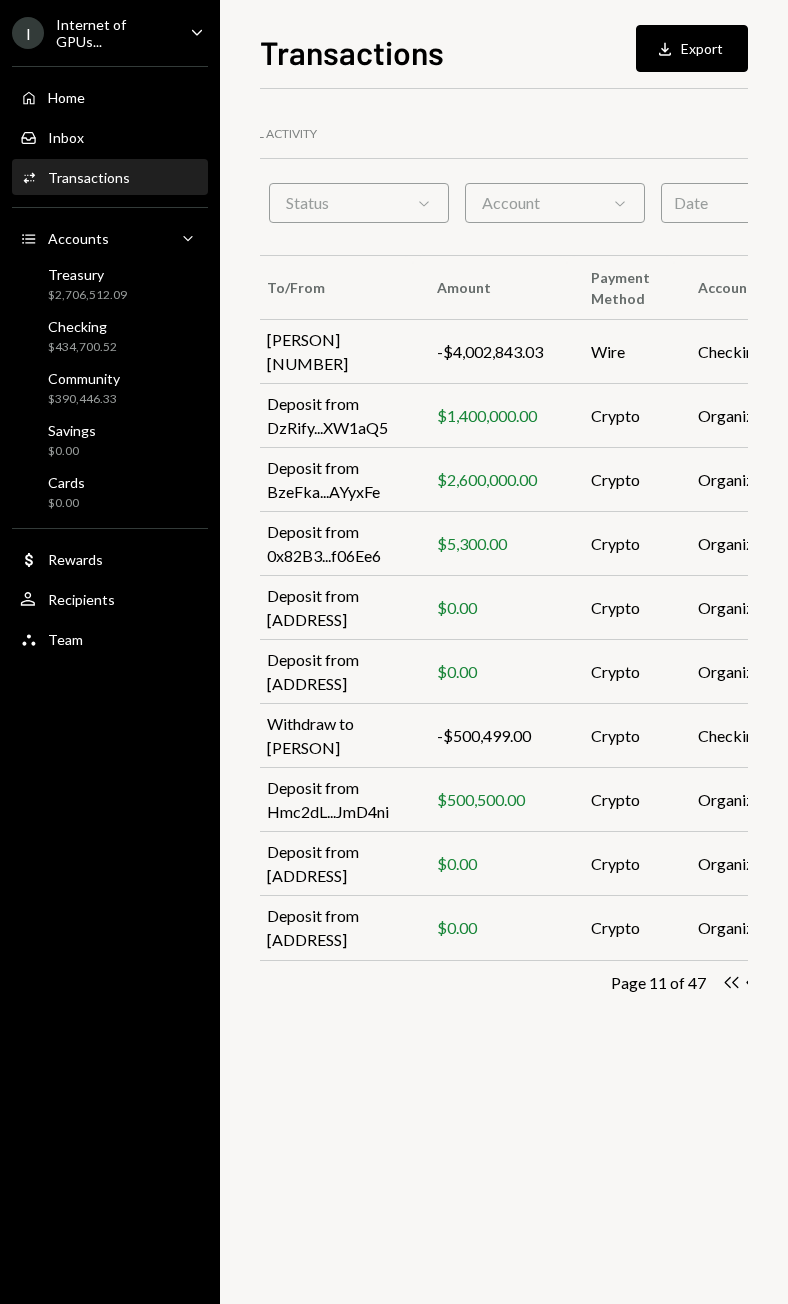 click on "Account Chevron Down" at bounding box center [555, 203] 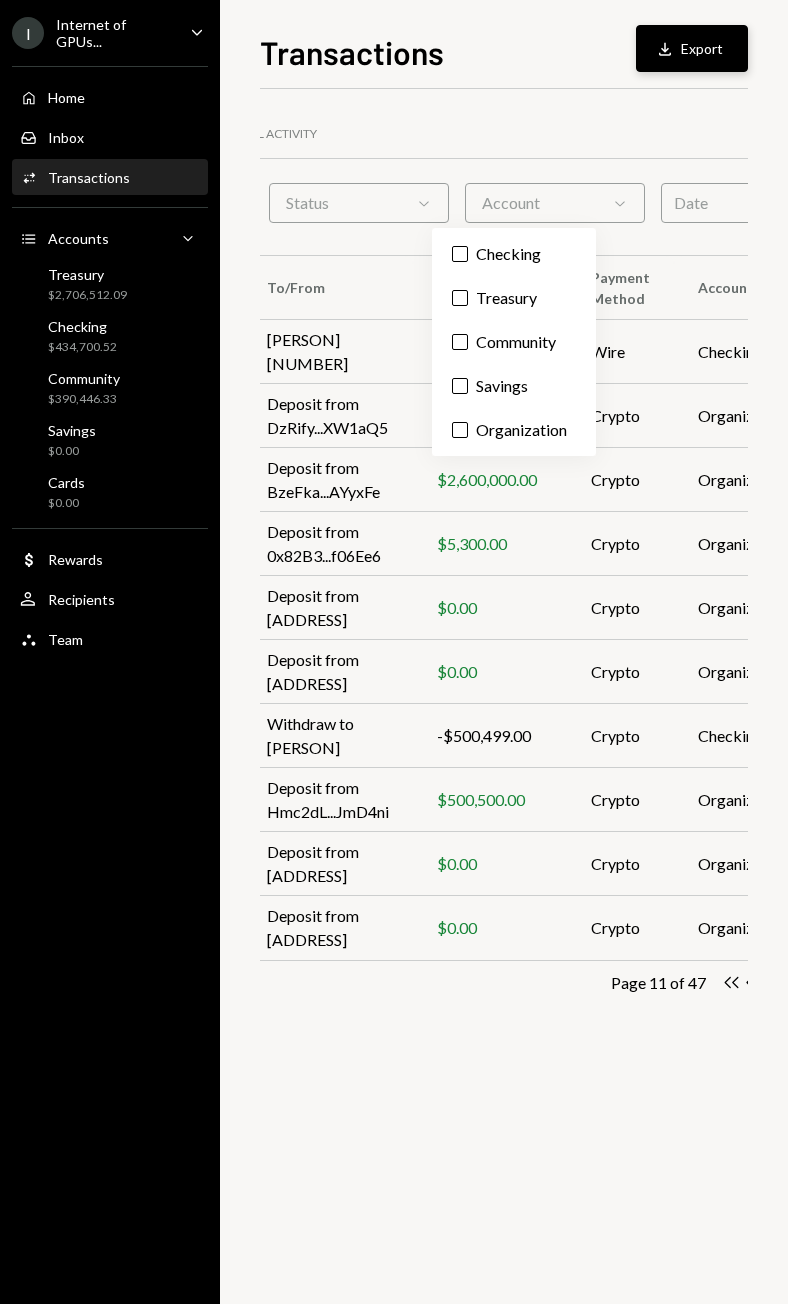 click on "Download" at bounding box center (665, 49) 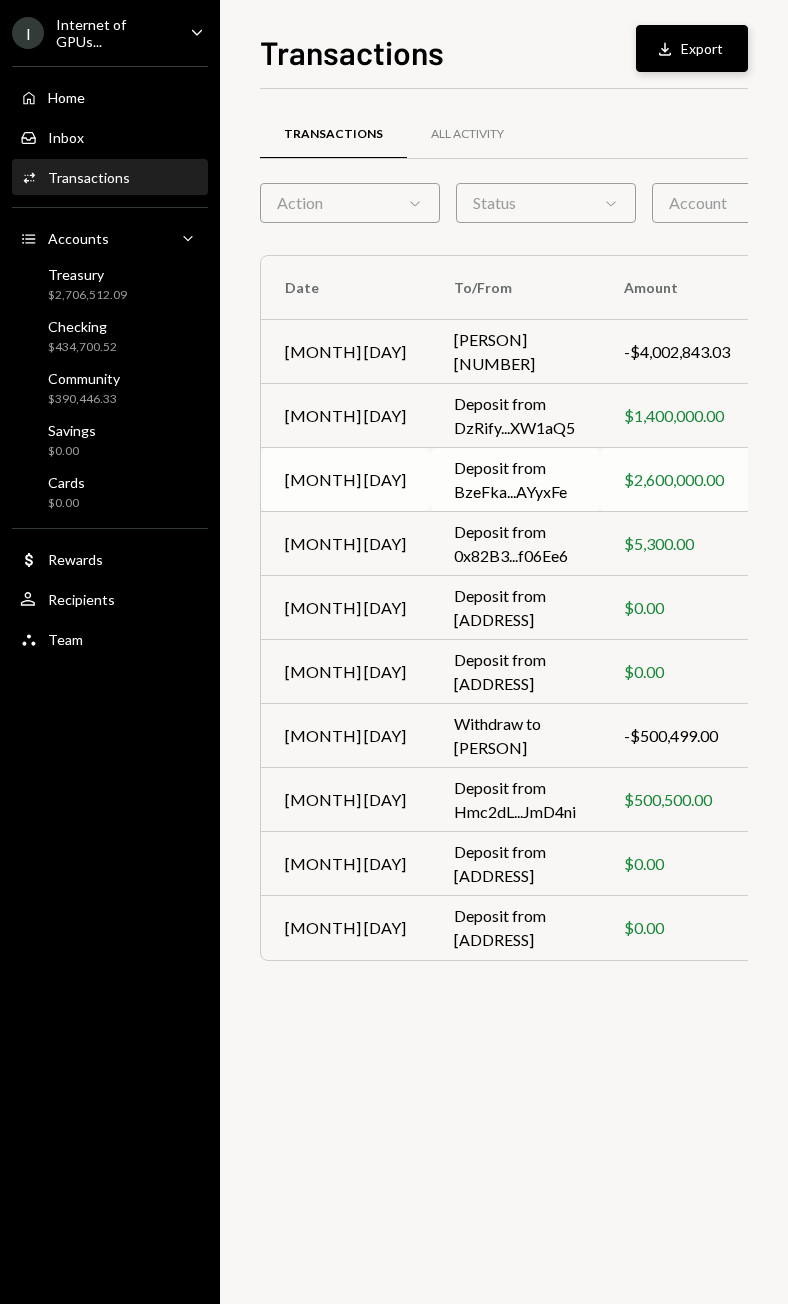 scroll, scrollTop: 0, scrollLeft: 187, axis: horizontal 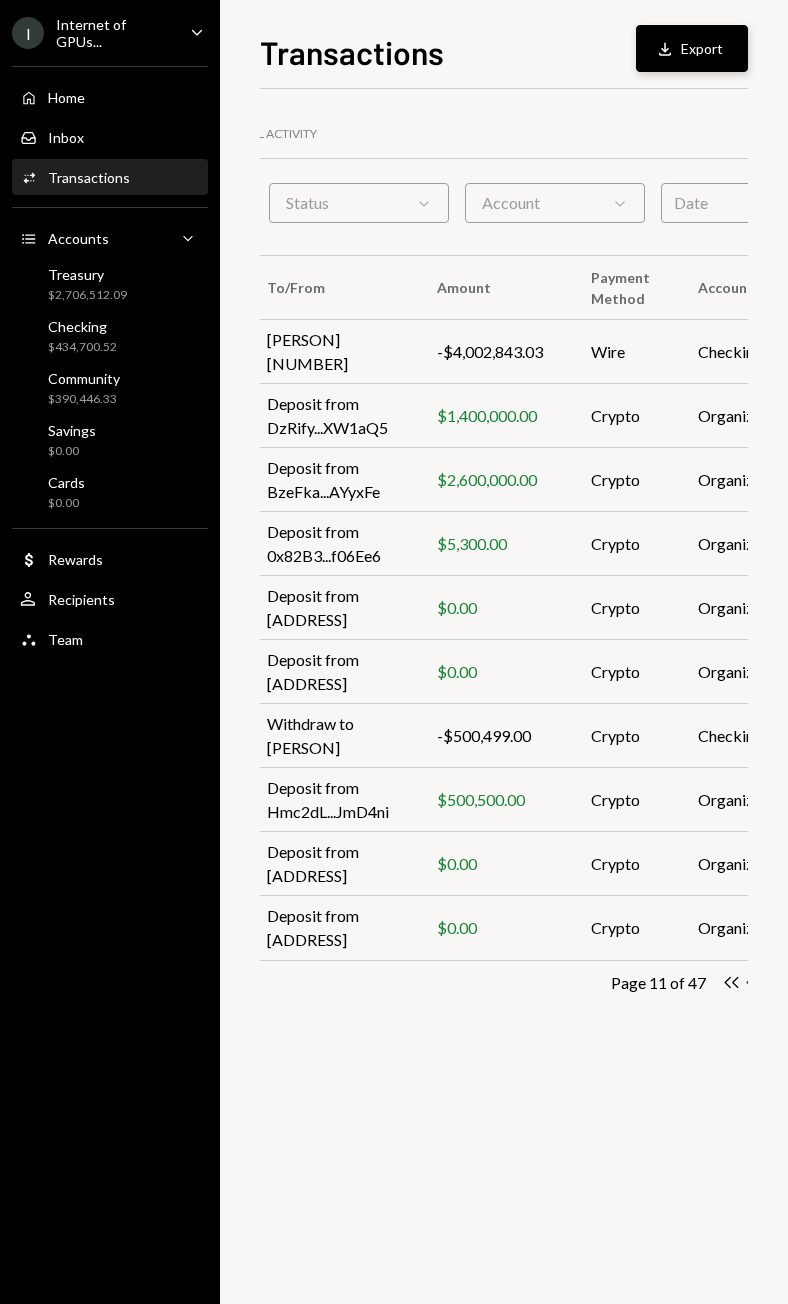 click on "Chevron Left" at bounding box center [731, 982] 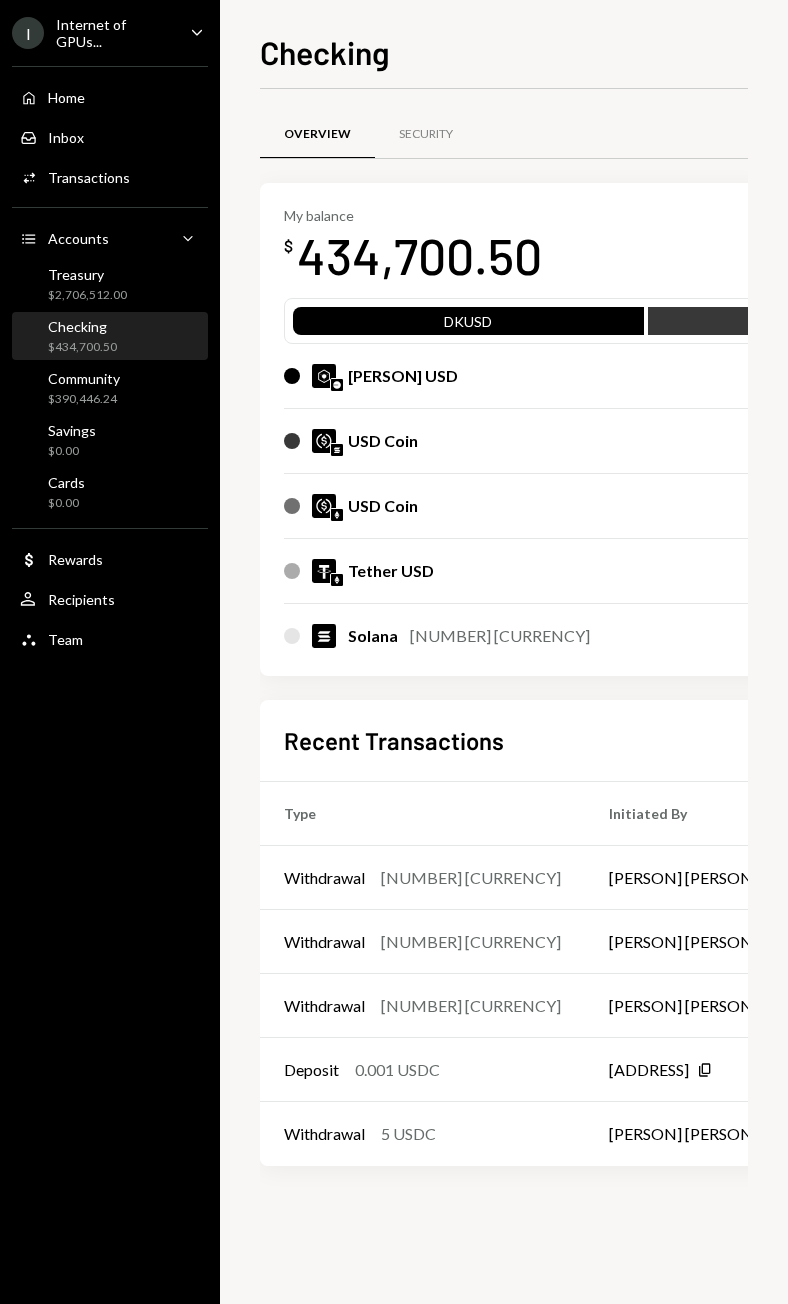 scroll, scrollTop: 0, scrollLeft: 594, axis: horizontal 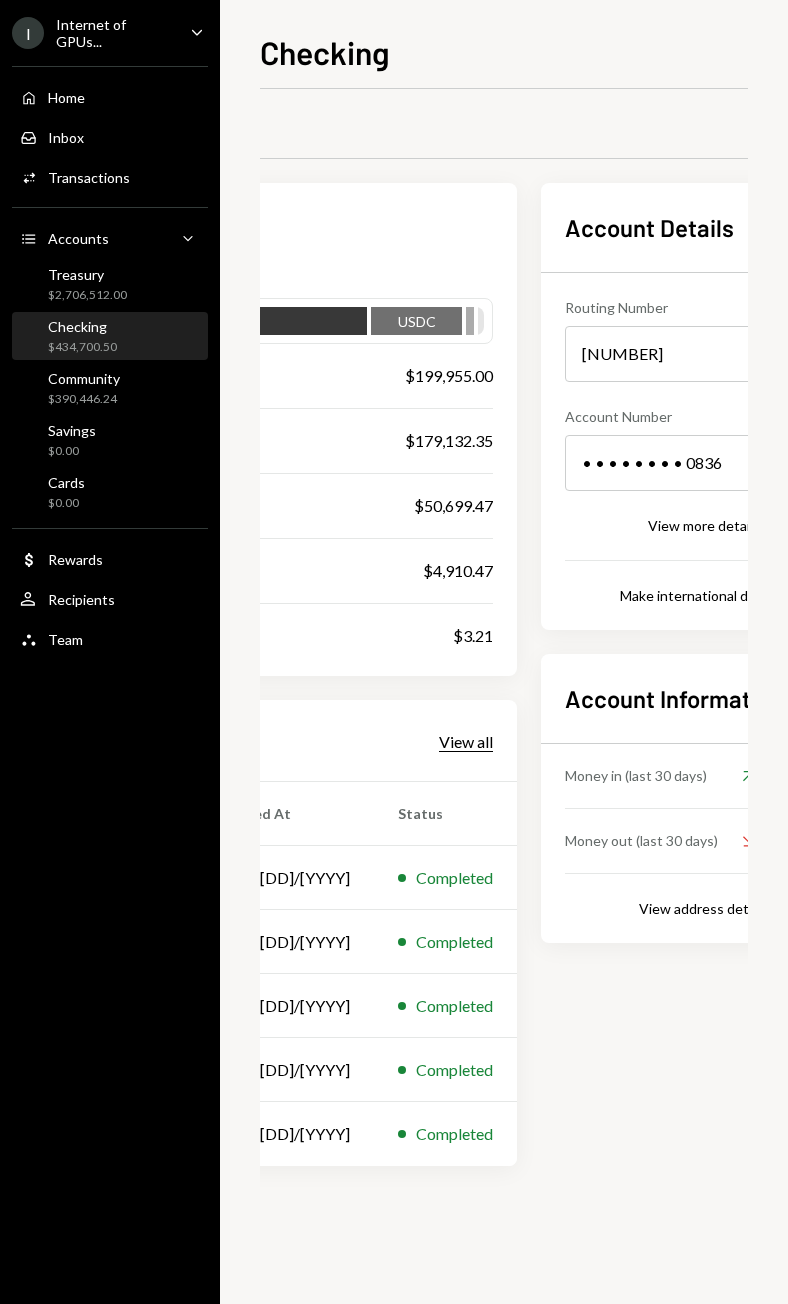 click on "View all" at bounding box center (466, 742) 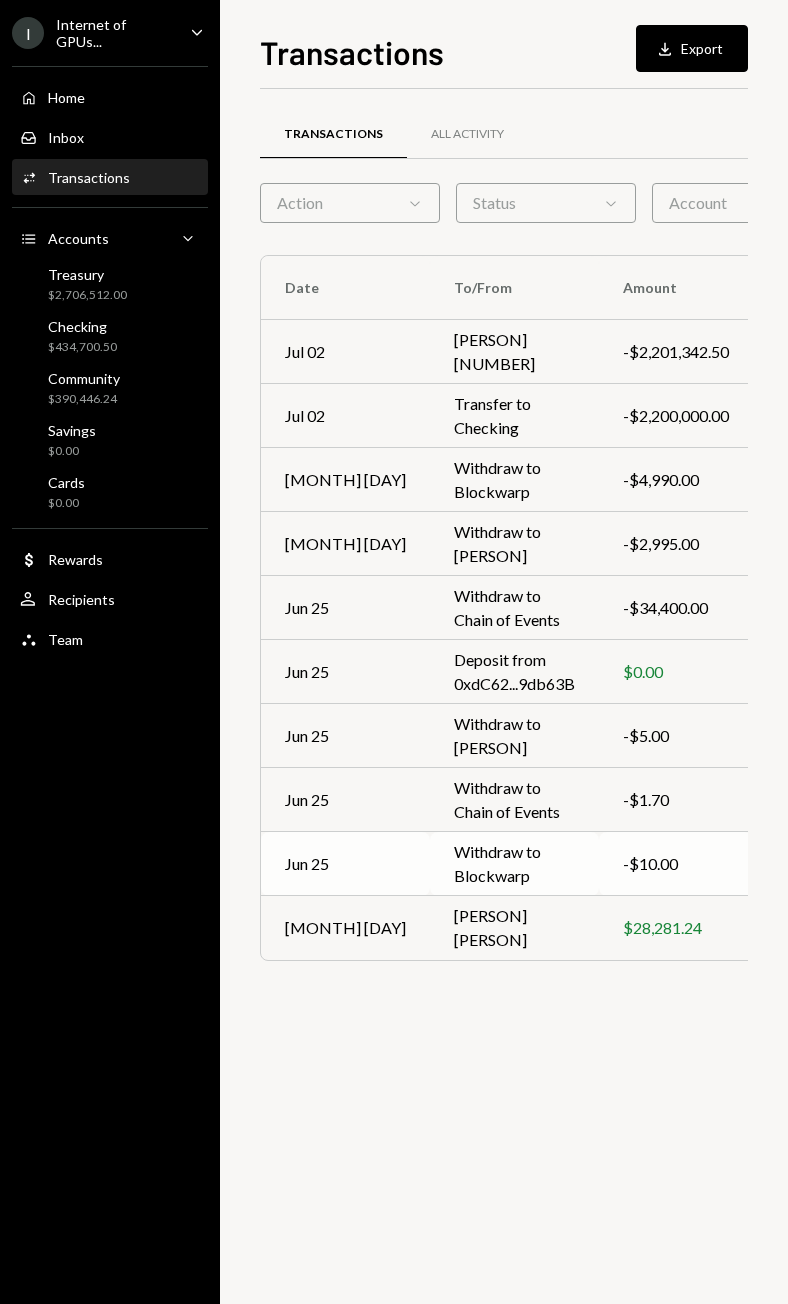 scroll, scrollTop: 0, scrollLeft: 178, axis: horizontal 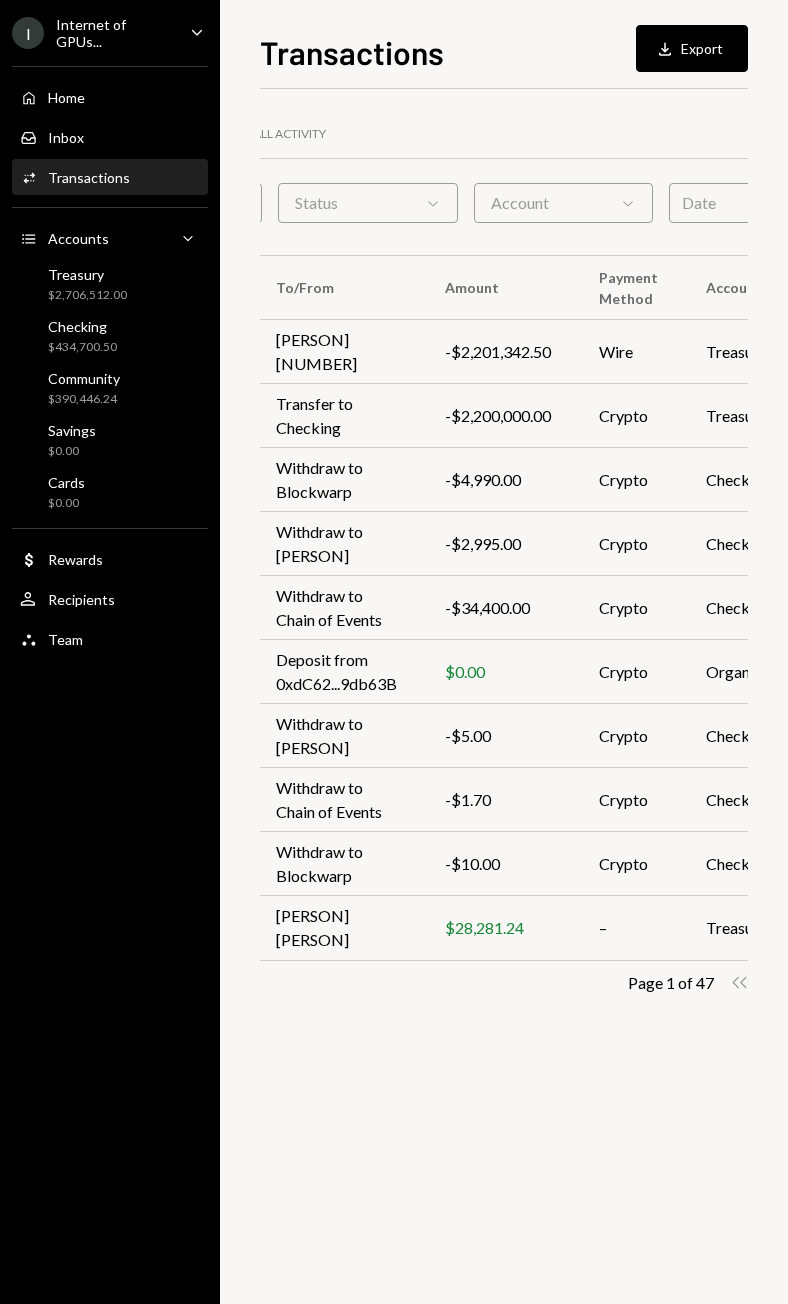 click on "Chevron Right" at bounding box center (739, 982) 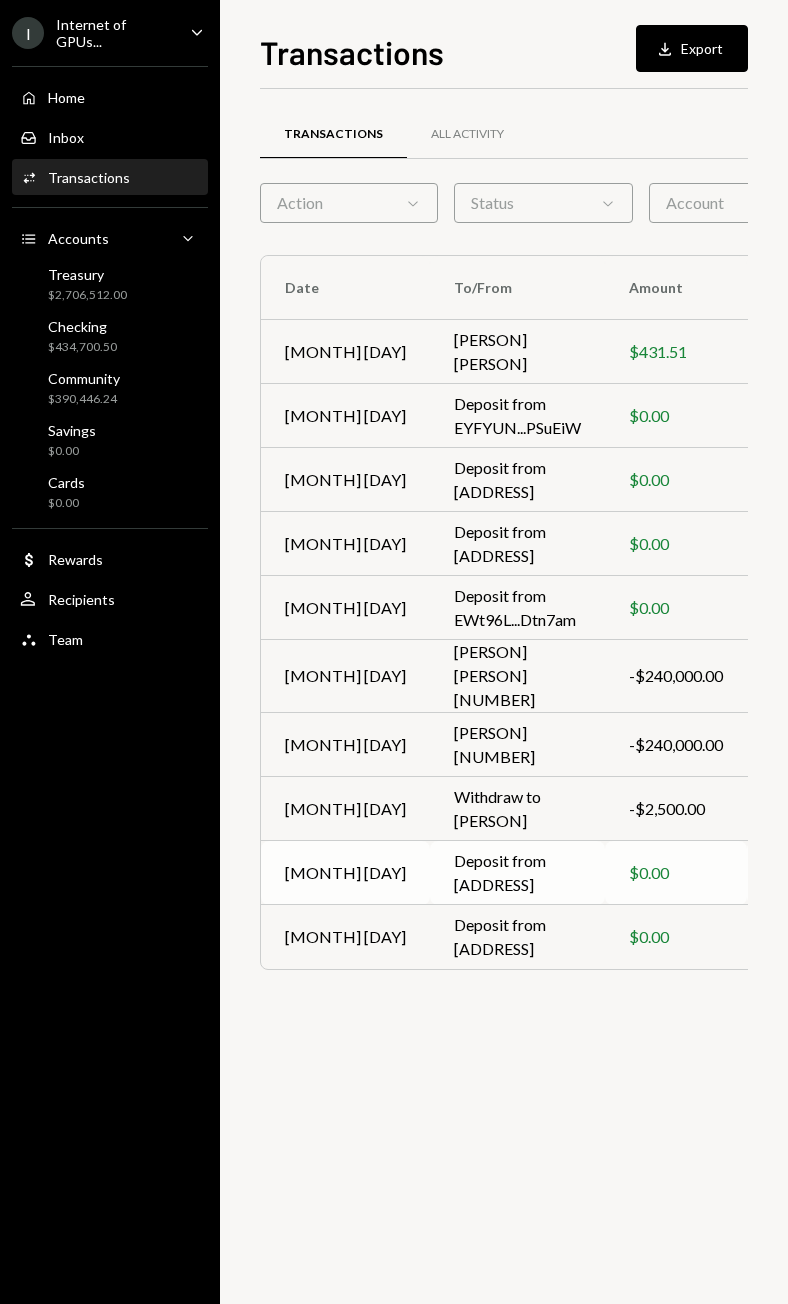 scroll, scrollTop: 0, scrollLeft: 173, axis: horizontal 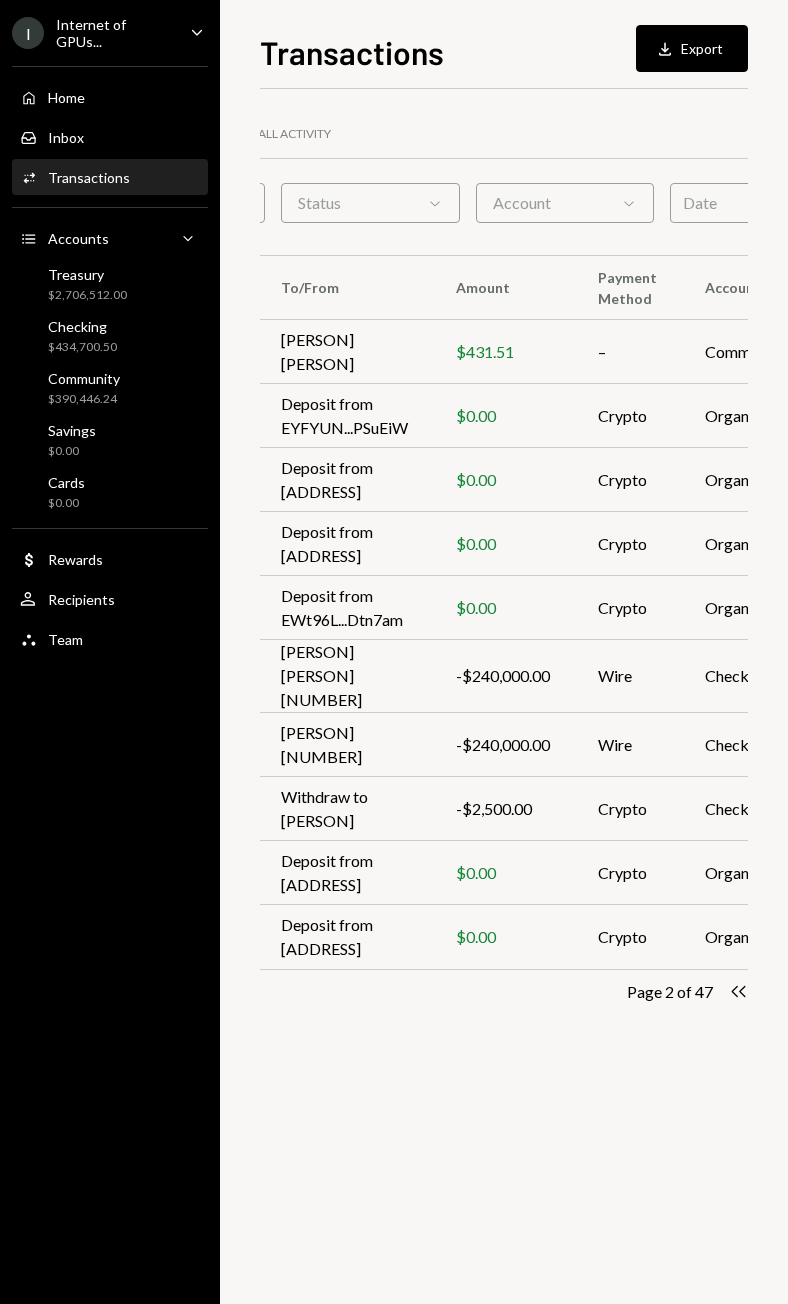 click on "Chevron Right" at bounding box center [738, 991] 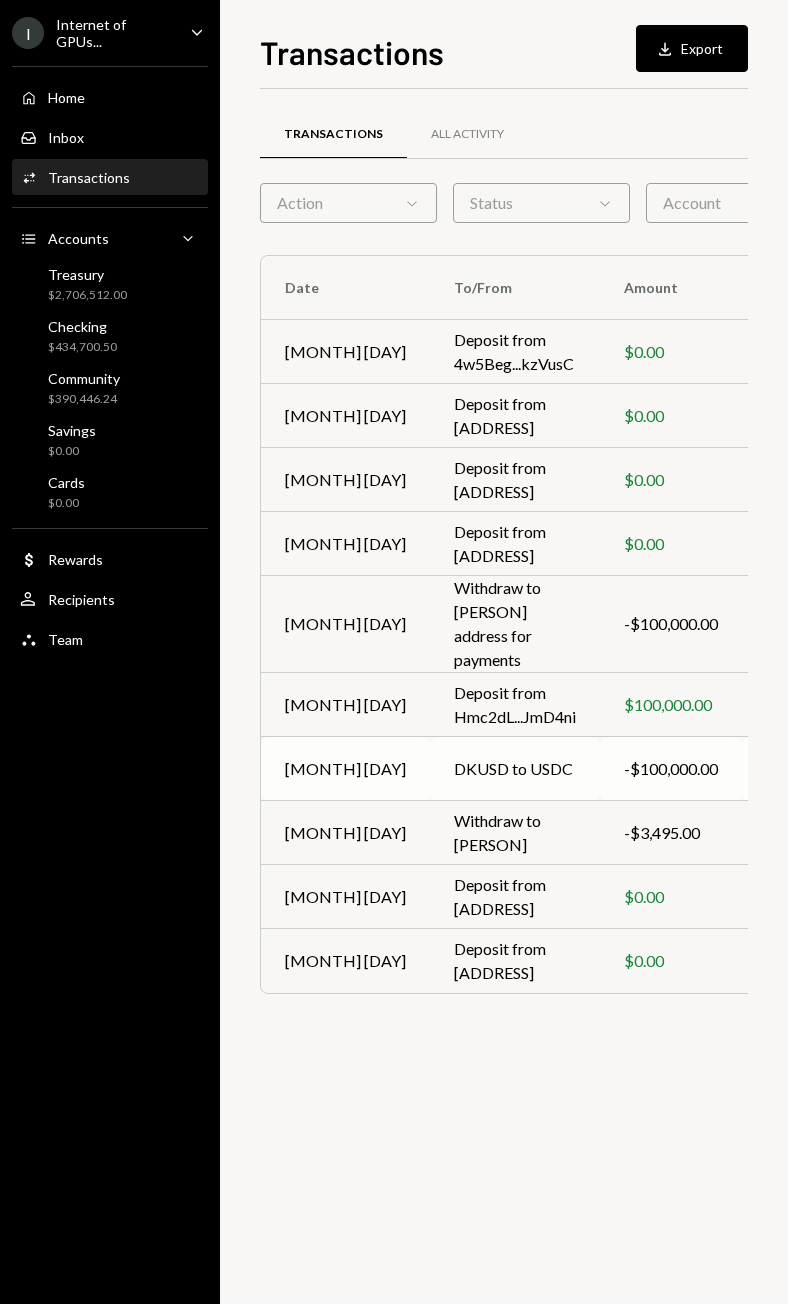 scroll, scrollTop: 0, scrollLeft: 168, axis: horizontal 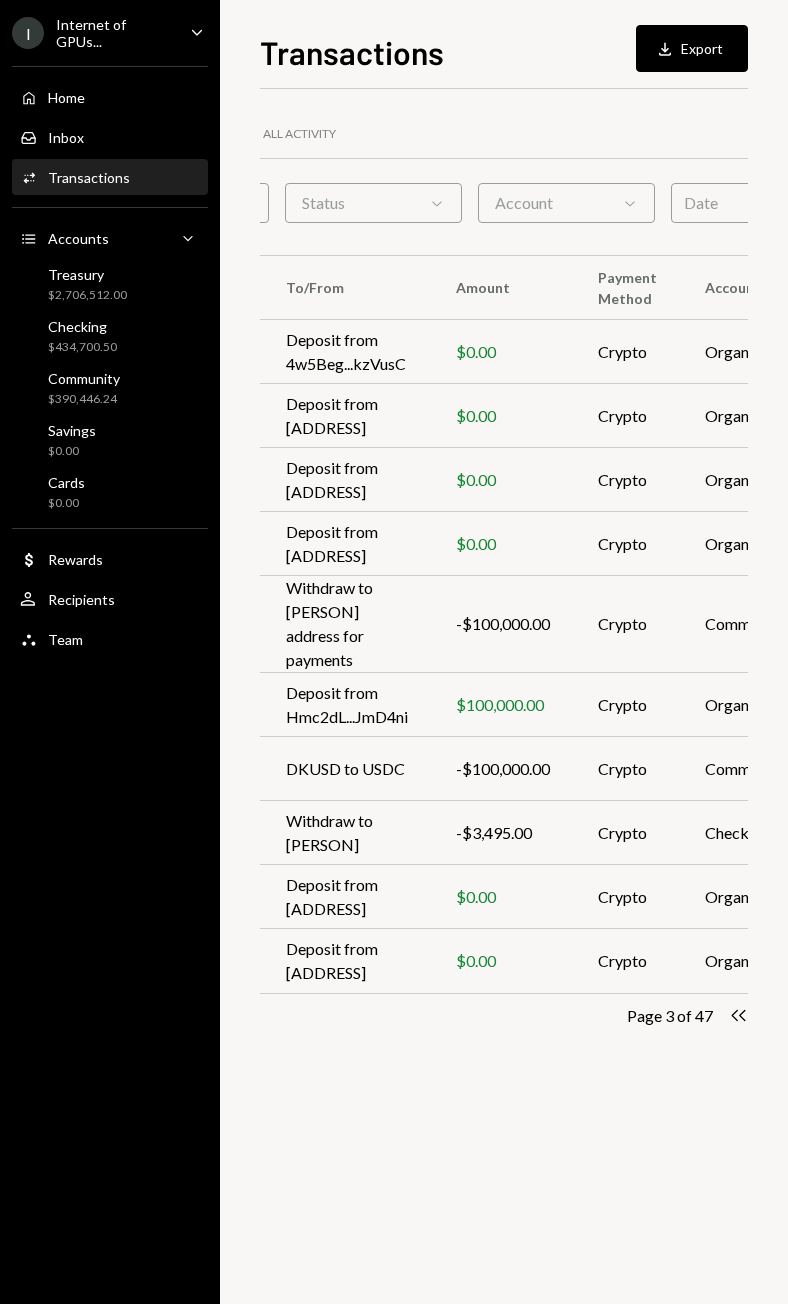 click on "Chevron Right" at bounding box center [738, 1015] 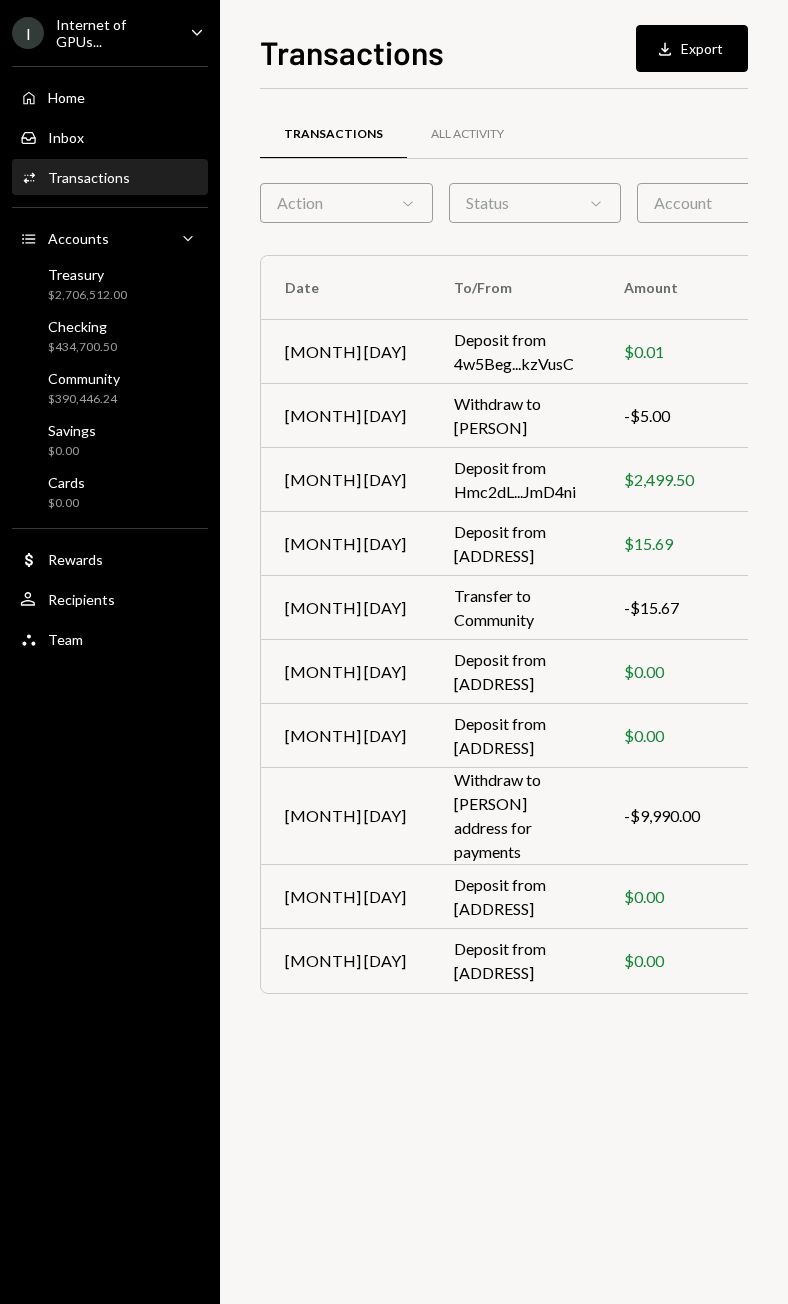 scroll, scrollTop: 0, scrollLeft: 150, axis: horizontal 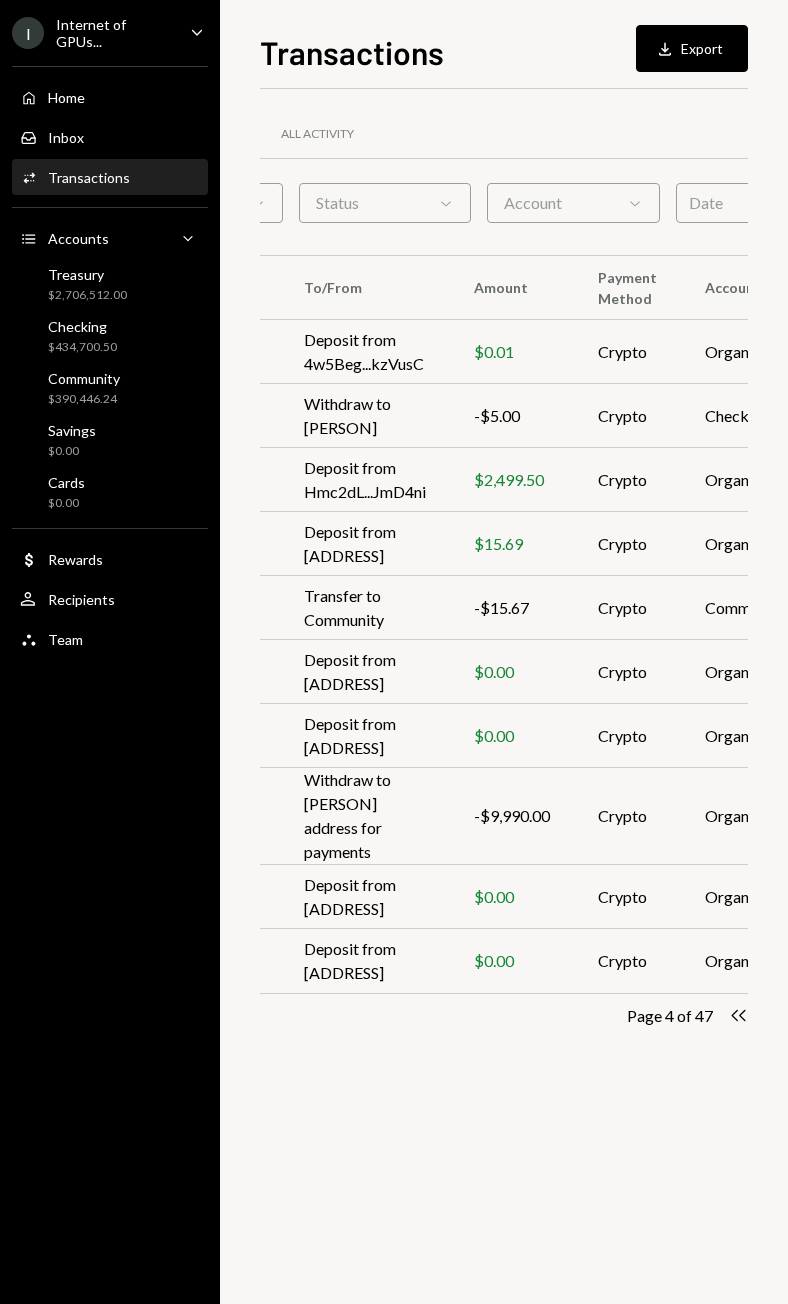 click at bounding box center [739, 1015] 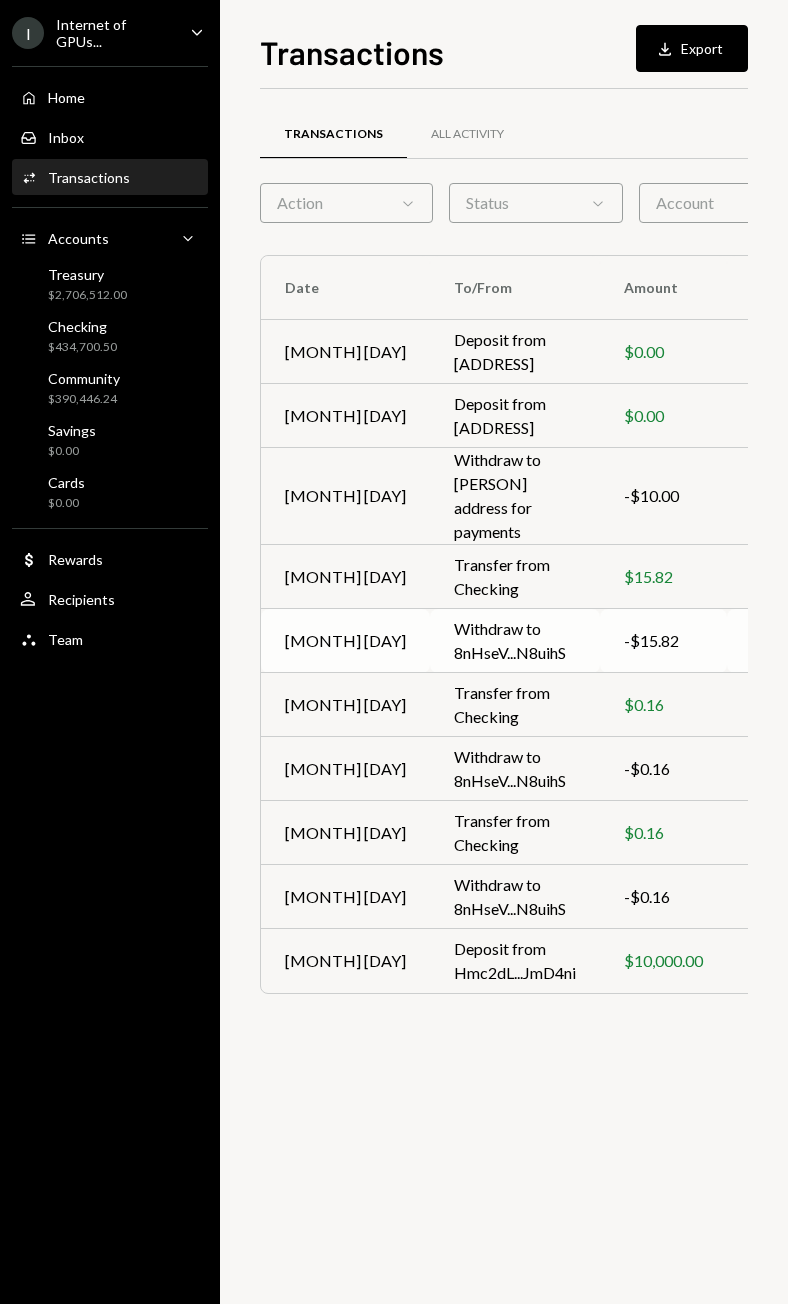 scroll, scrollTop: 0, scrollLeft: 160, axis: horizontal 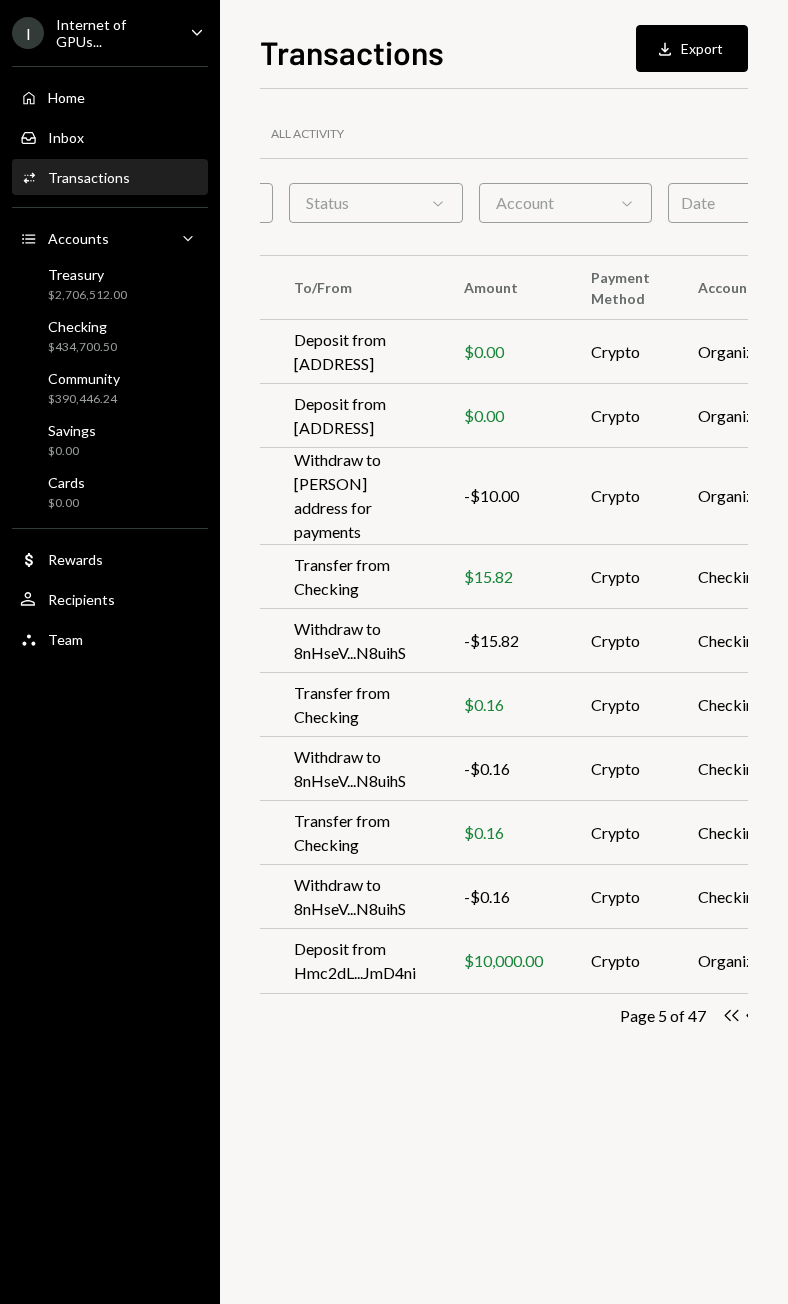 click on "Chevron Right" at bounding box center (731, 1015) 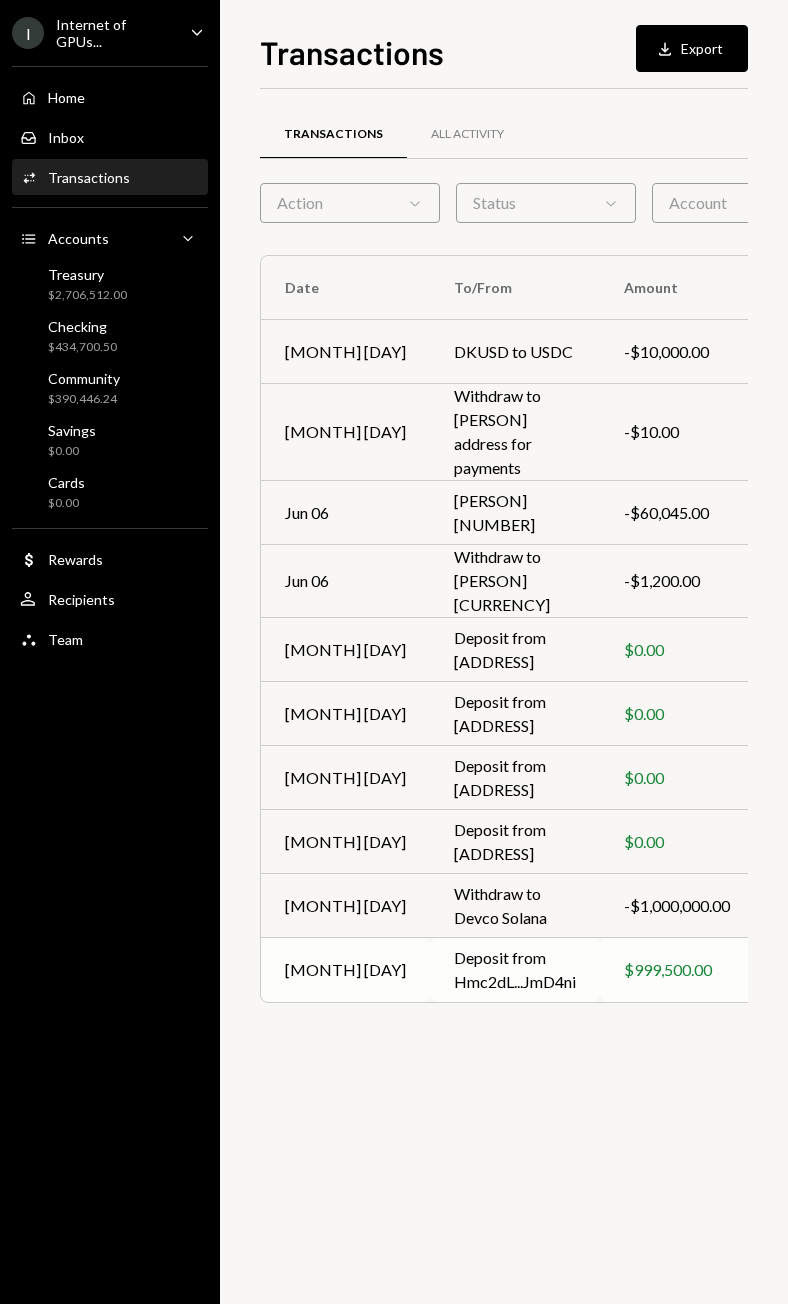 scroll, scrollTop: 0, scrollLeft: 181, axis: horizontal 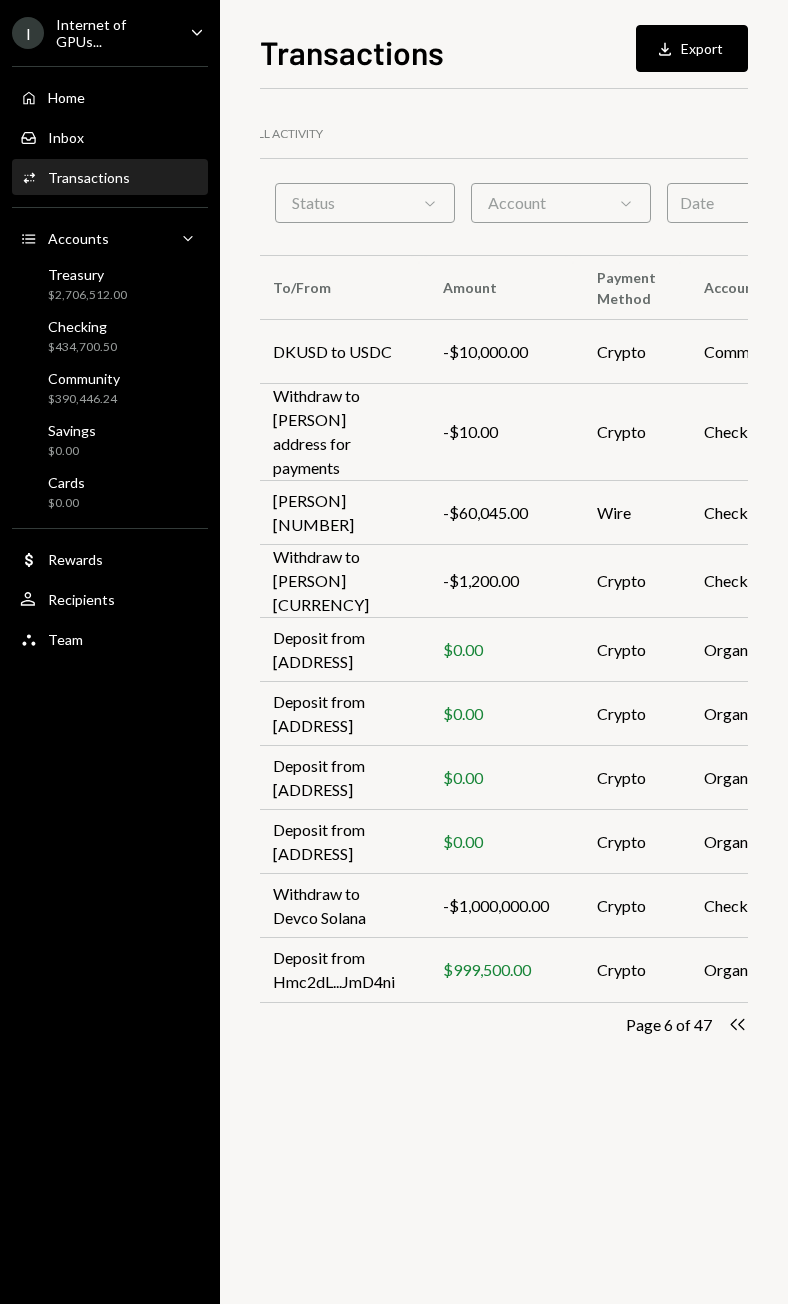 click on "Chevron Right" at bounding box center [737, 1024] 